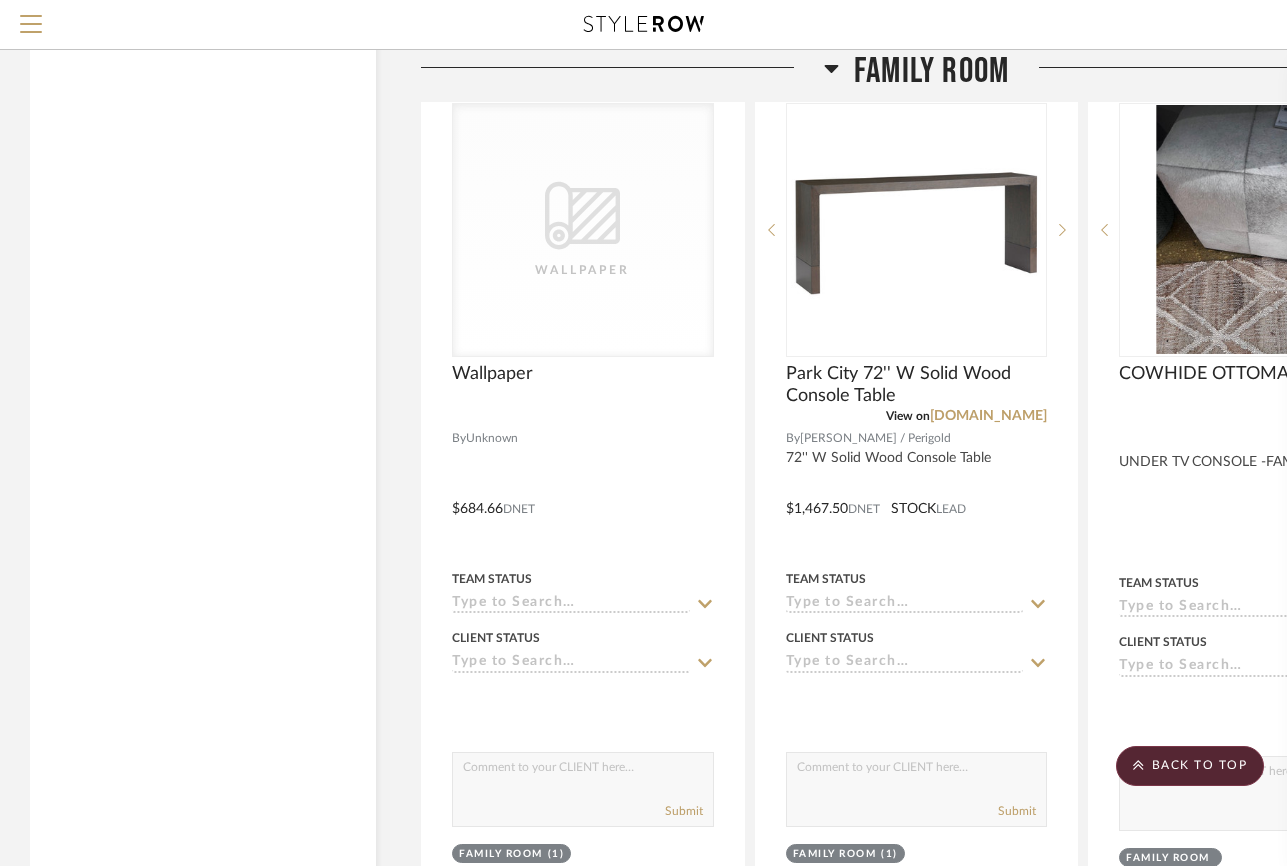 scroll, scrollTop: 42311, scrollLeft: 0, axis: vertical 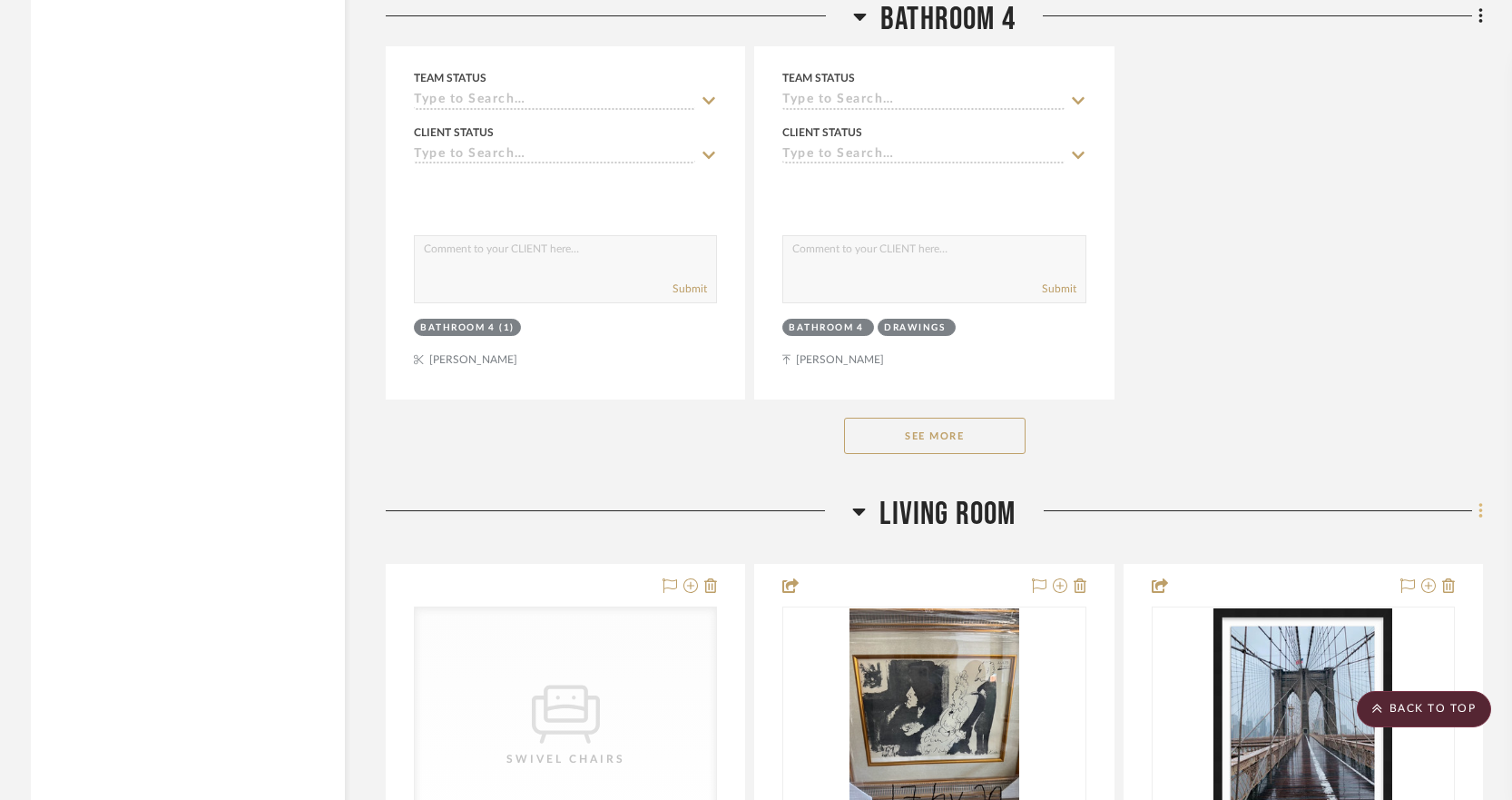 click 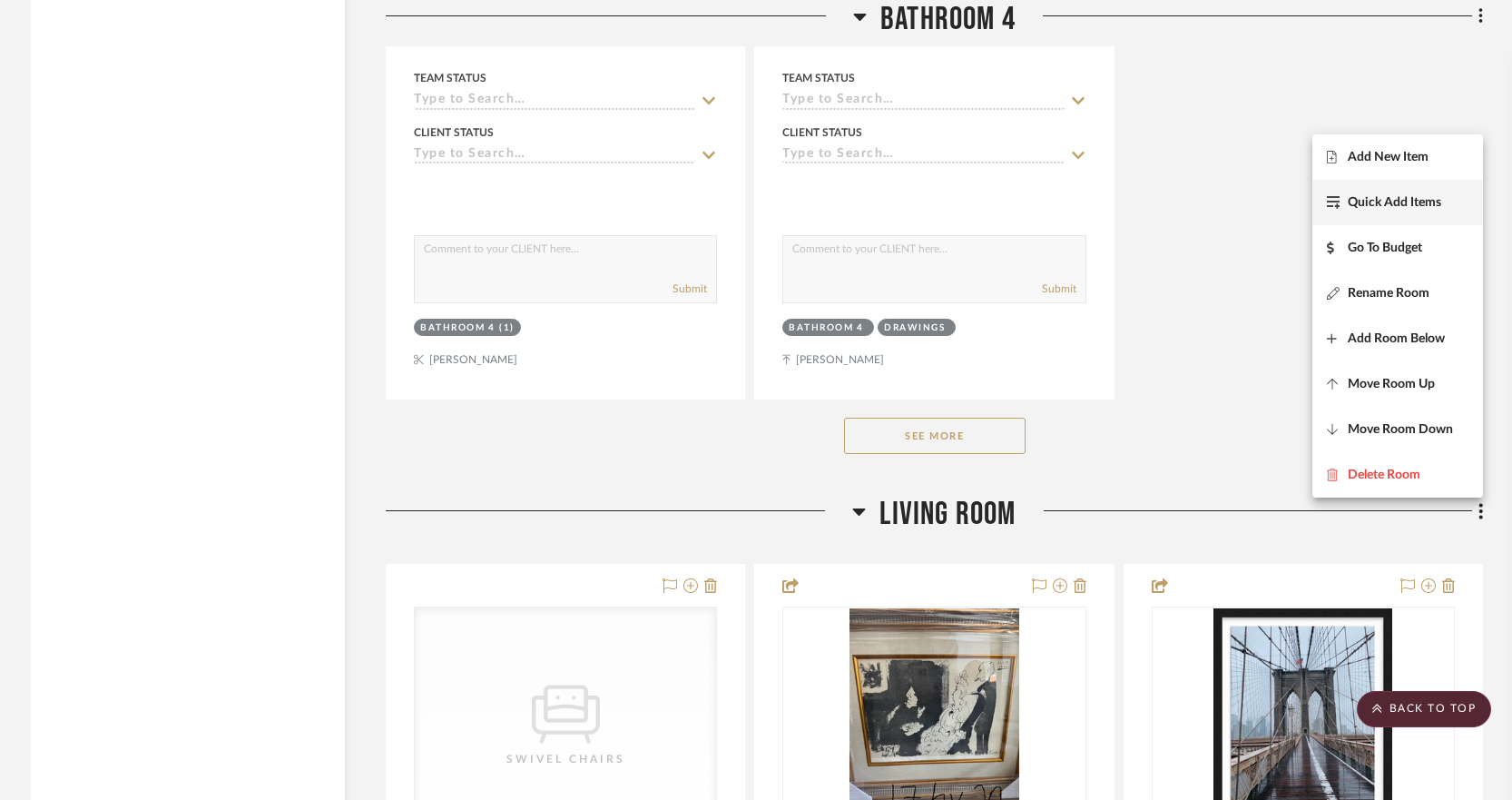 click on "Quick Add Items" at bounding box center [1394, 202] 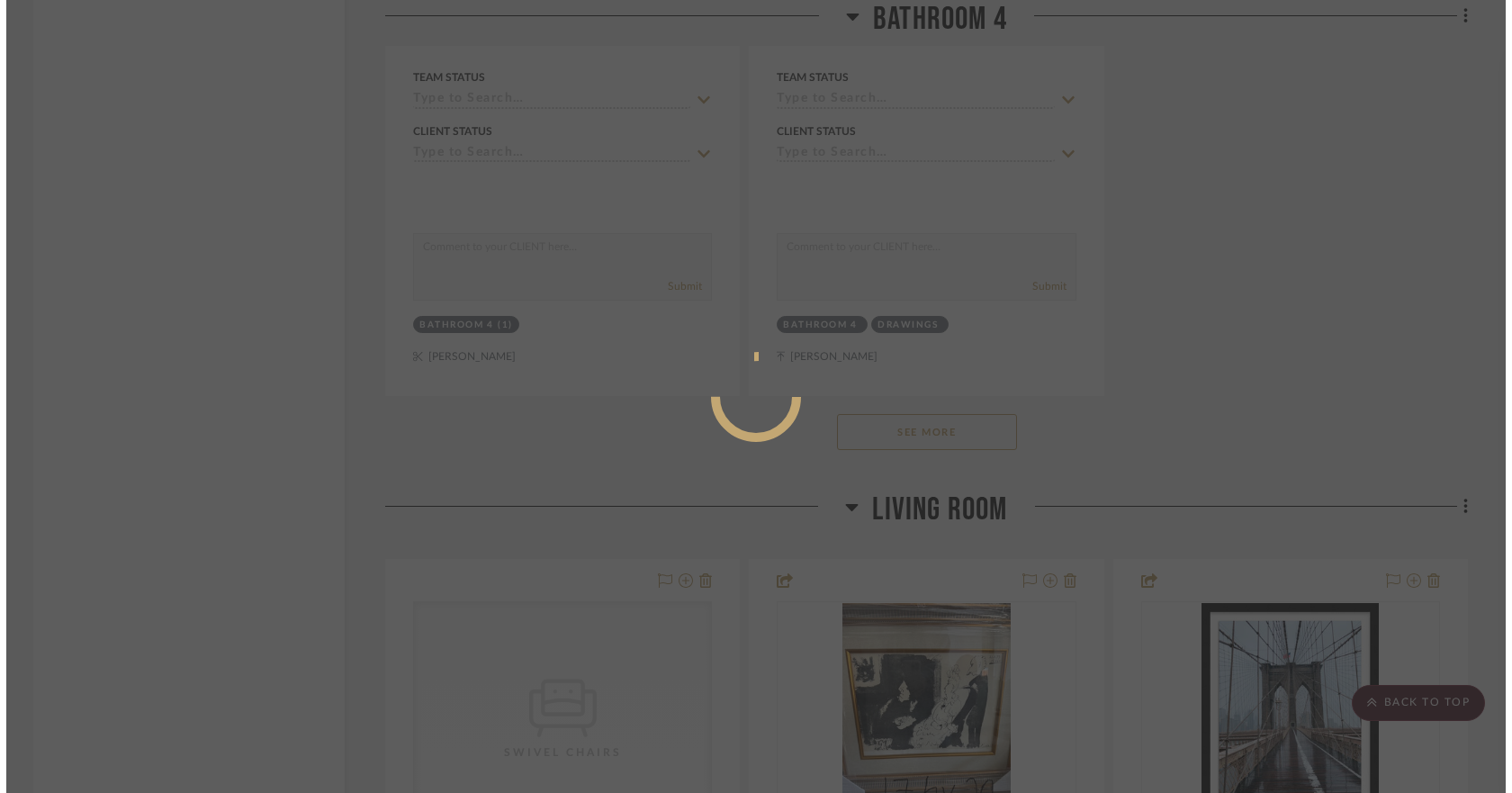 scroll, scrollTop: 0, scrollLeft: 0, axis: both 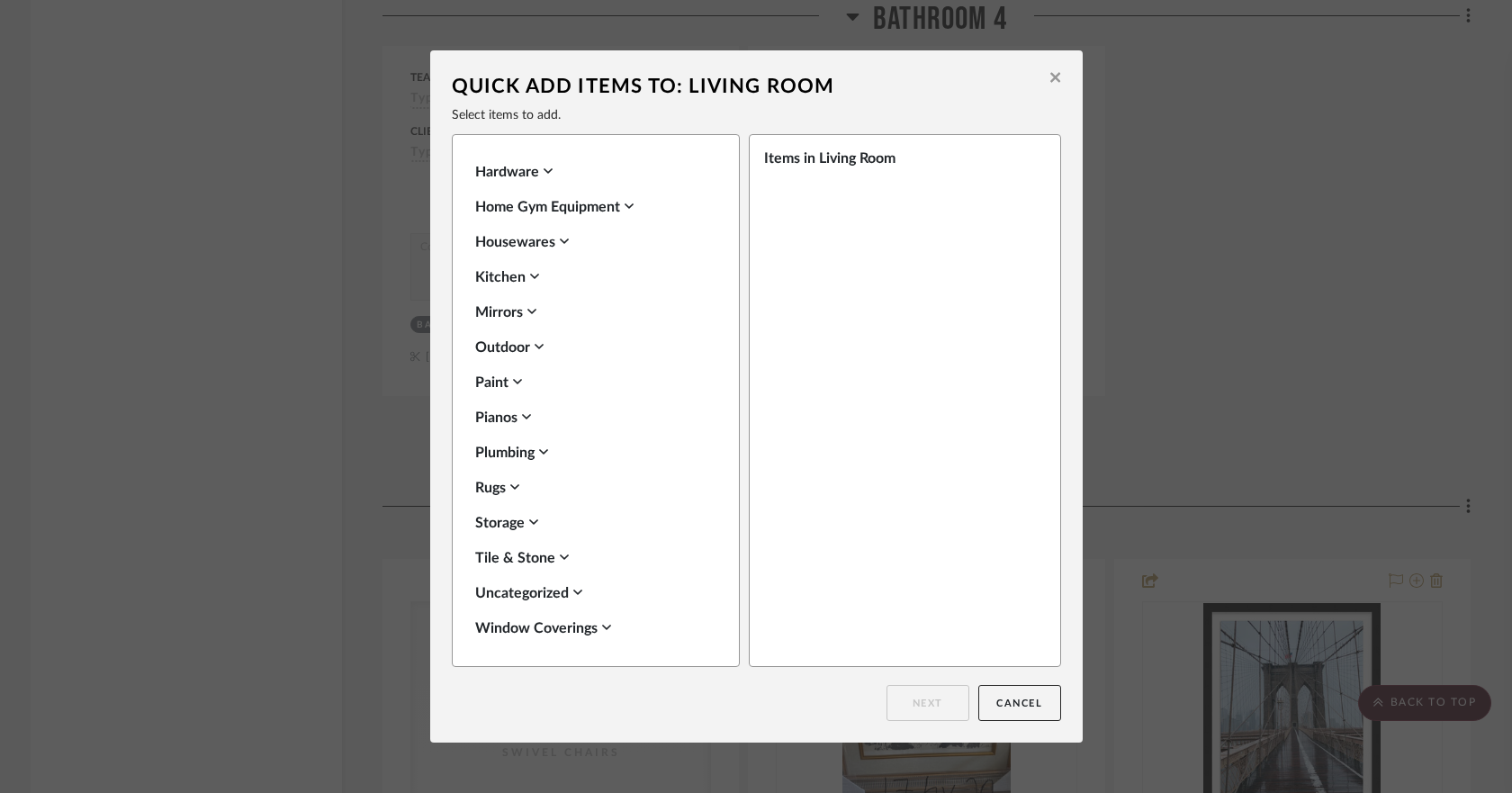 click 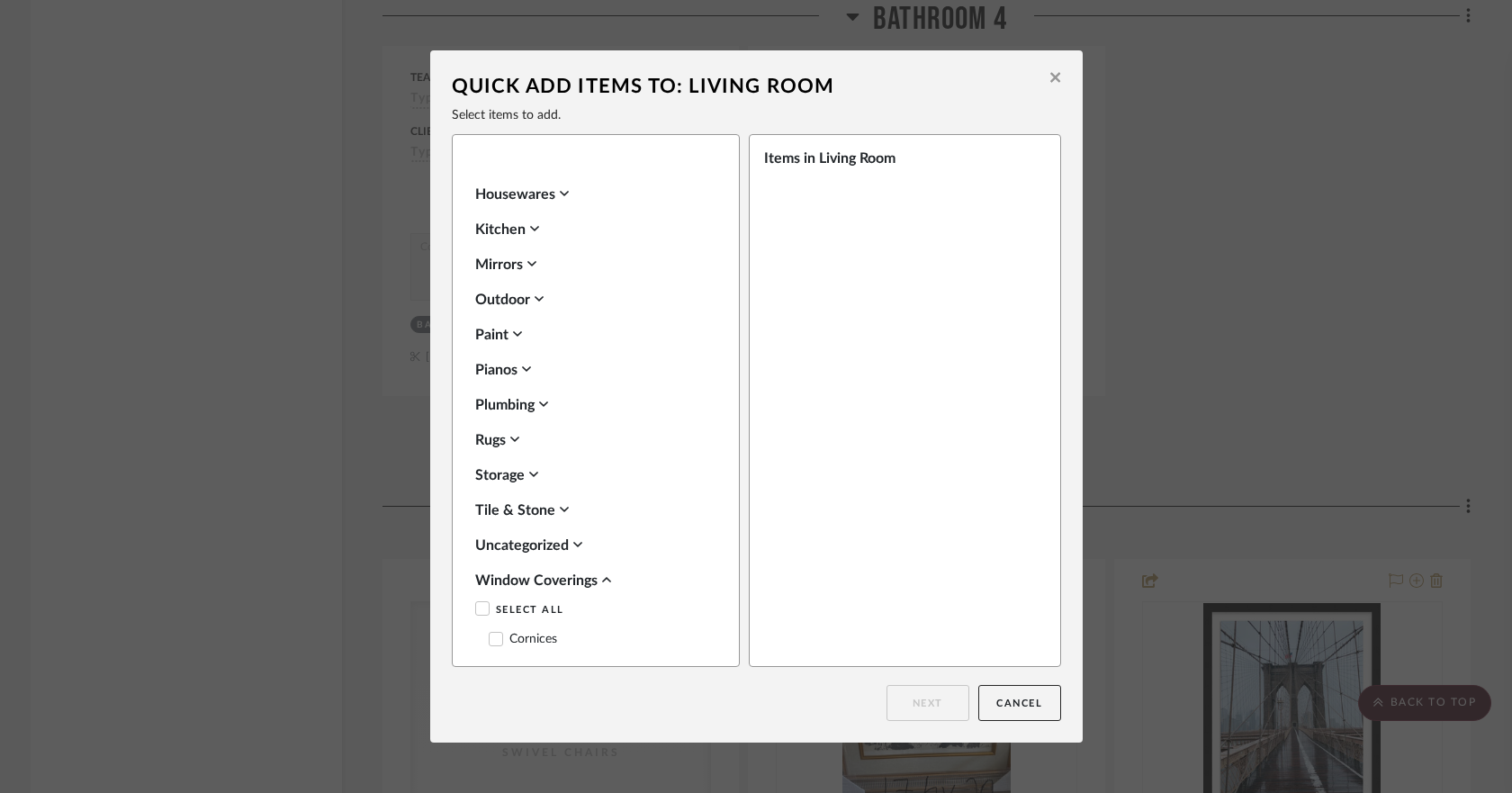 scroll, scrollTop: 1130, scrollLeft: 0, axis: vertical 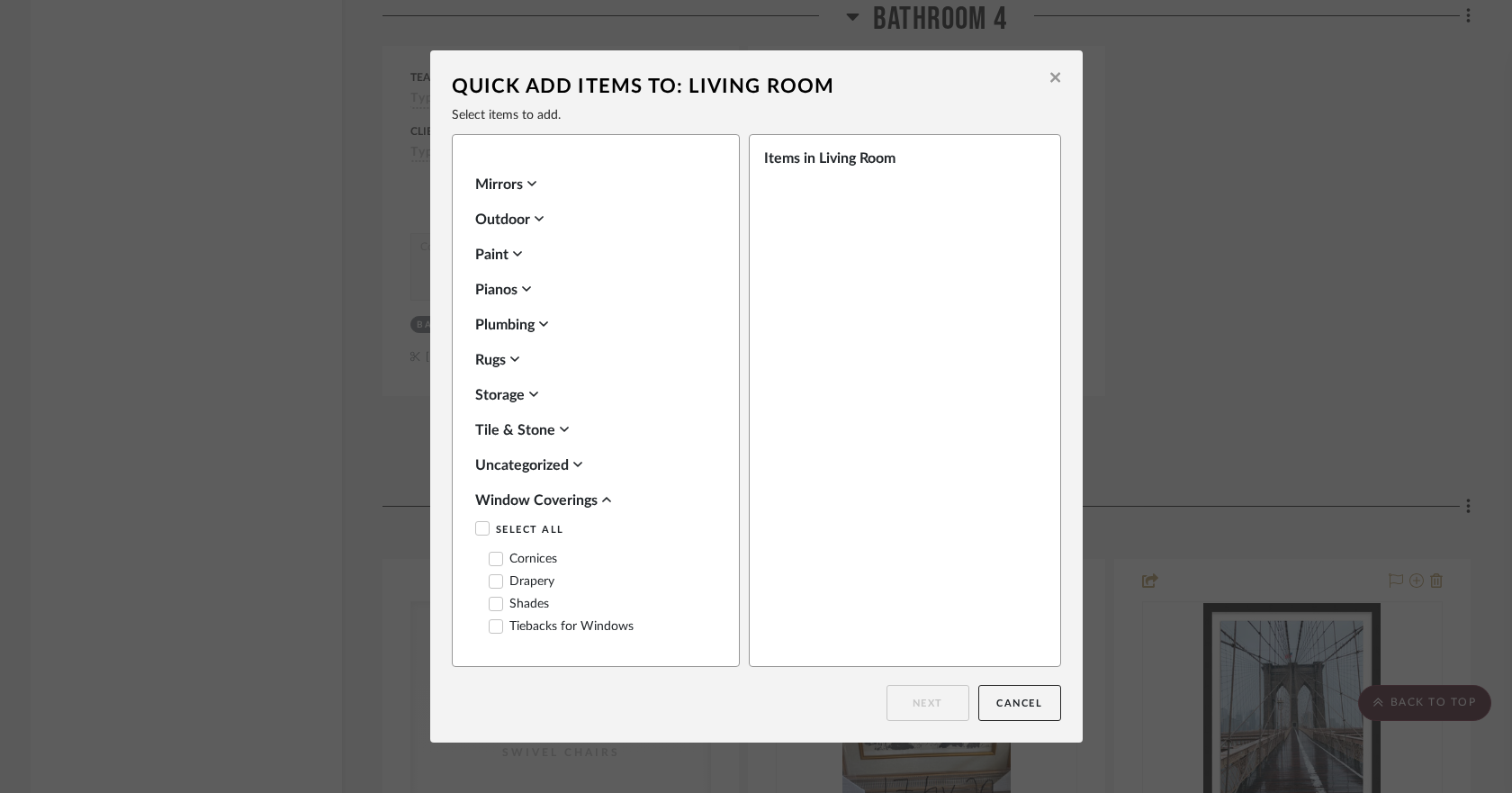 click 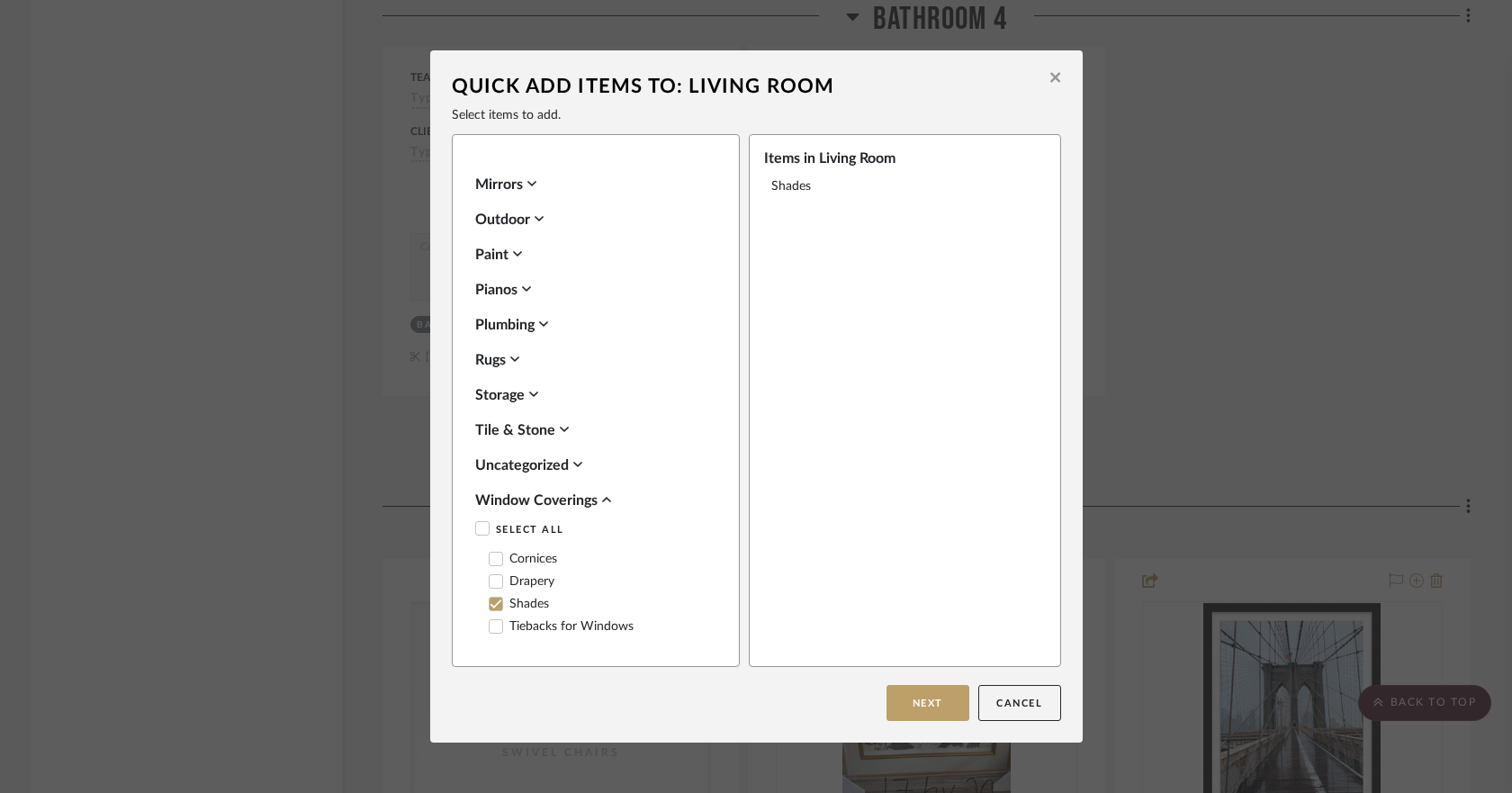 click on "Next" at bounding box center (928, 703) 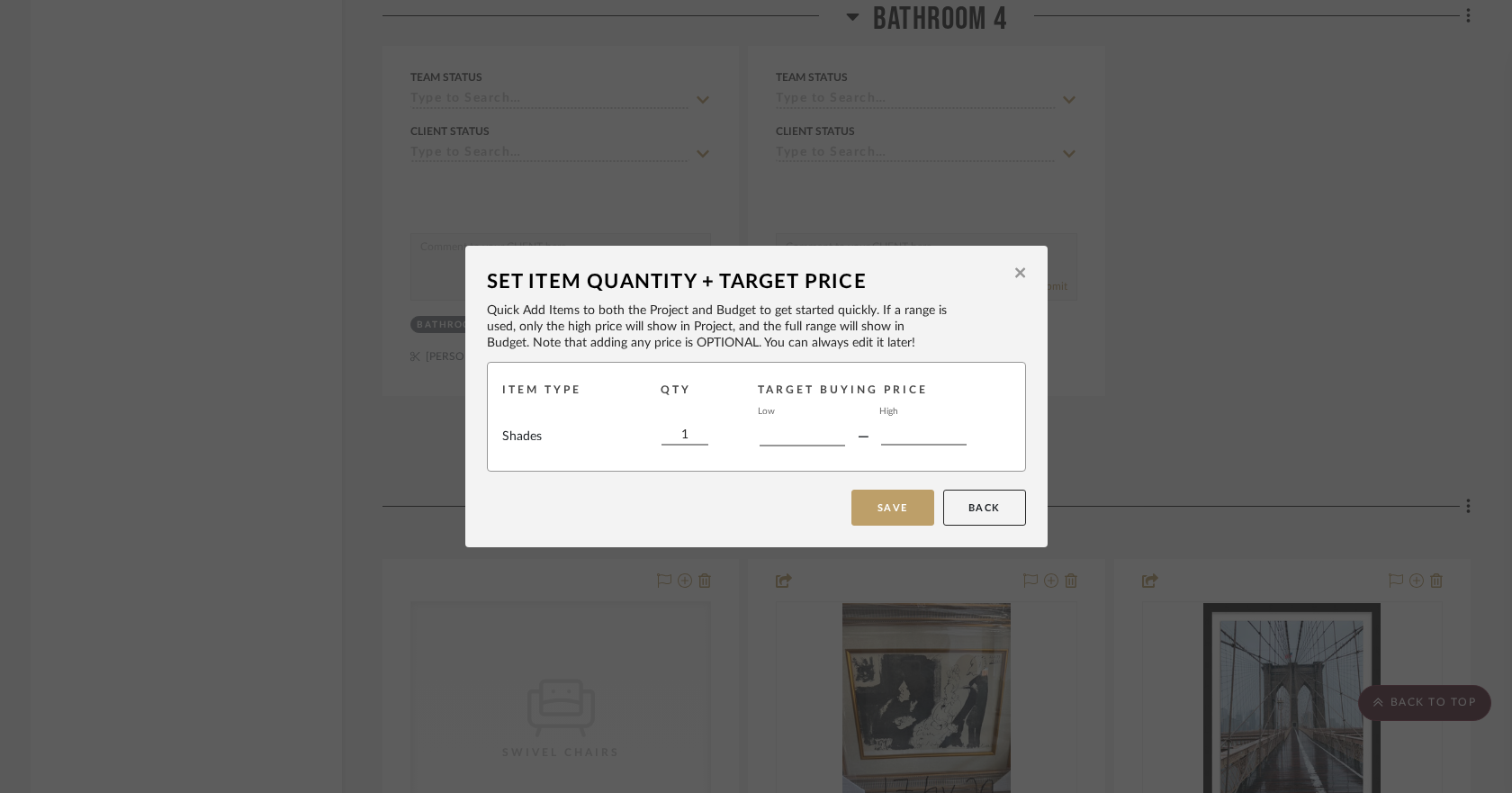 type on "$" 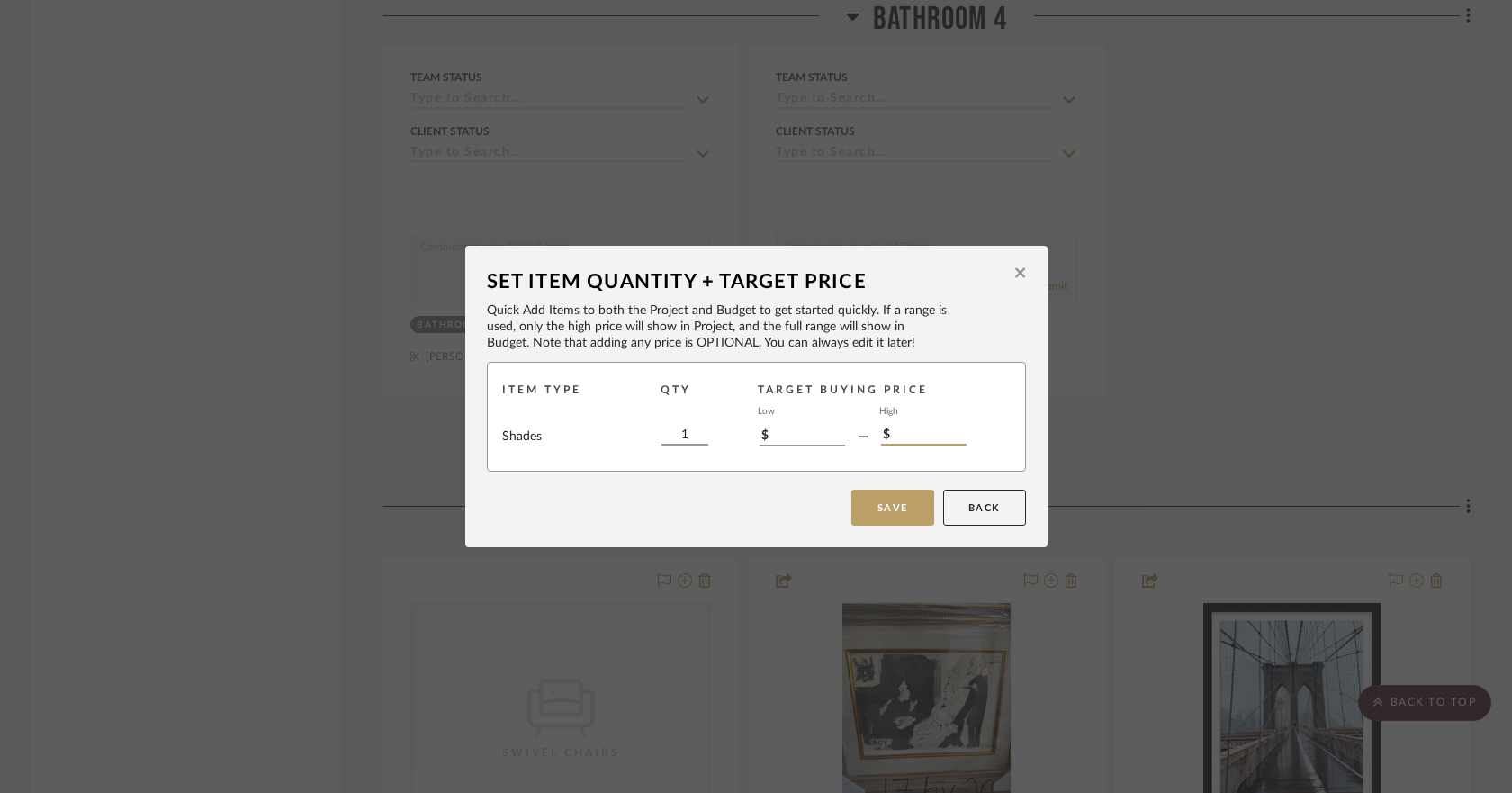 click on "$" at bounding box center [923, 436] 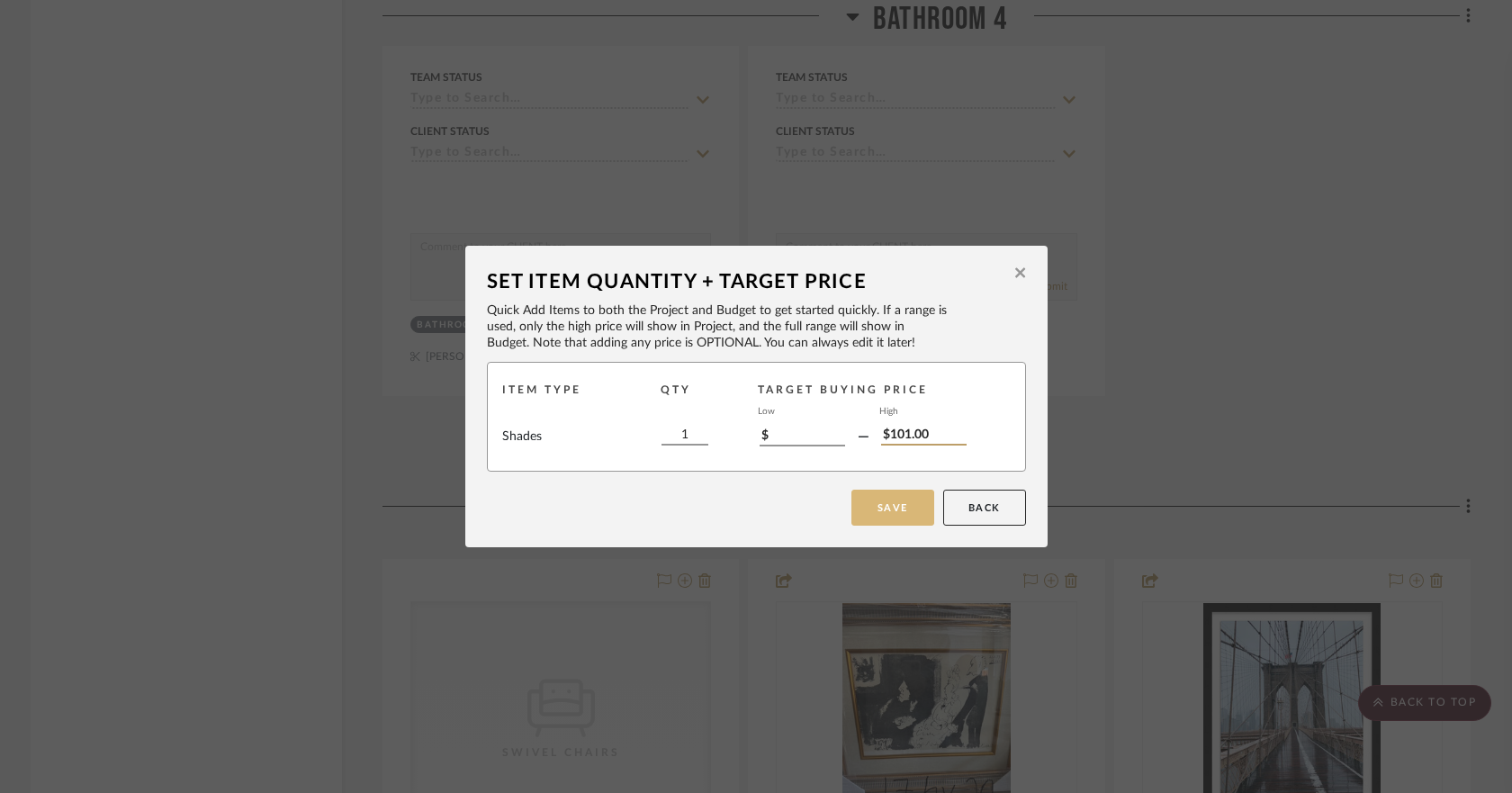 type on "$101.00" 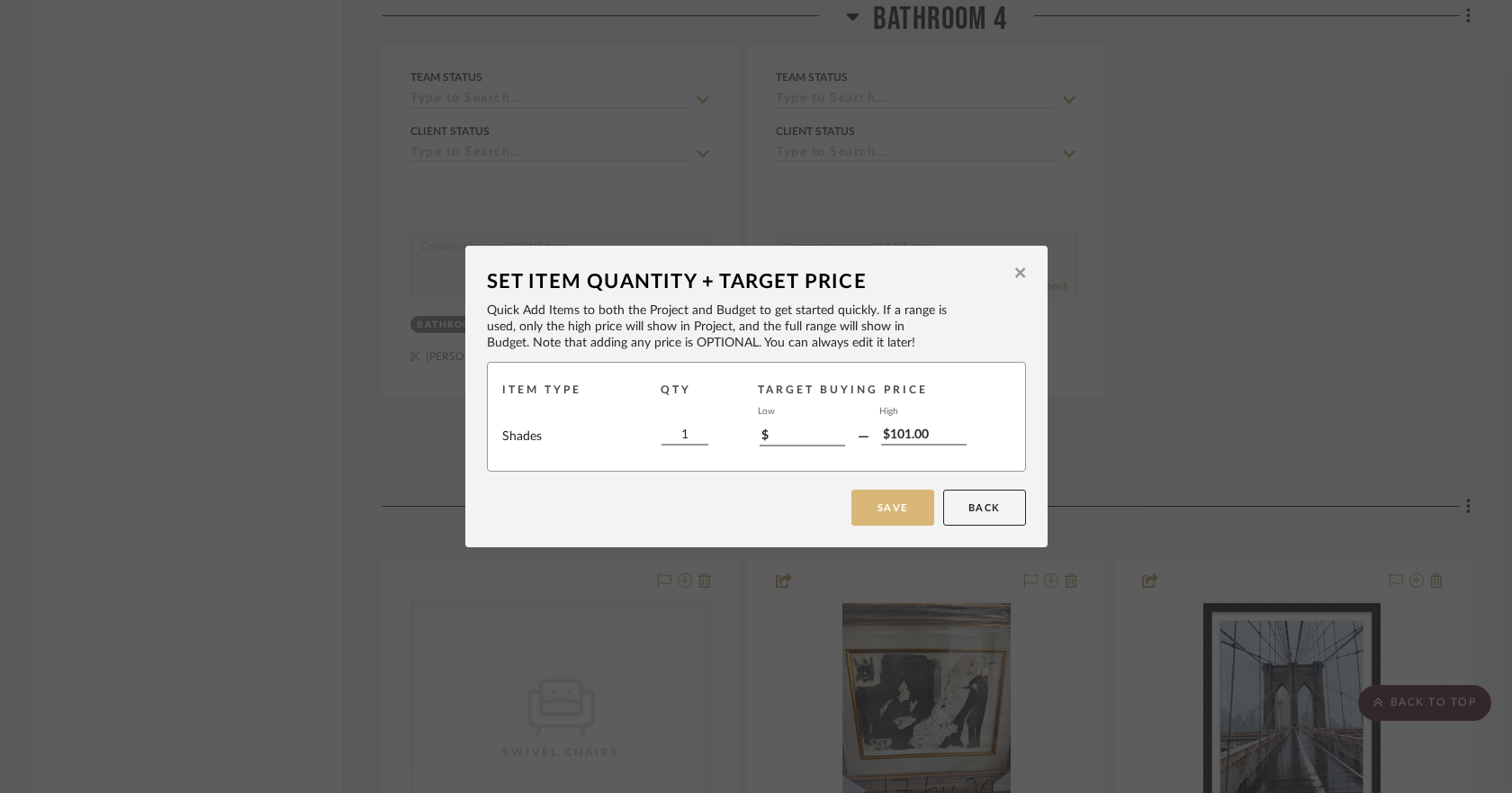 click on "Save" at bounding box center [893, 508] 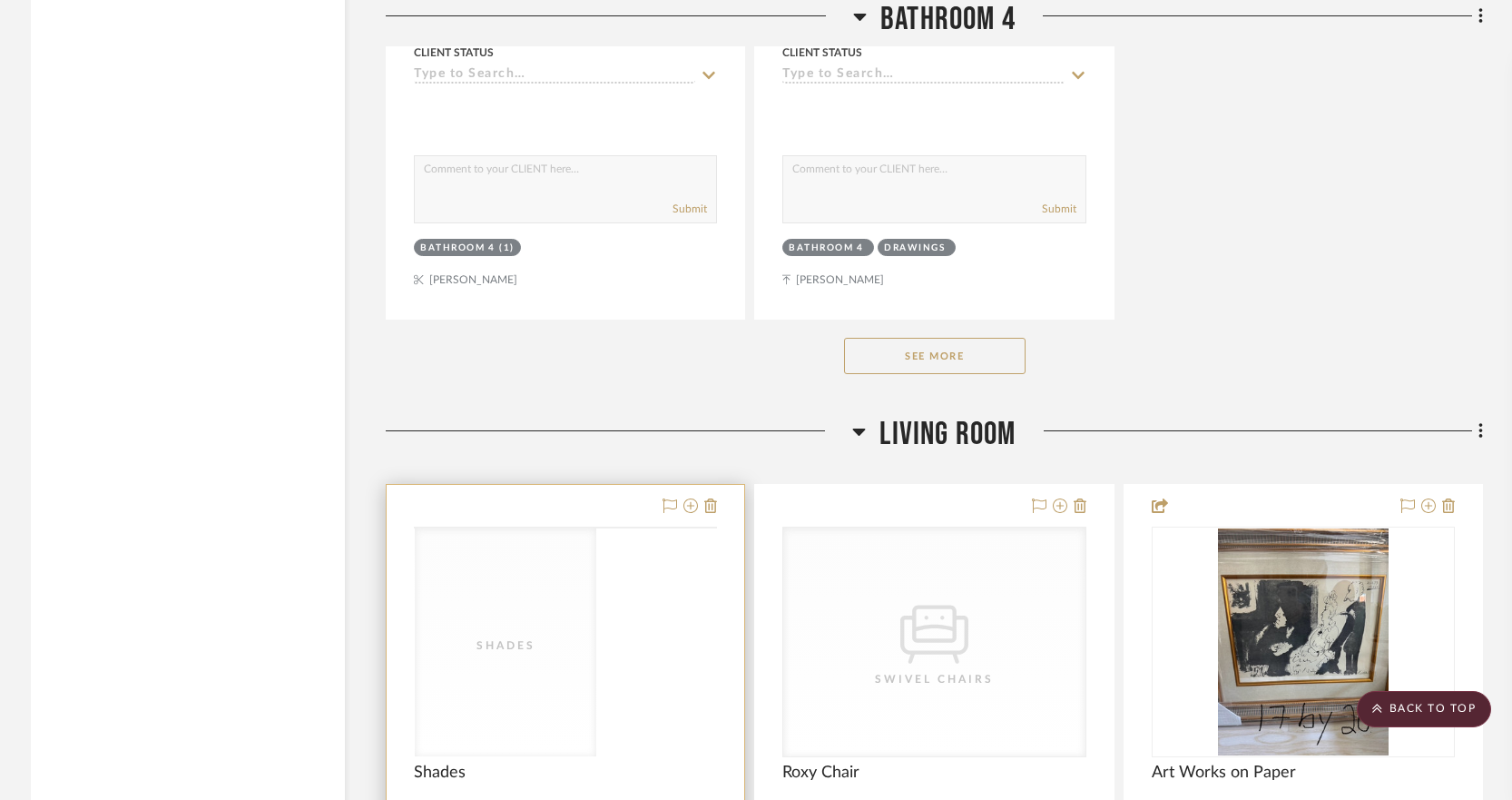 scroll, scrollTop: 23428, scrollLeft: 0, axis: vertical 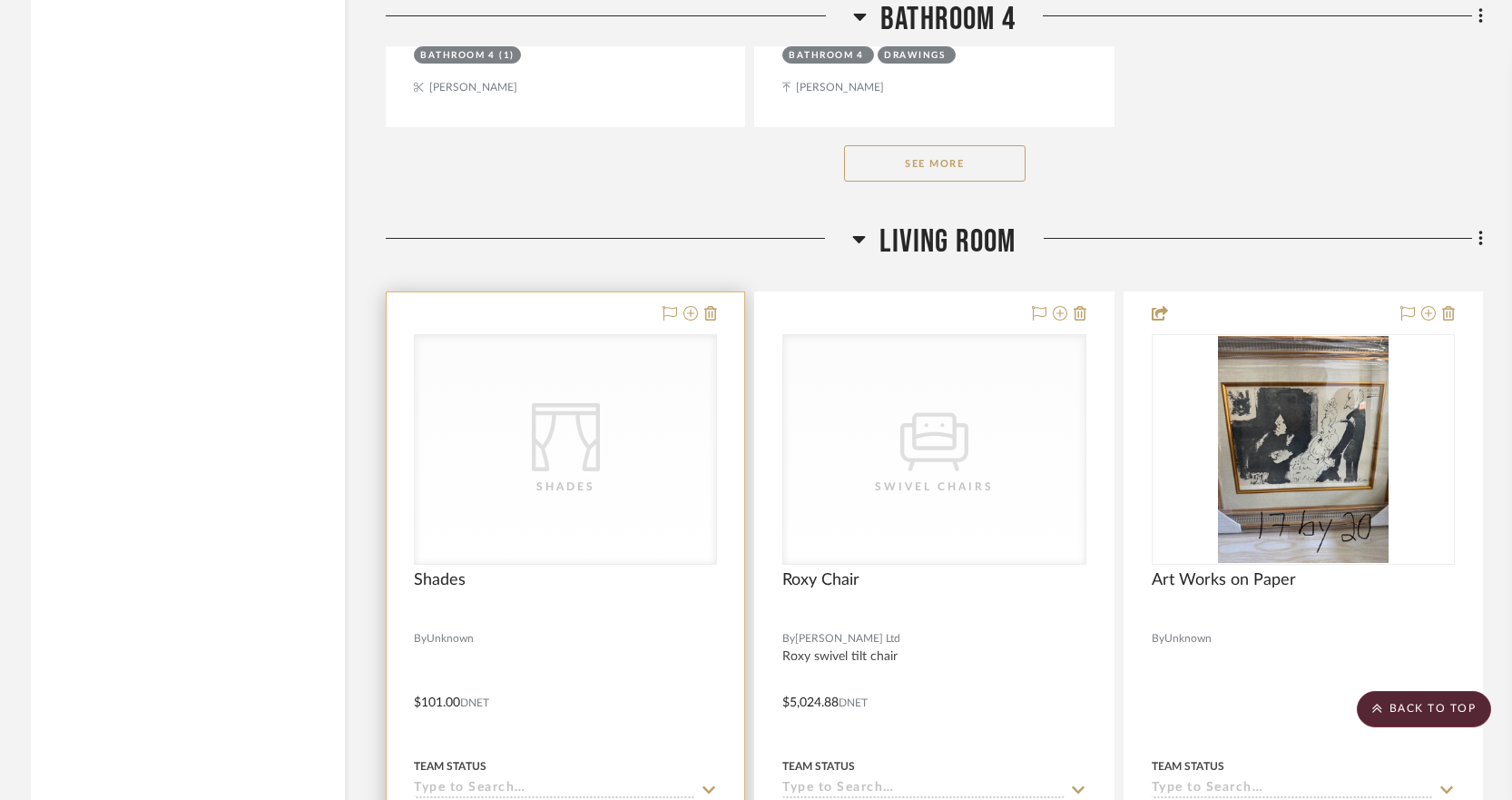 click on "CategoryIconFabrics
Created with Sketch." 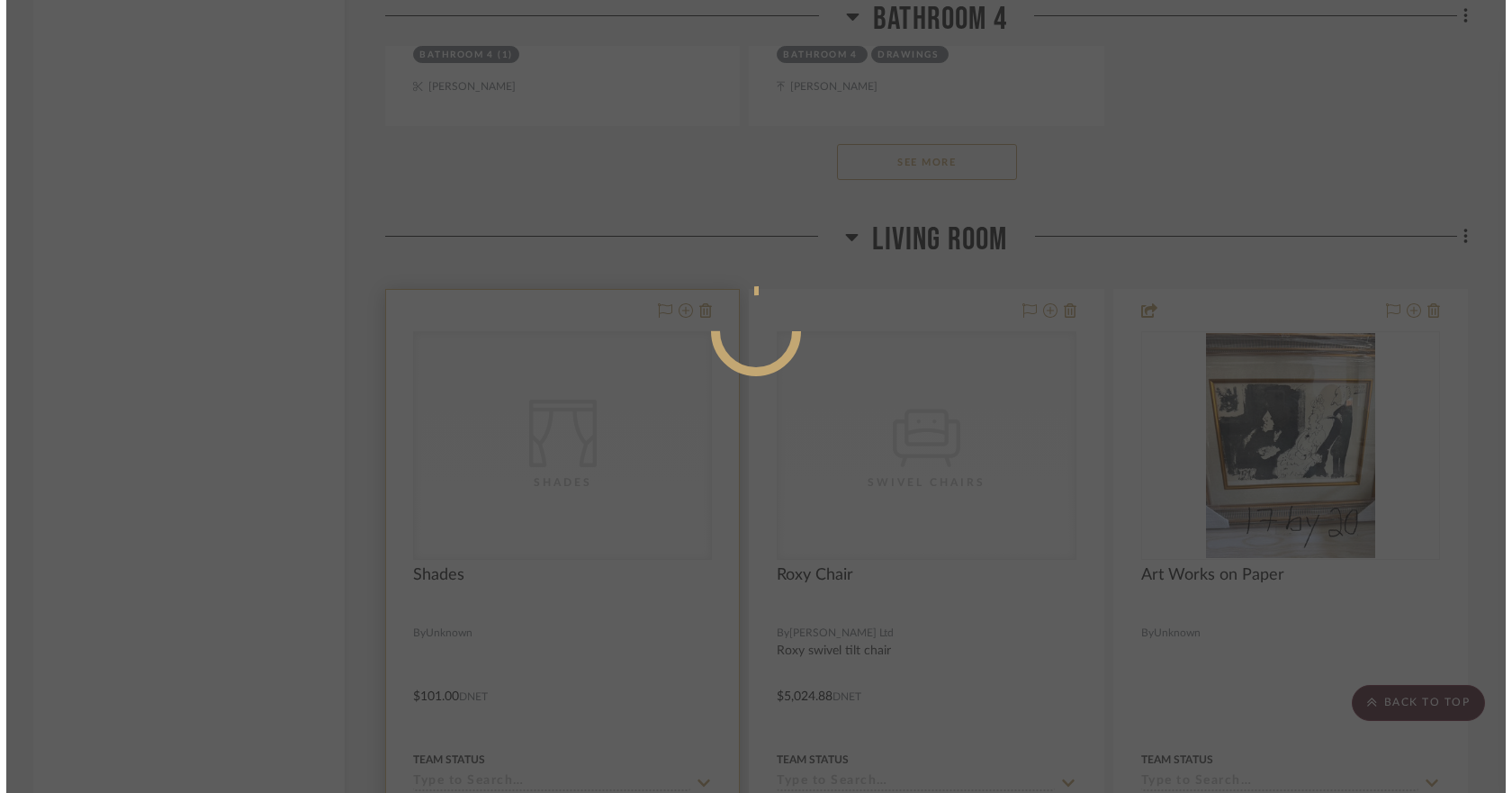 scroll, scrollTop: 0, scrollLeft: 0, axis: both 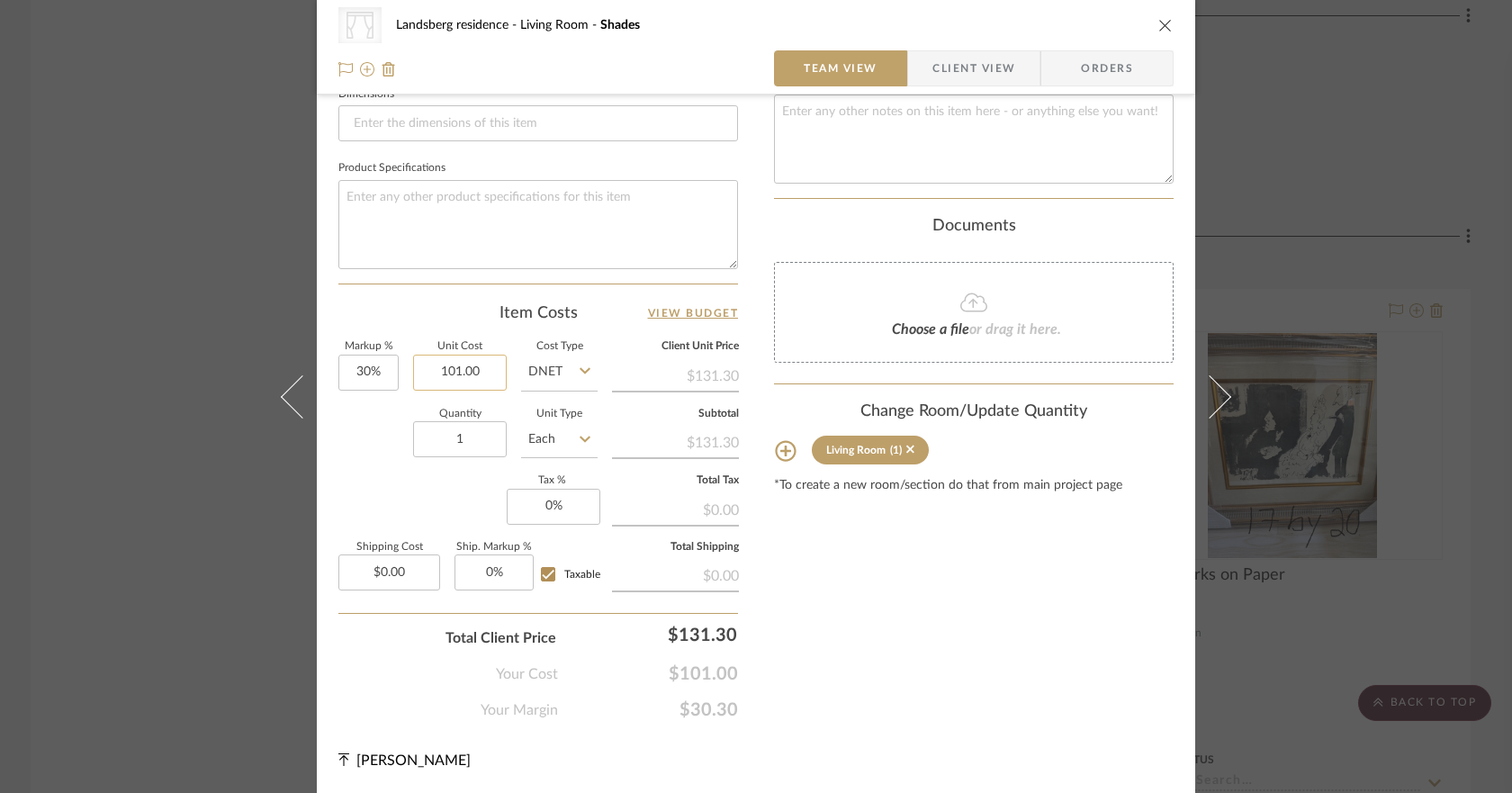 click on "101.00" 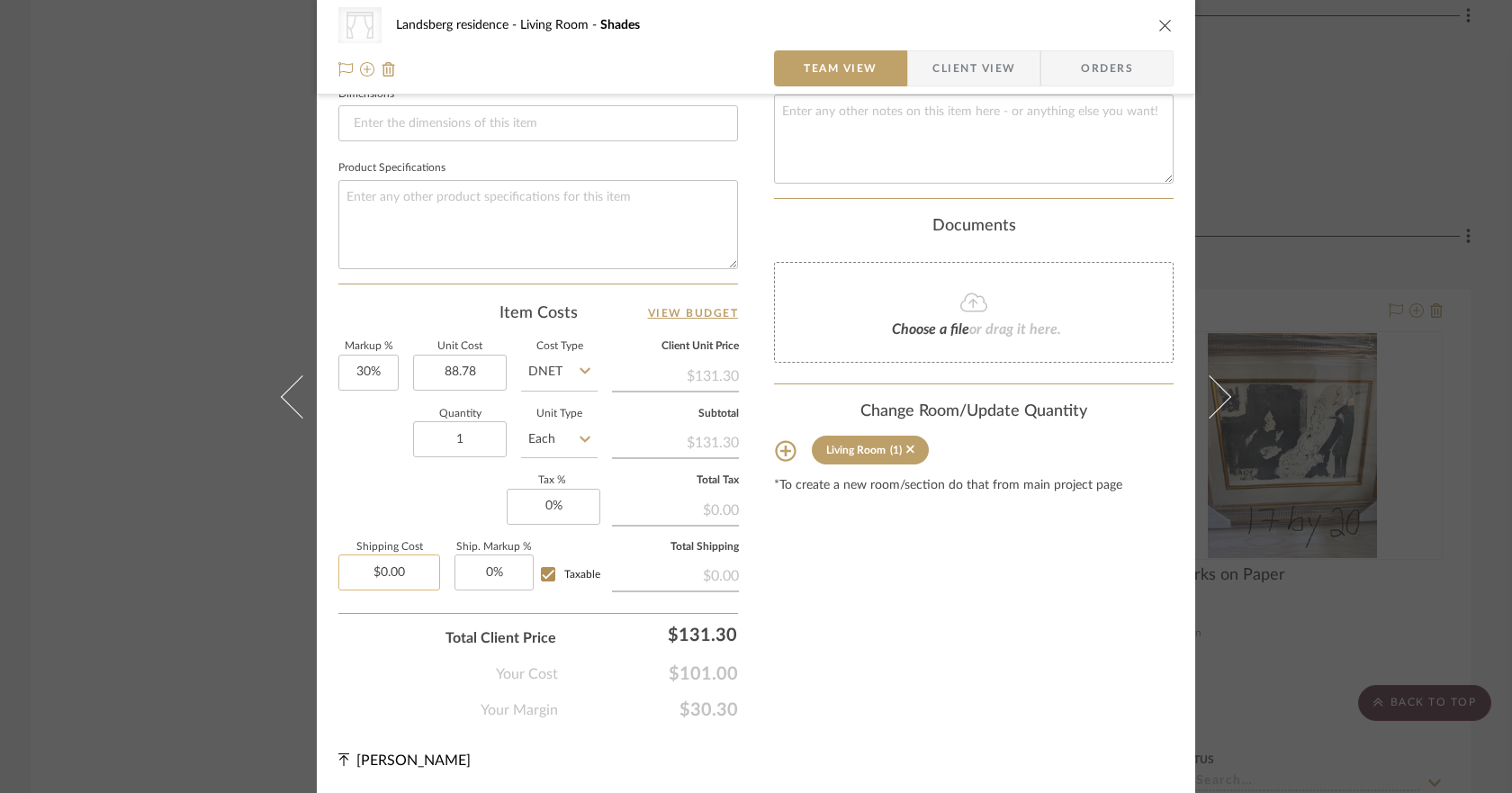 type on "$88.78" 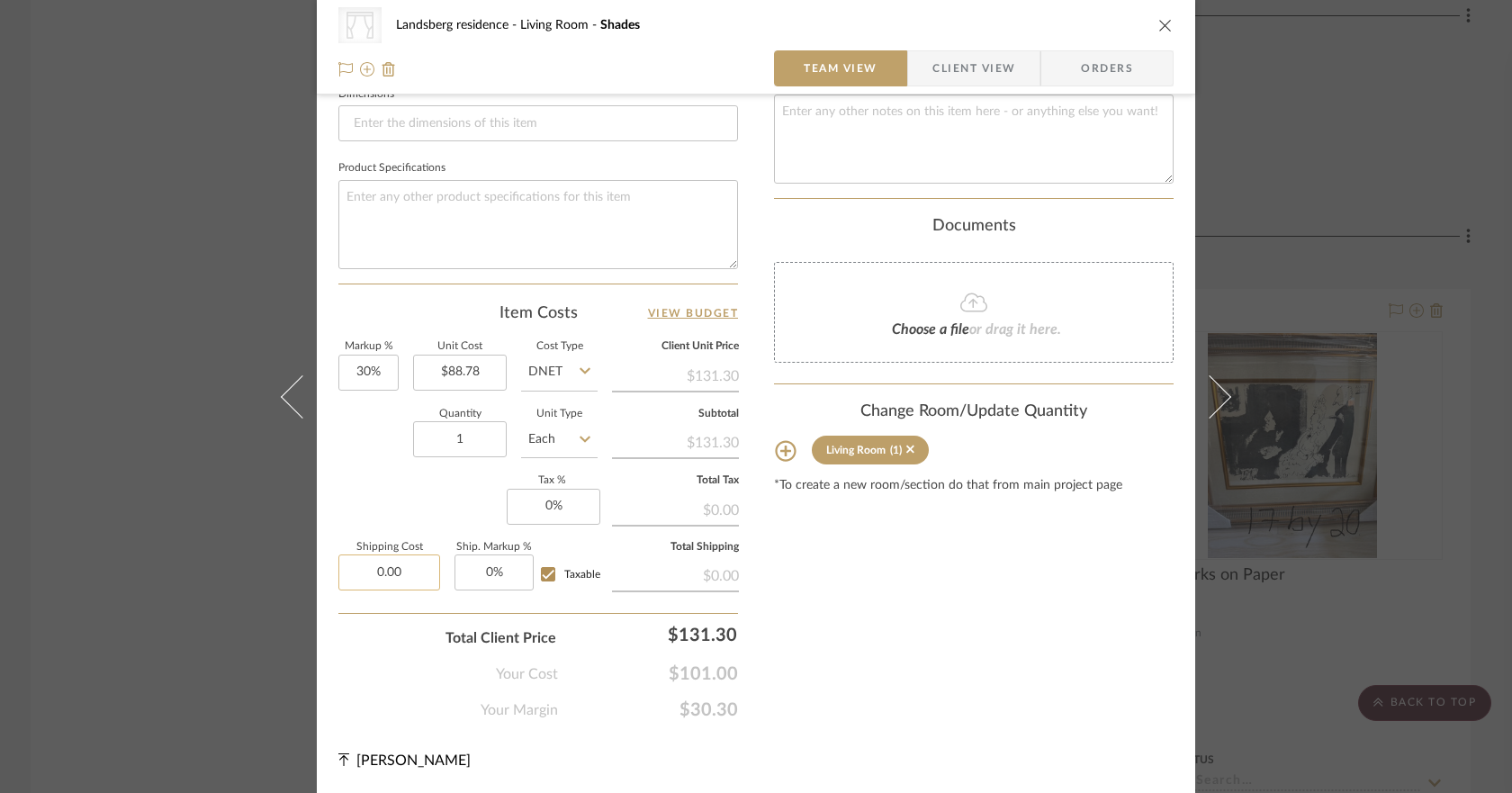 click on "0.00" 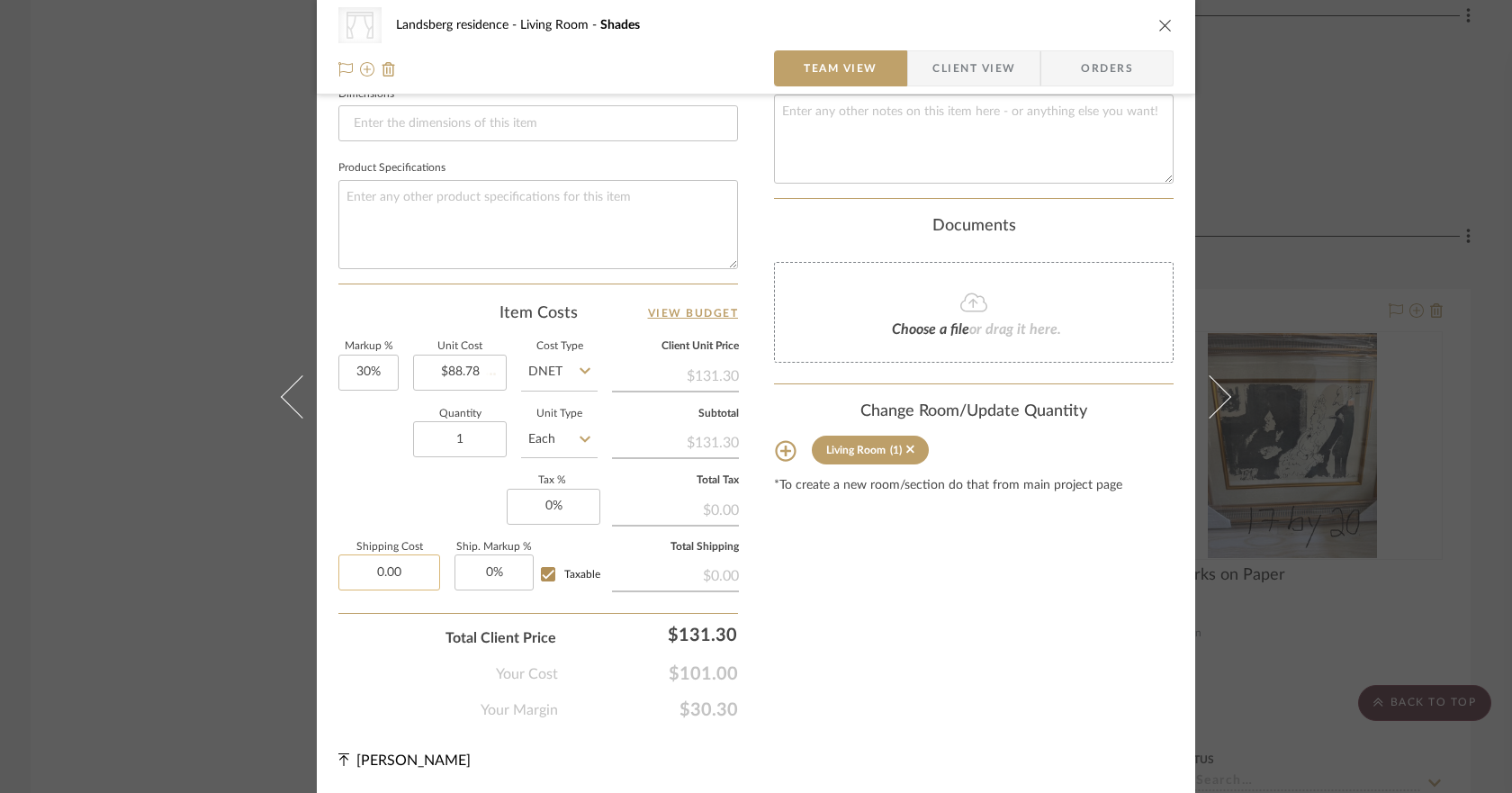 type on "2" 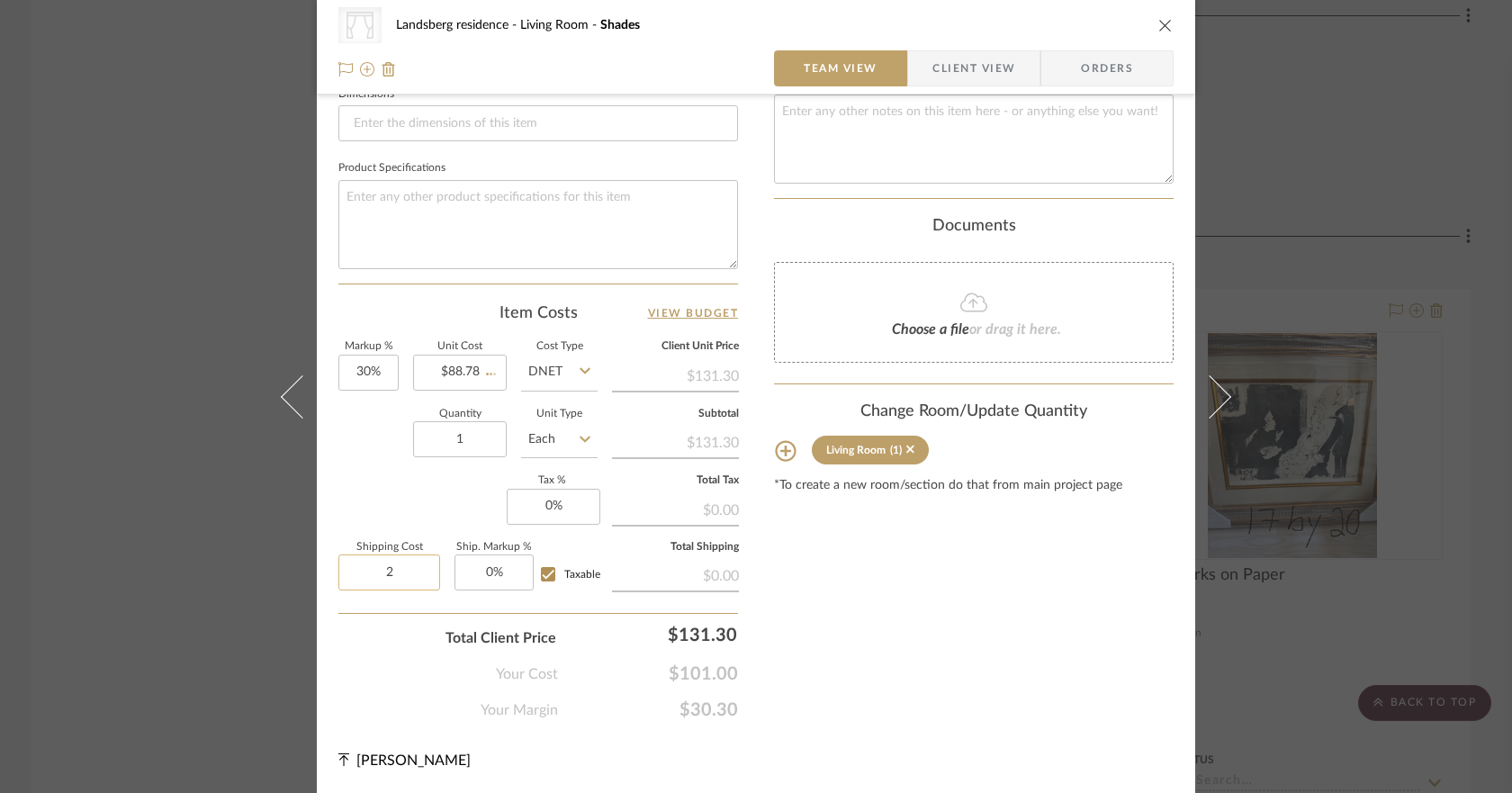 type 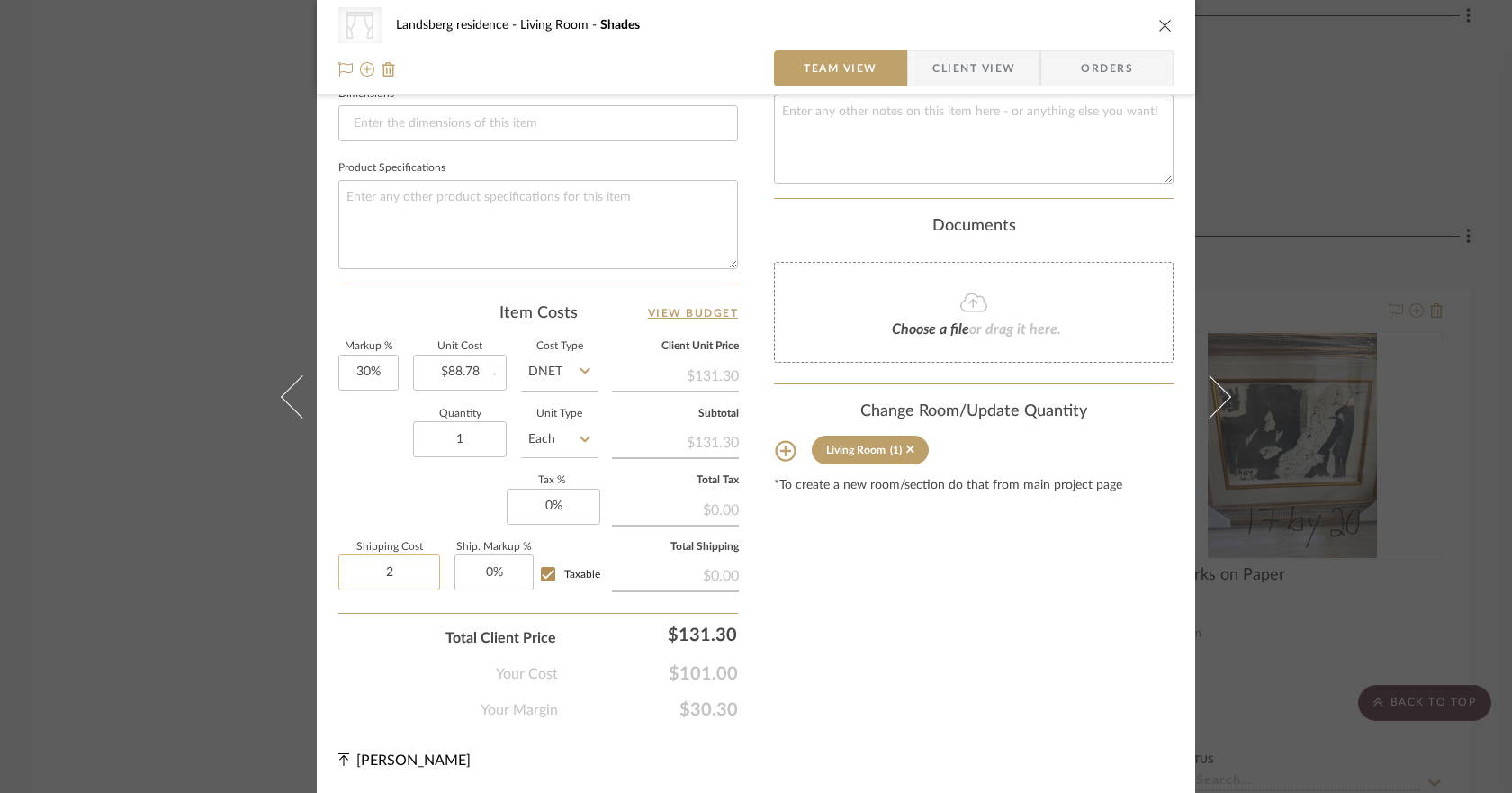 type 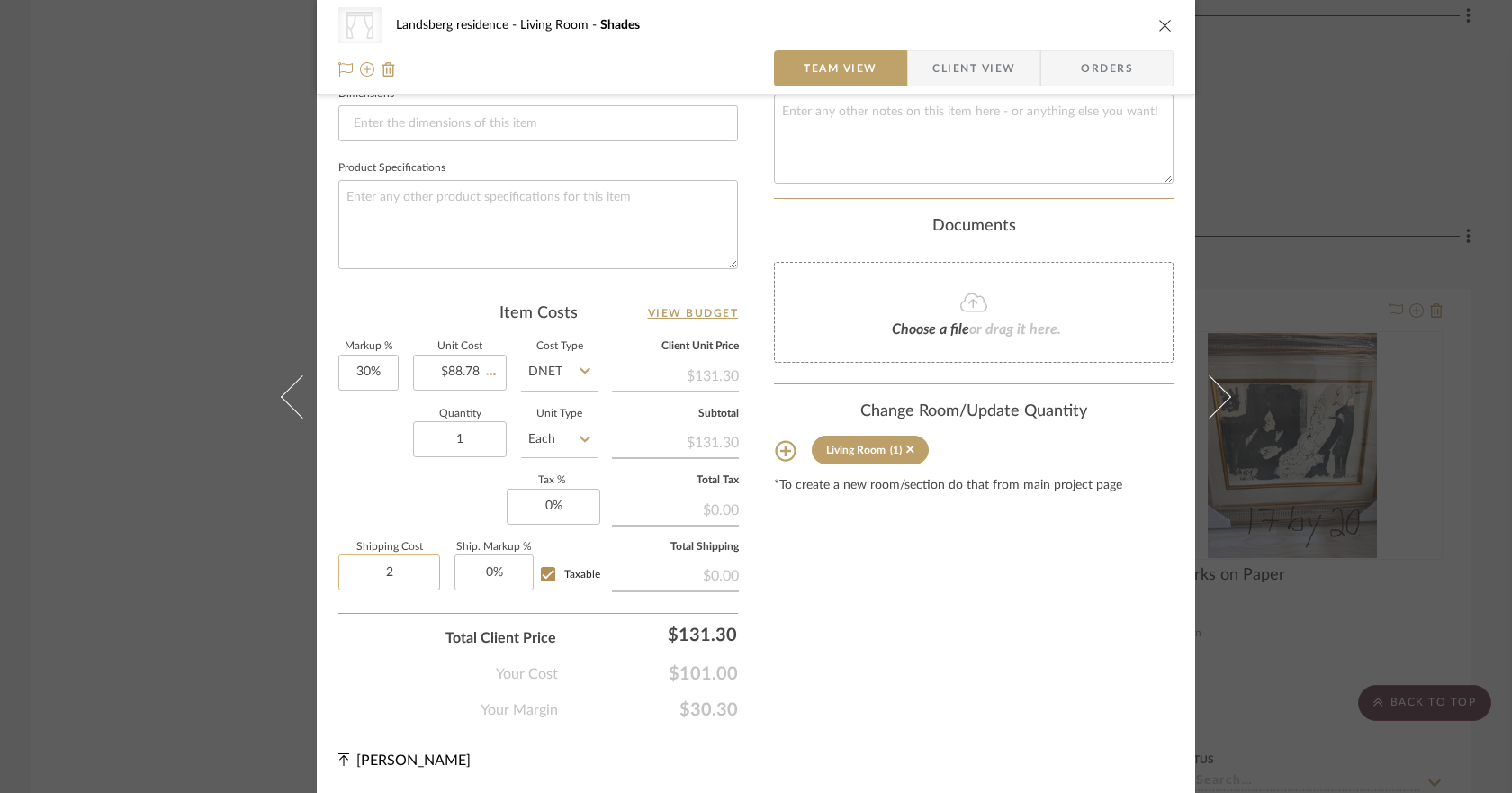 type 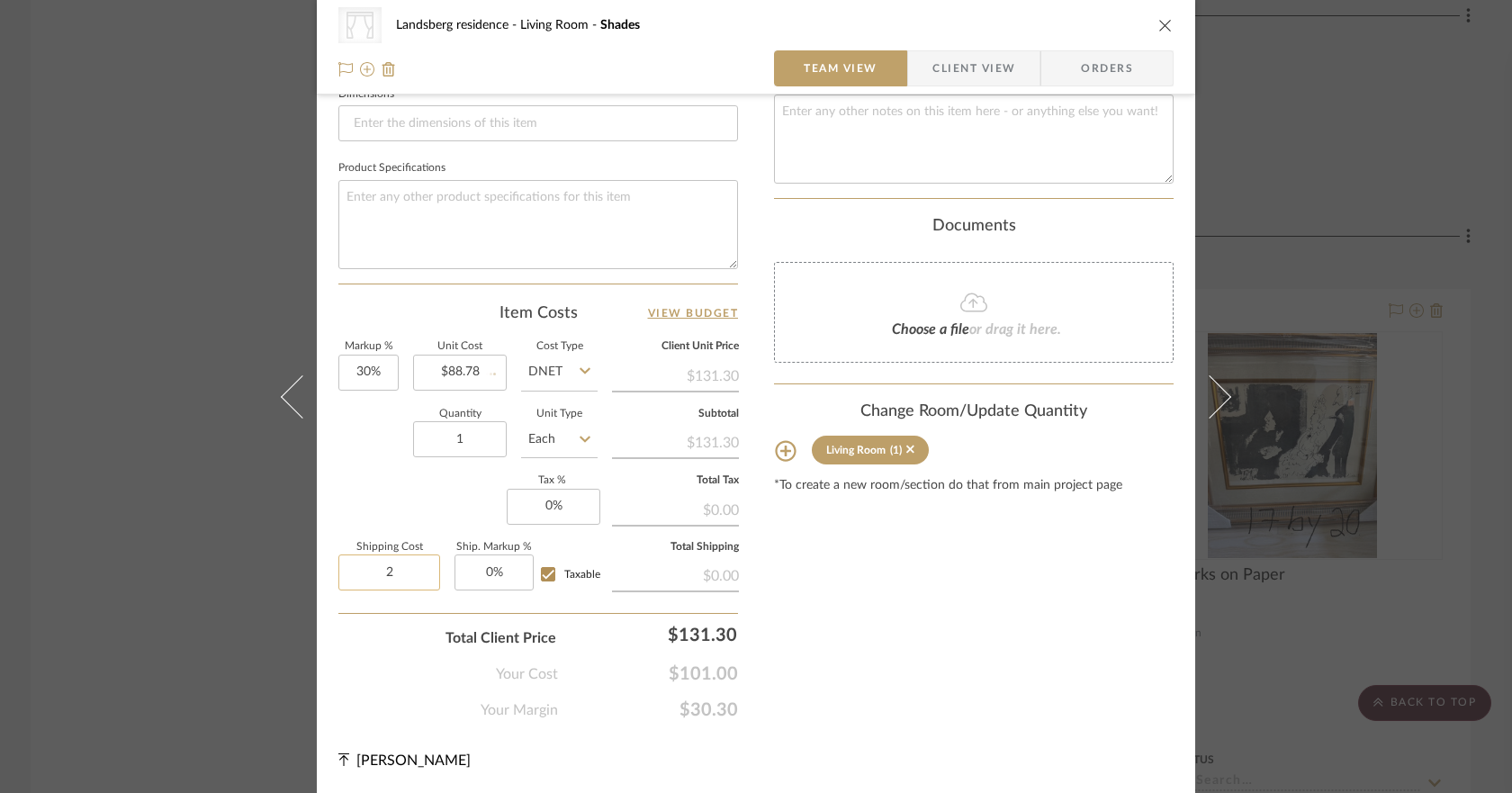 type 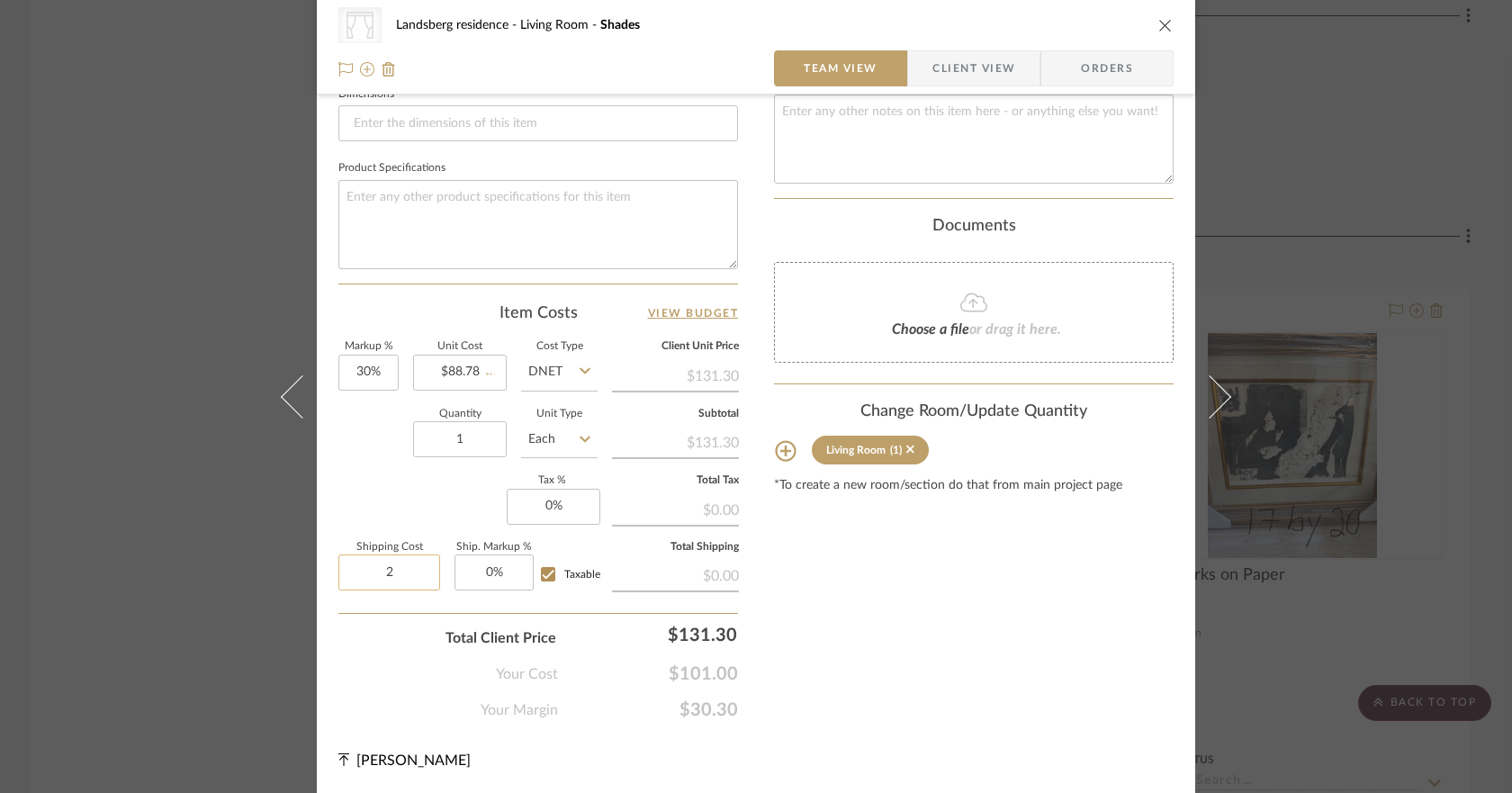 type 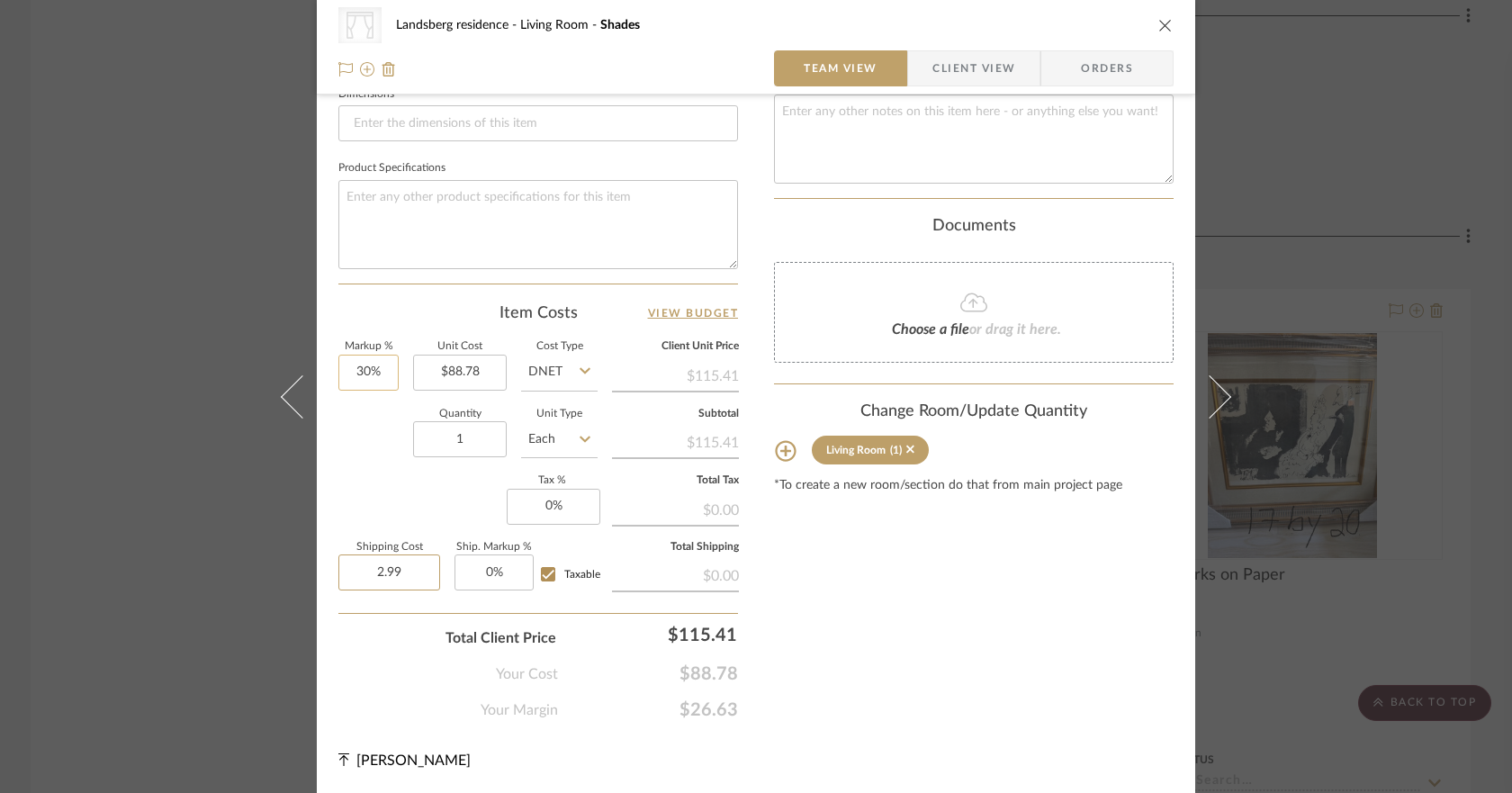 type on "2.99" 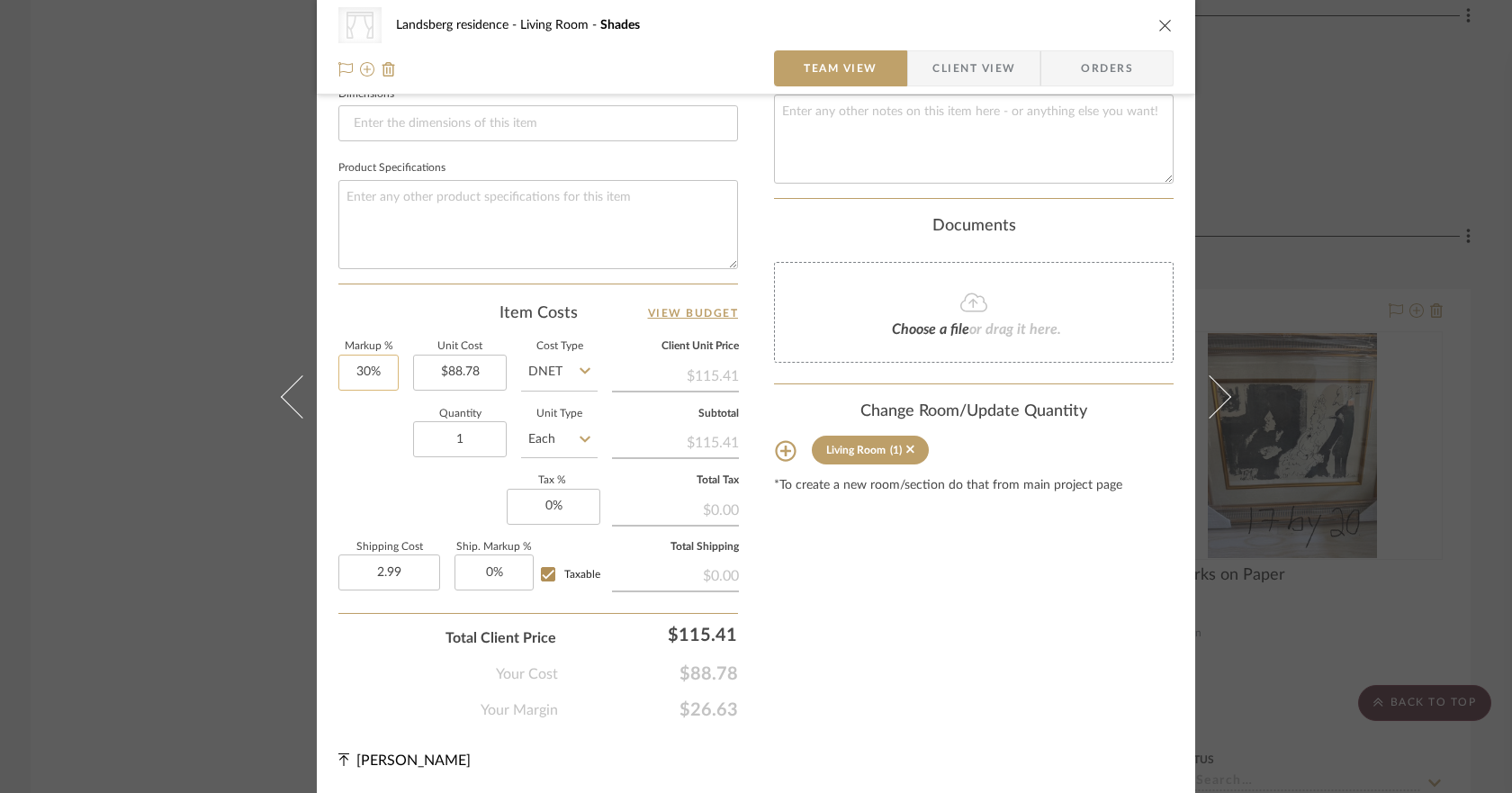 type on "30" 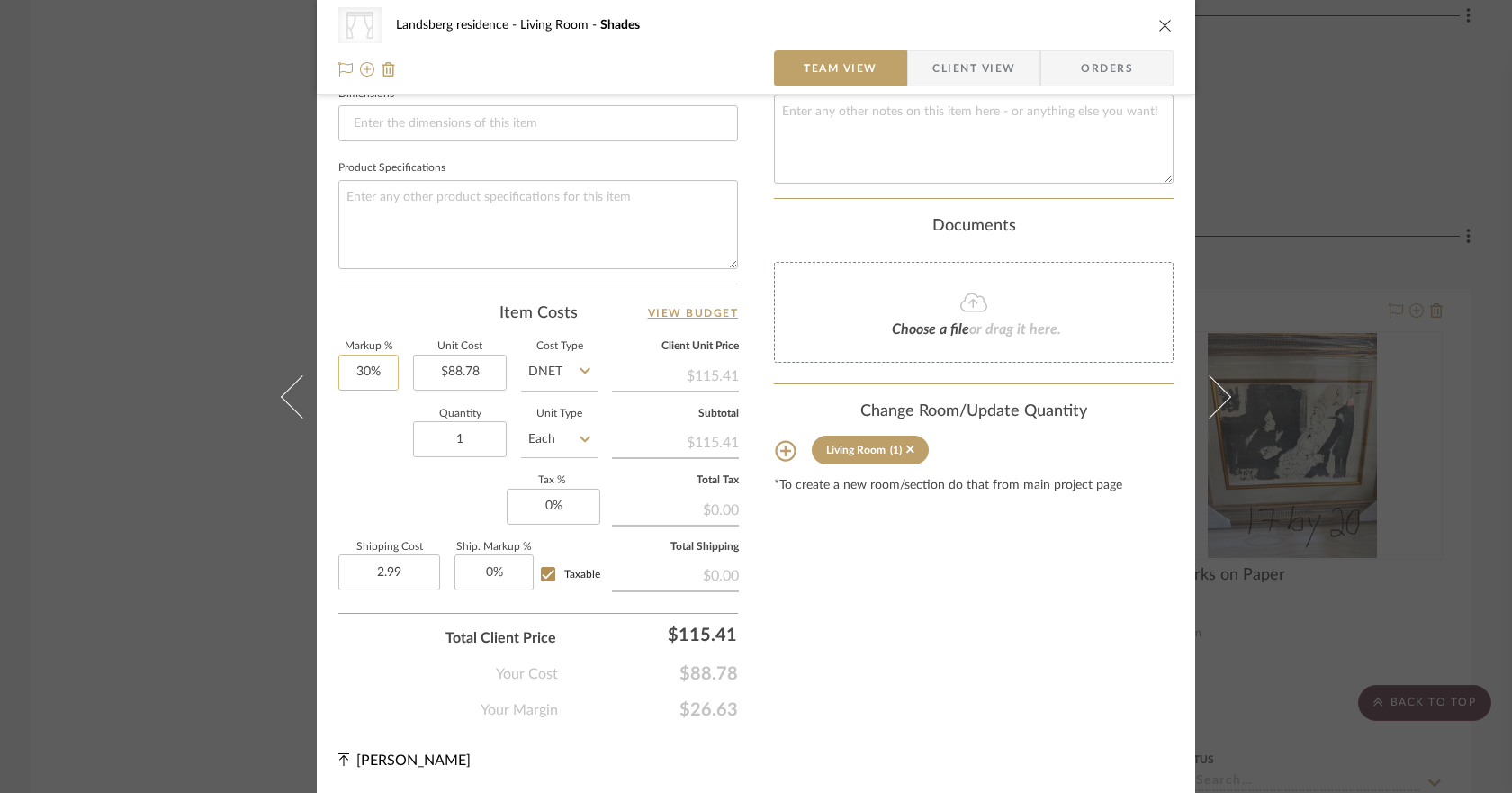 type on "$2.99" 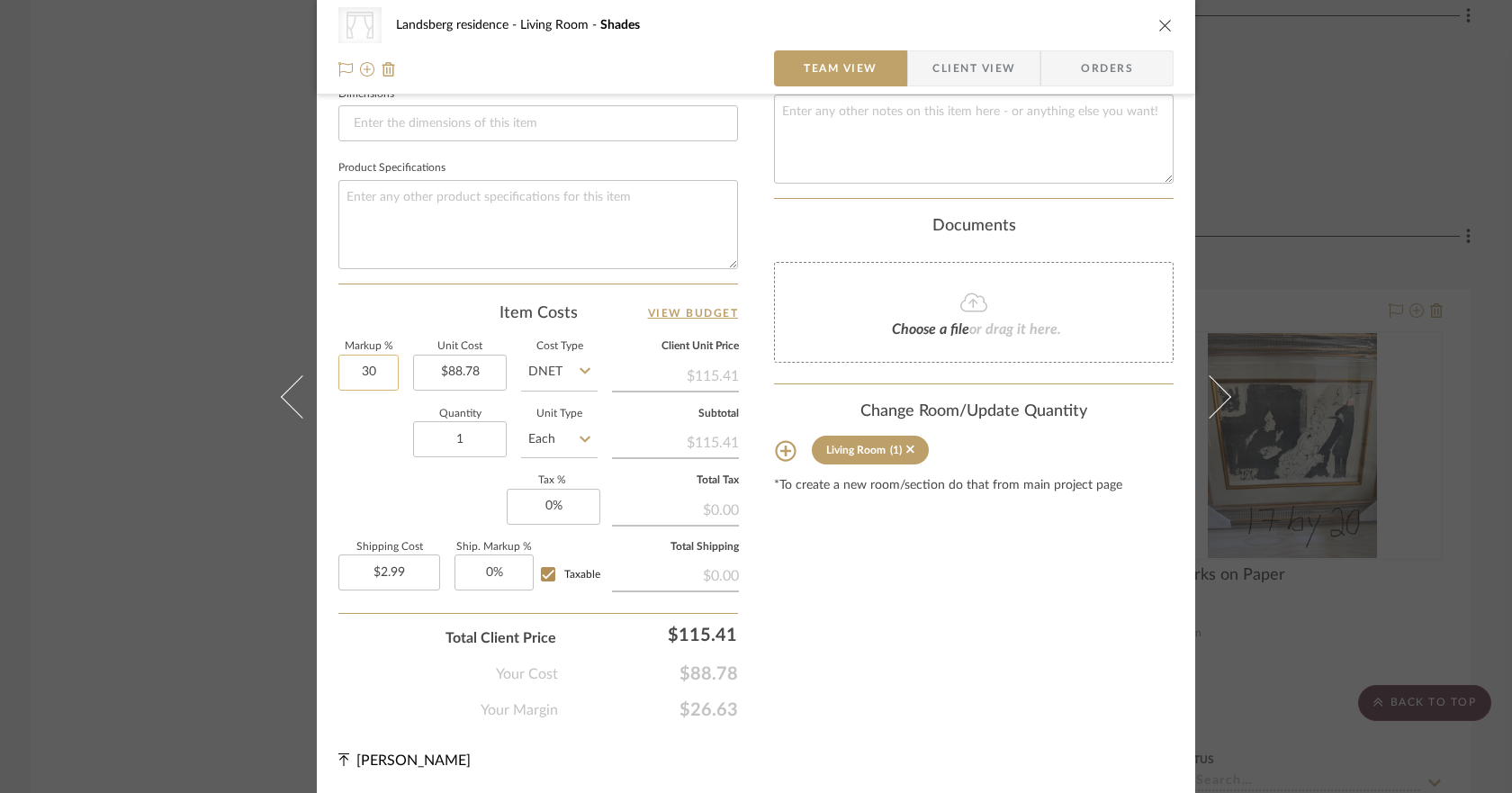 click on "30" 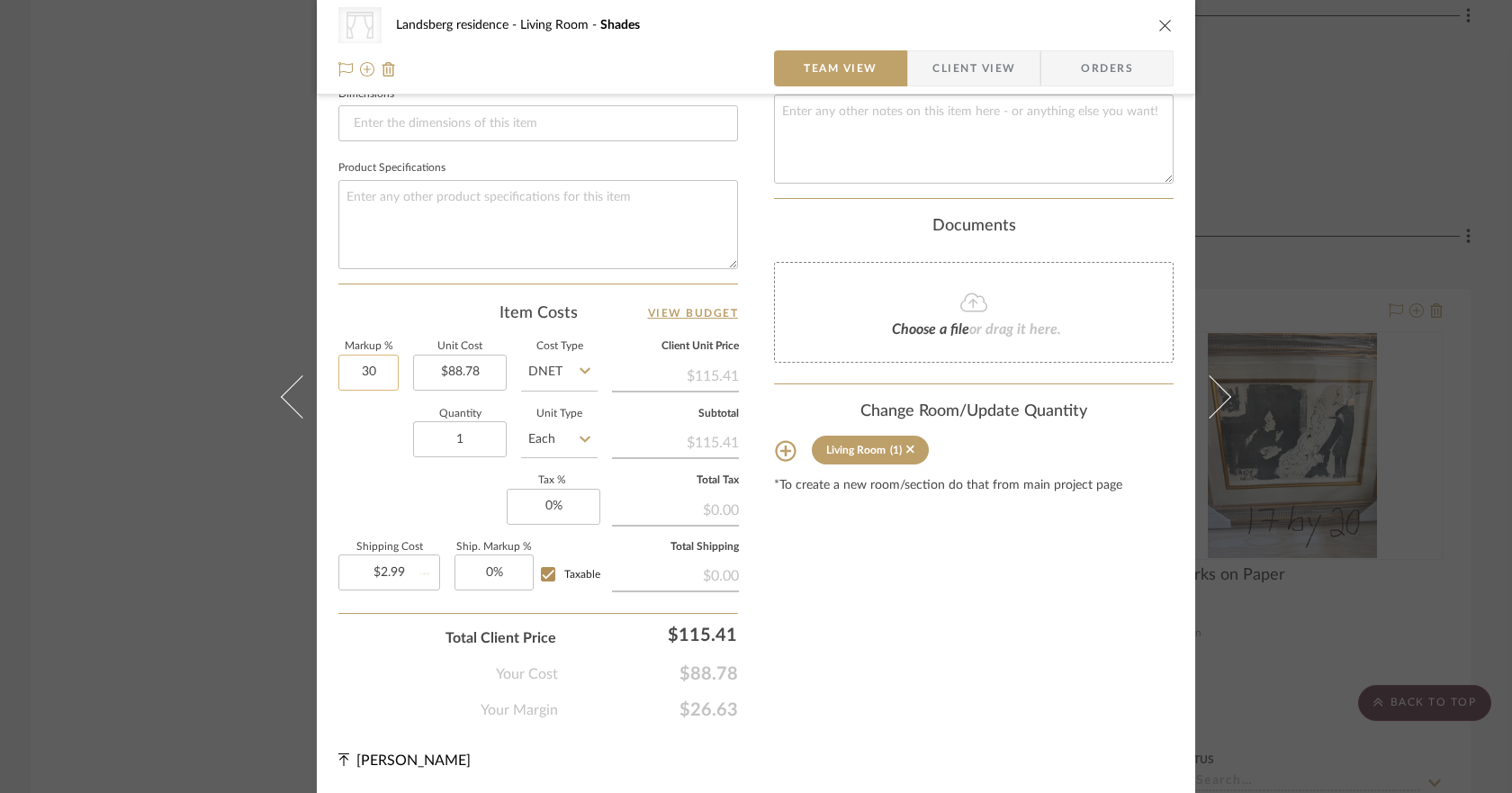 type 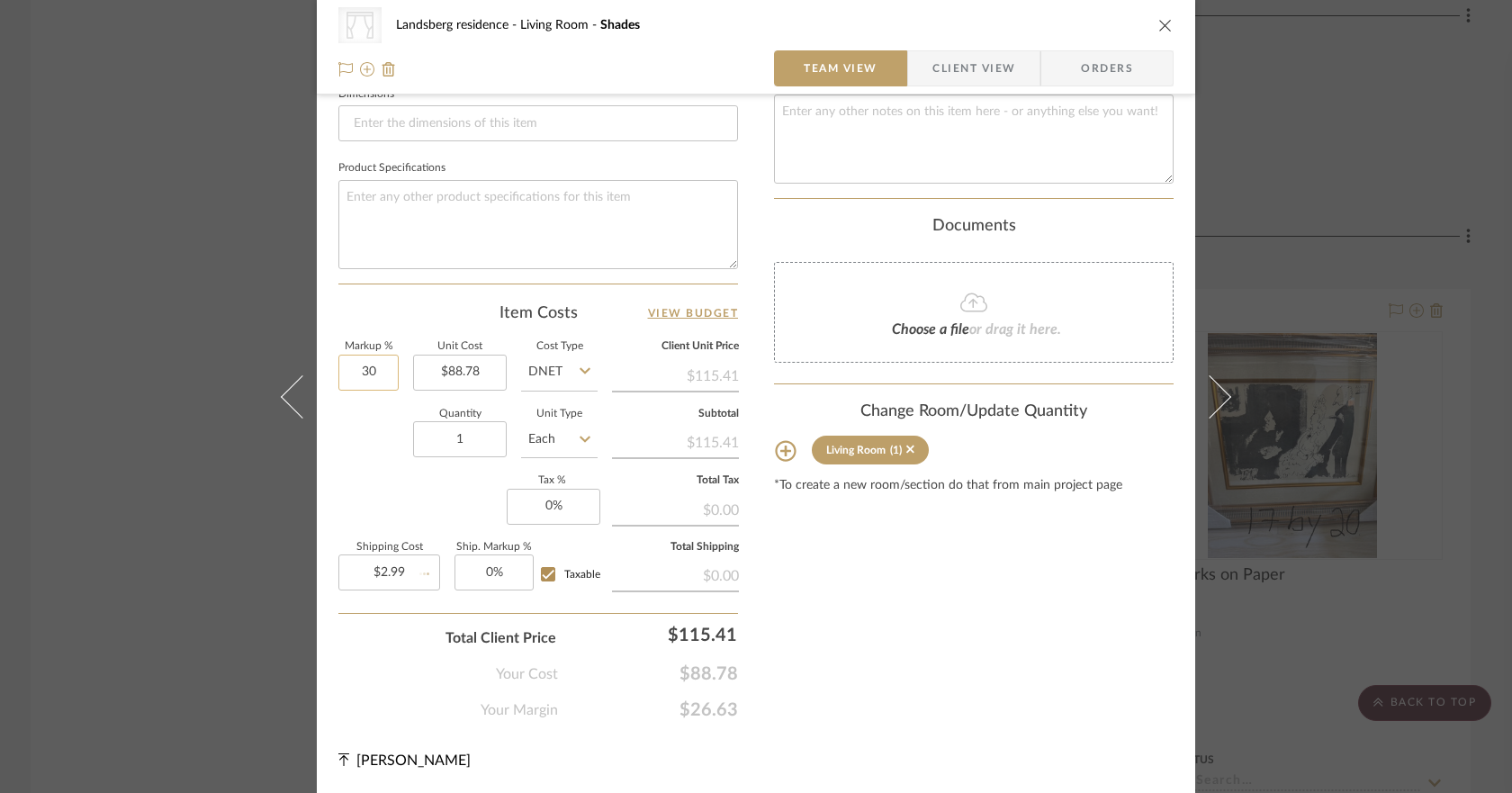 type 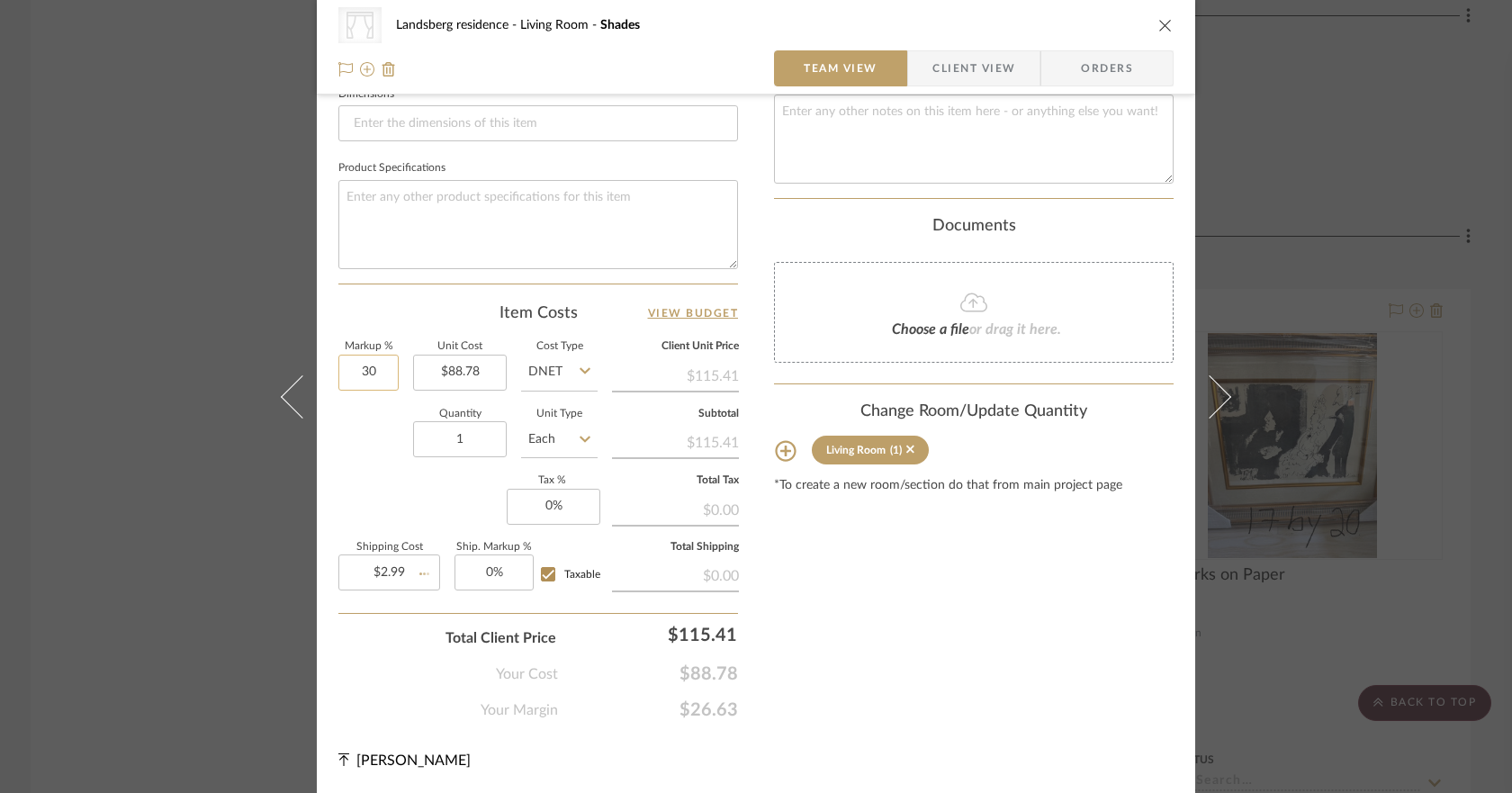 type 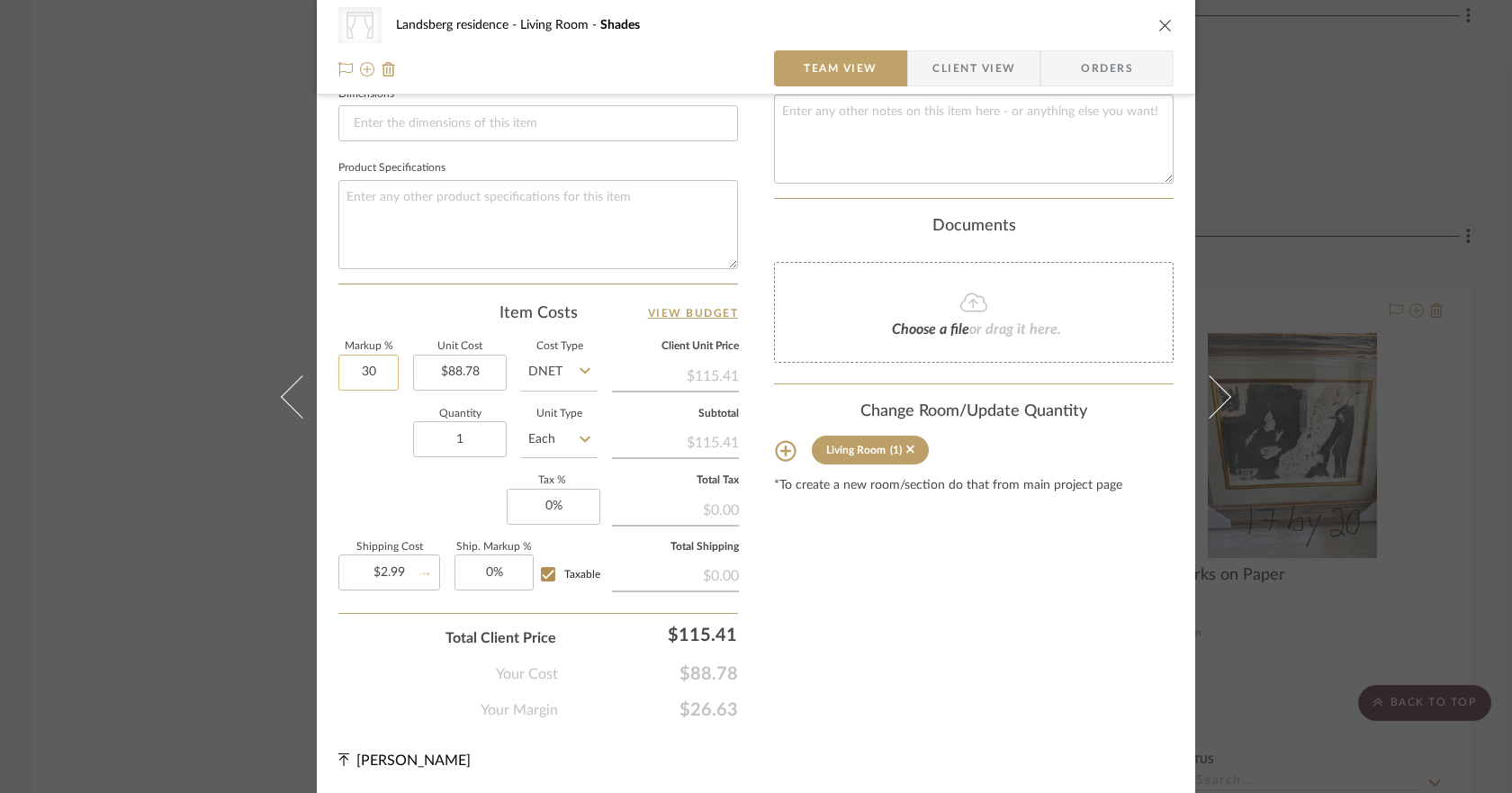 type 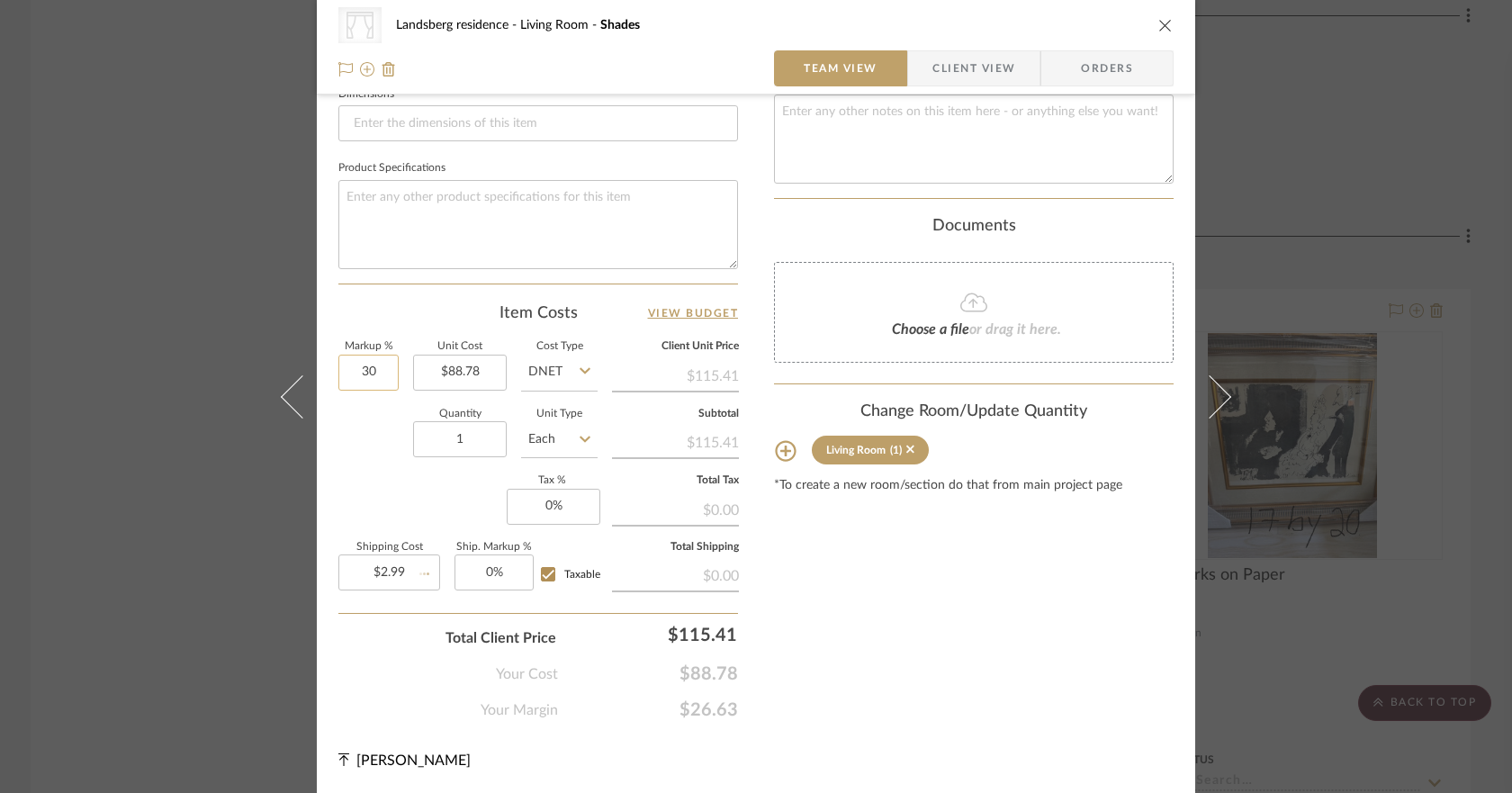 type 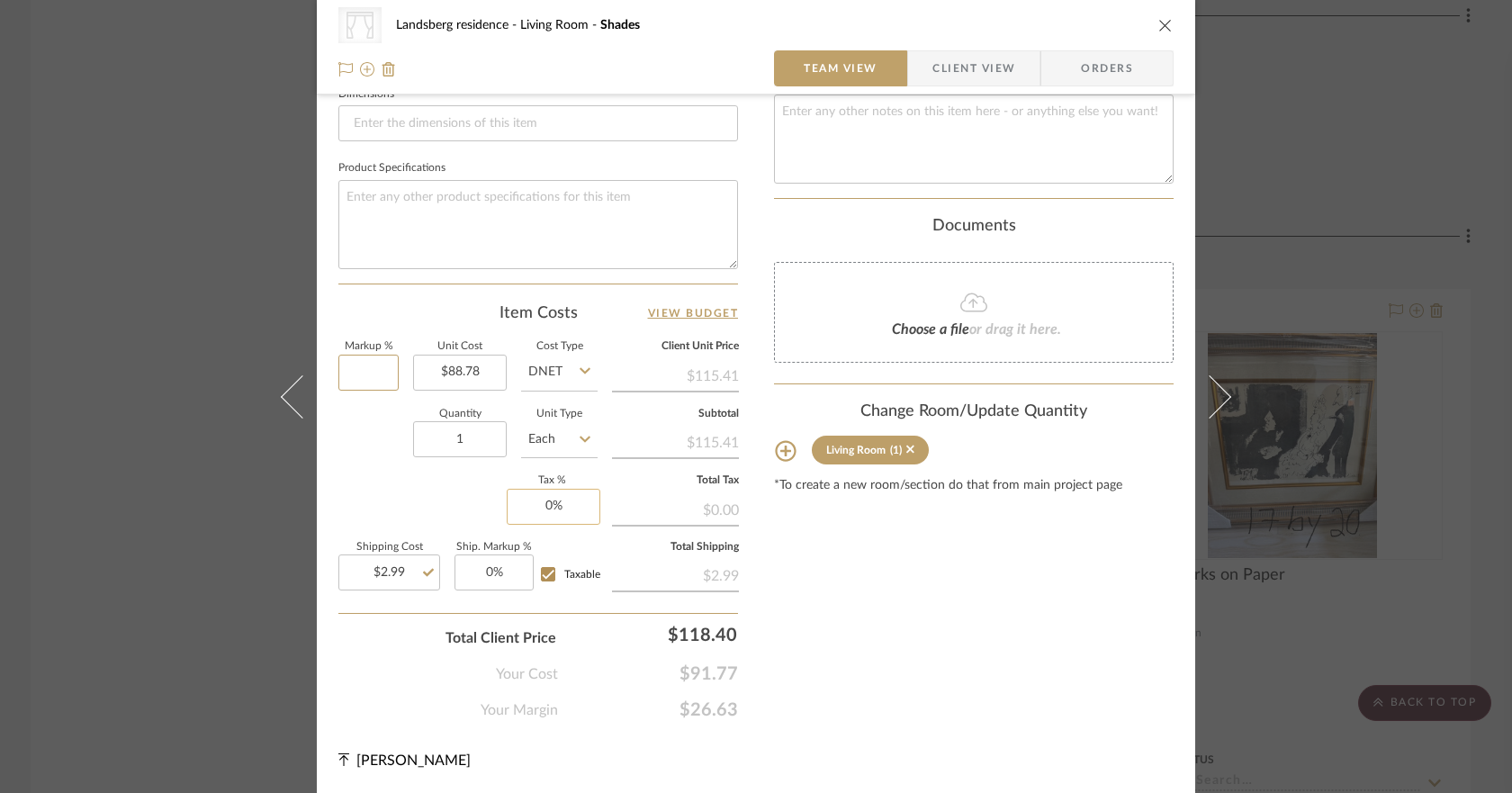 type 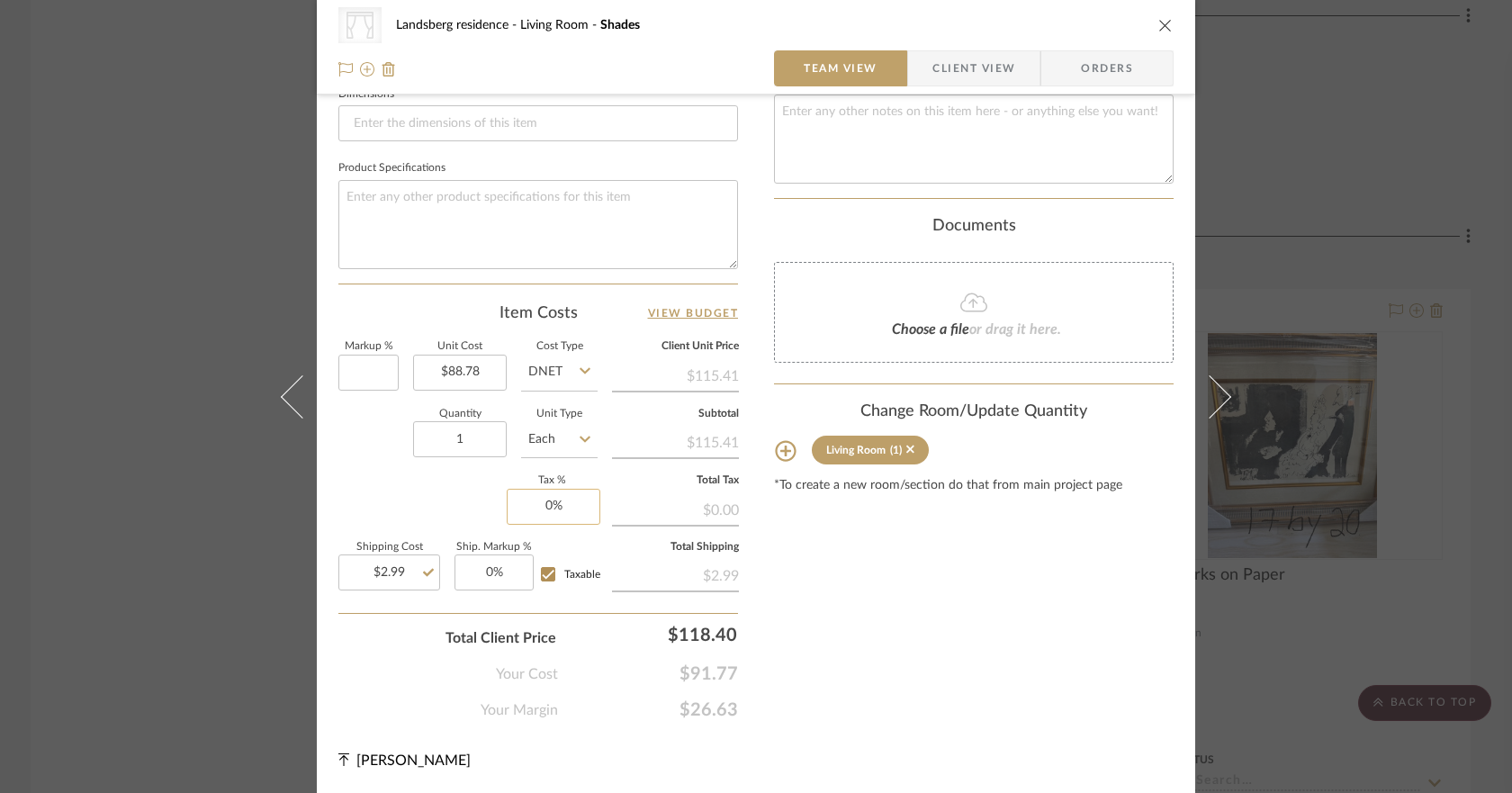 type on "0" 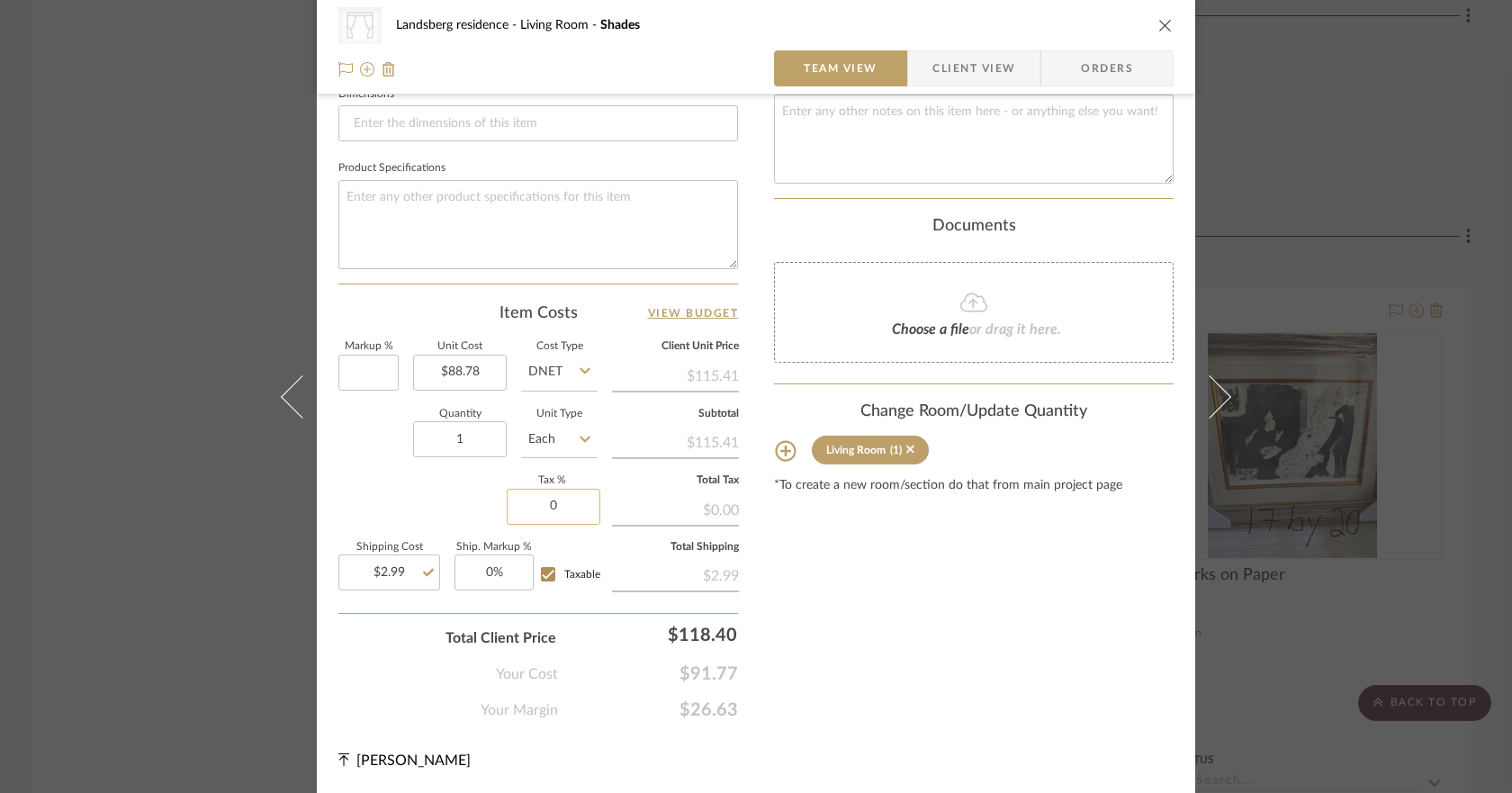 click on "0" 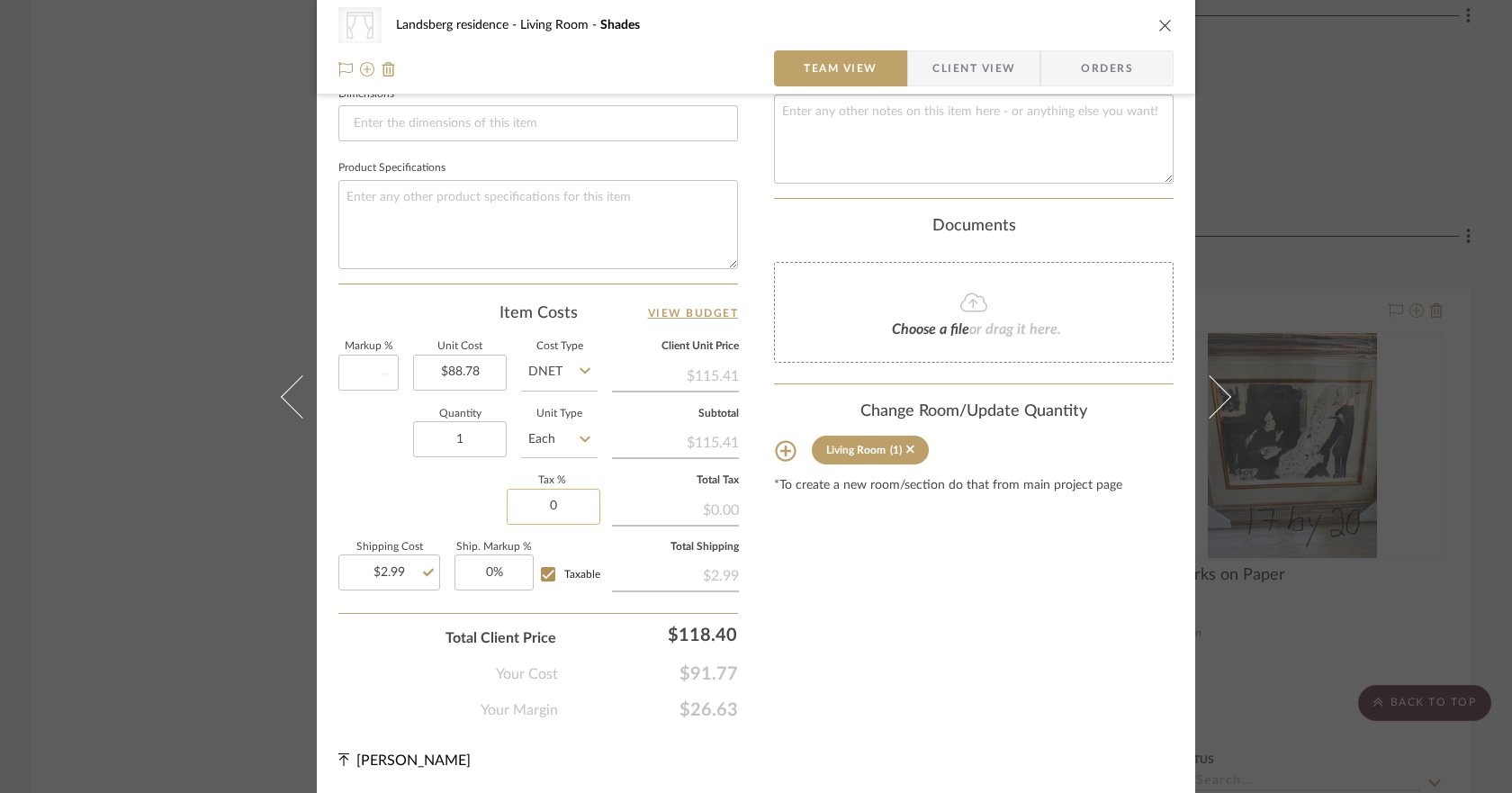 type 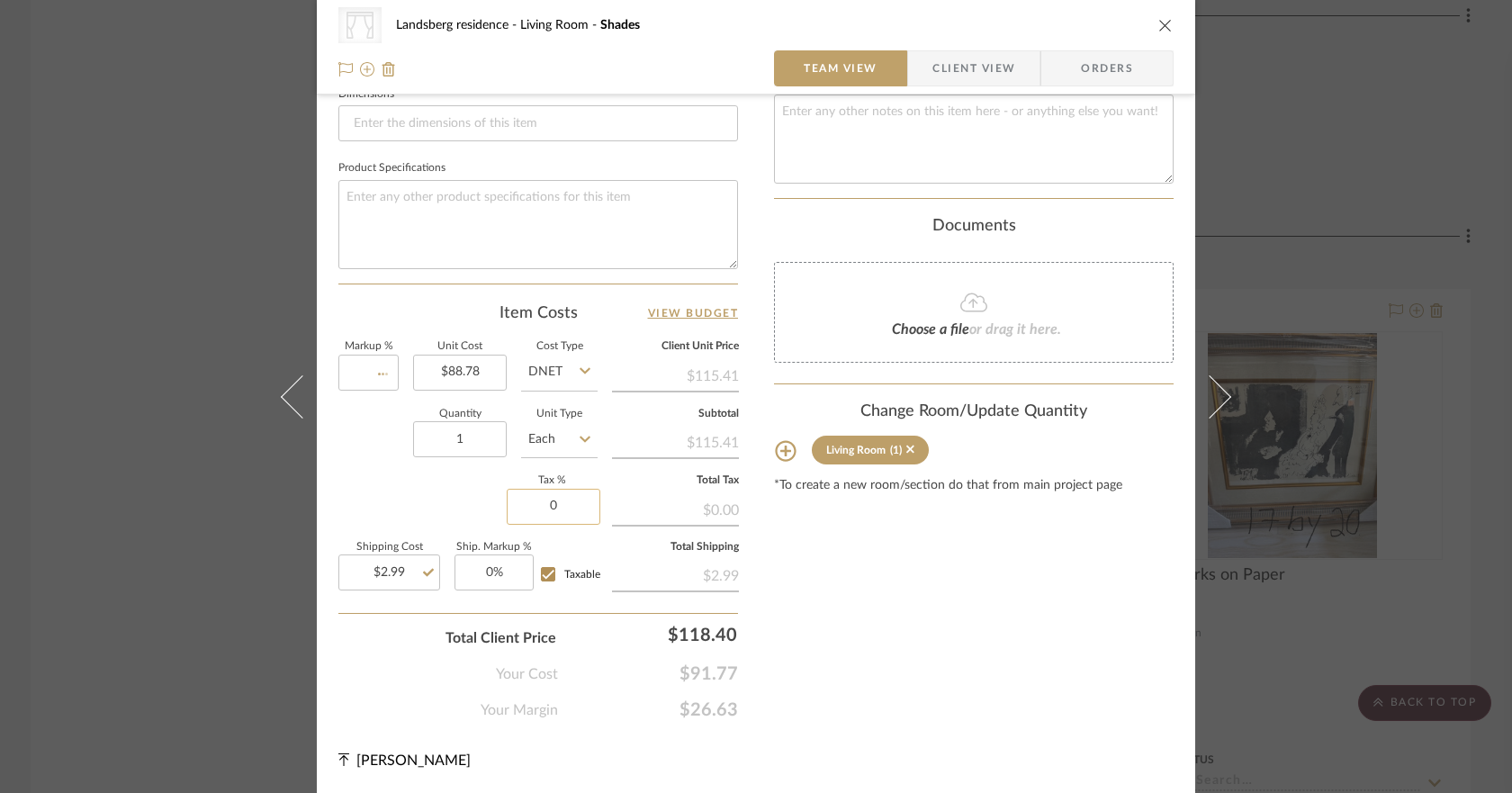 type 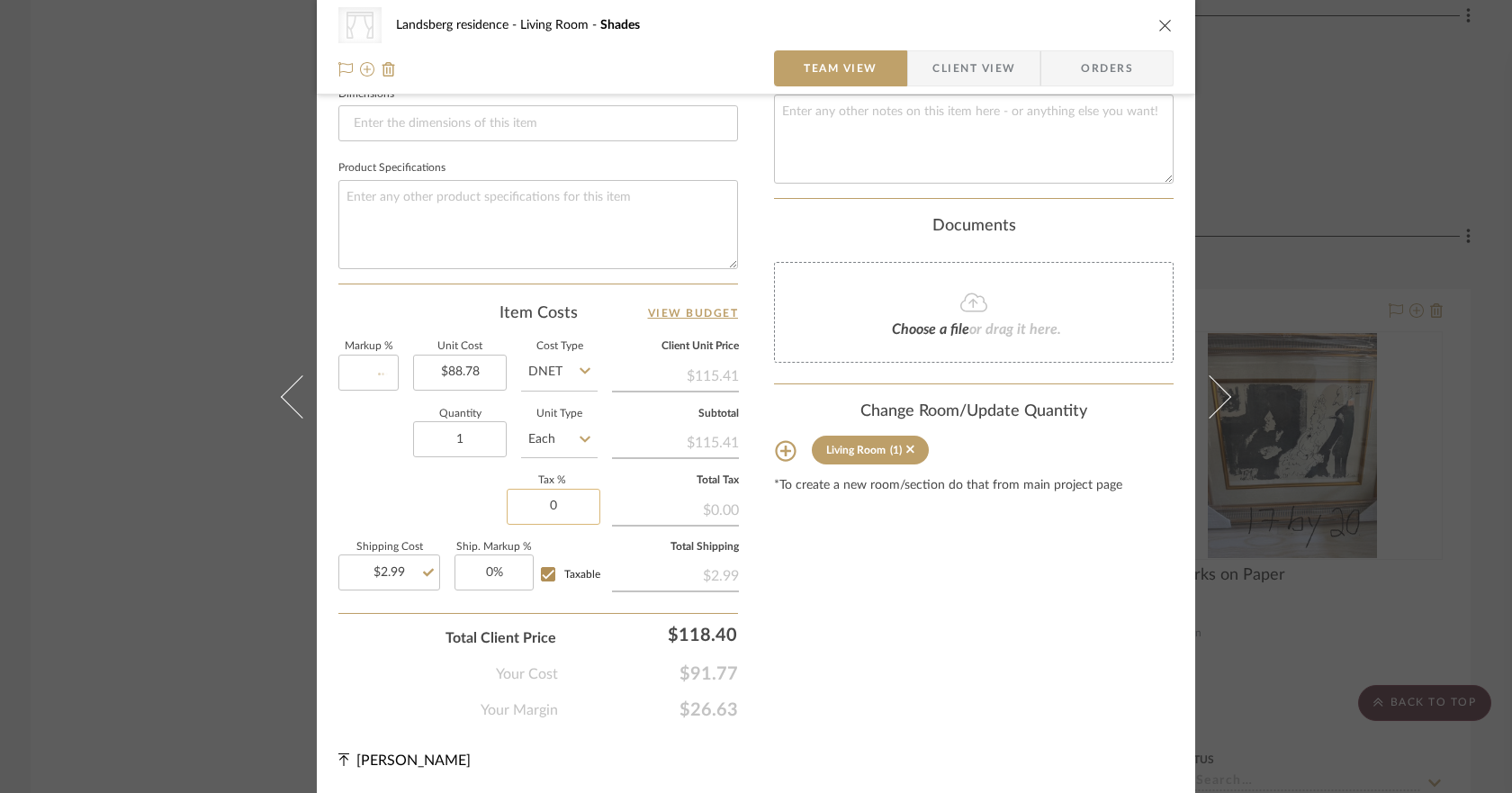 type 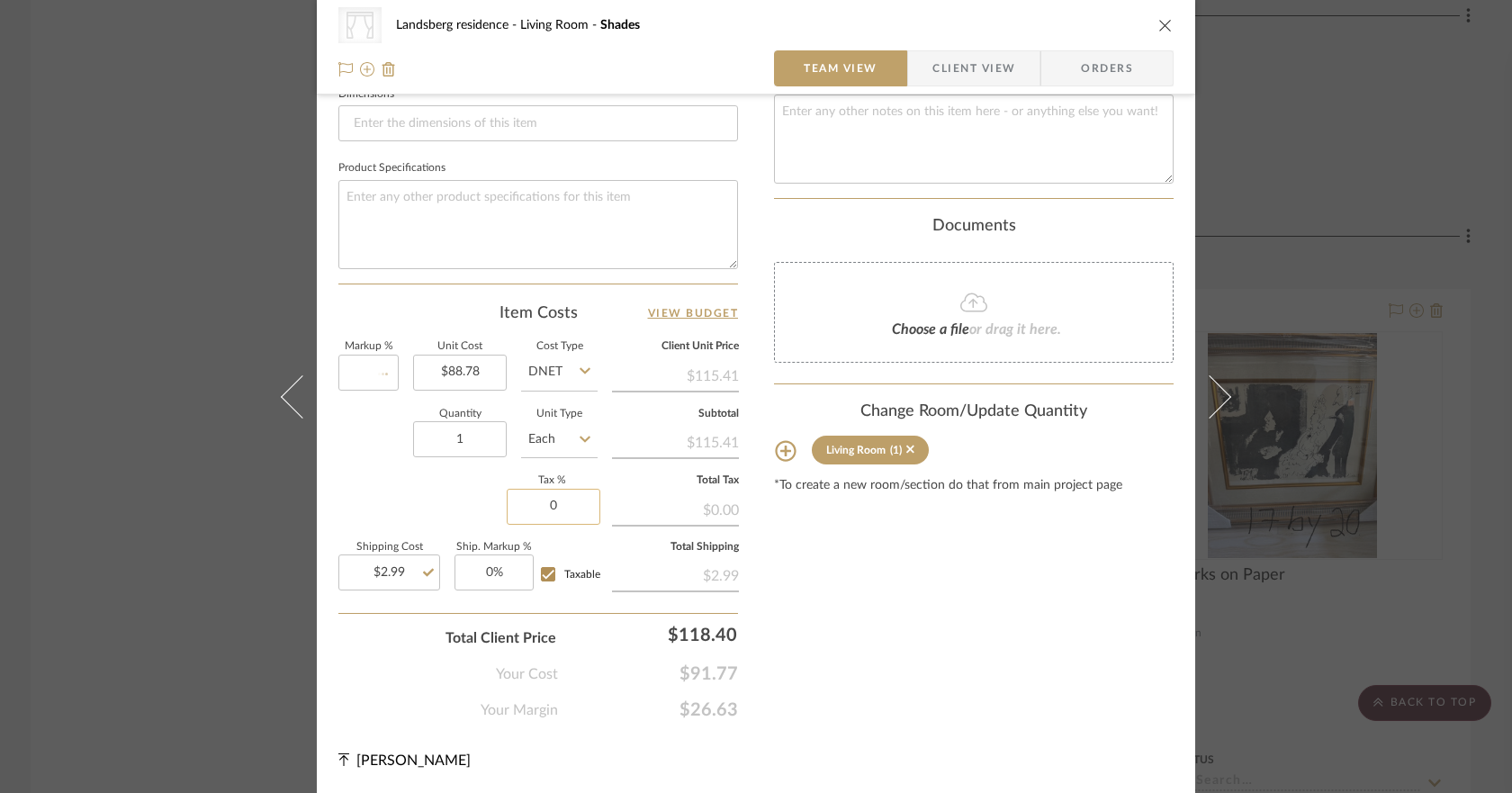 type on "0%" 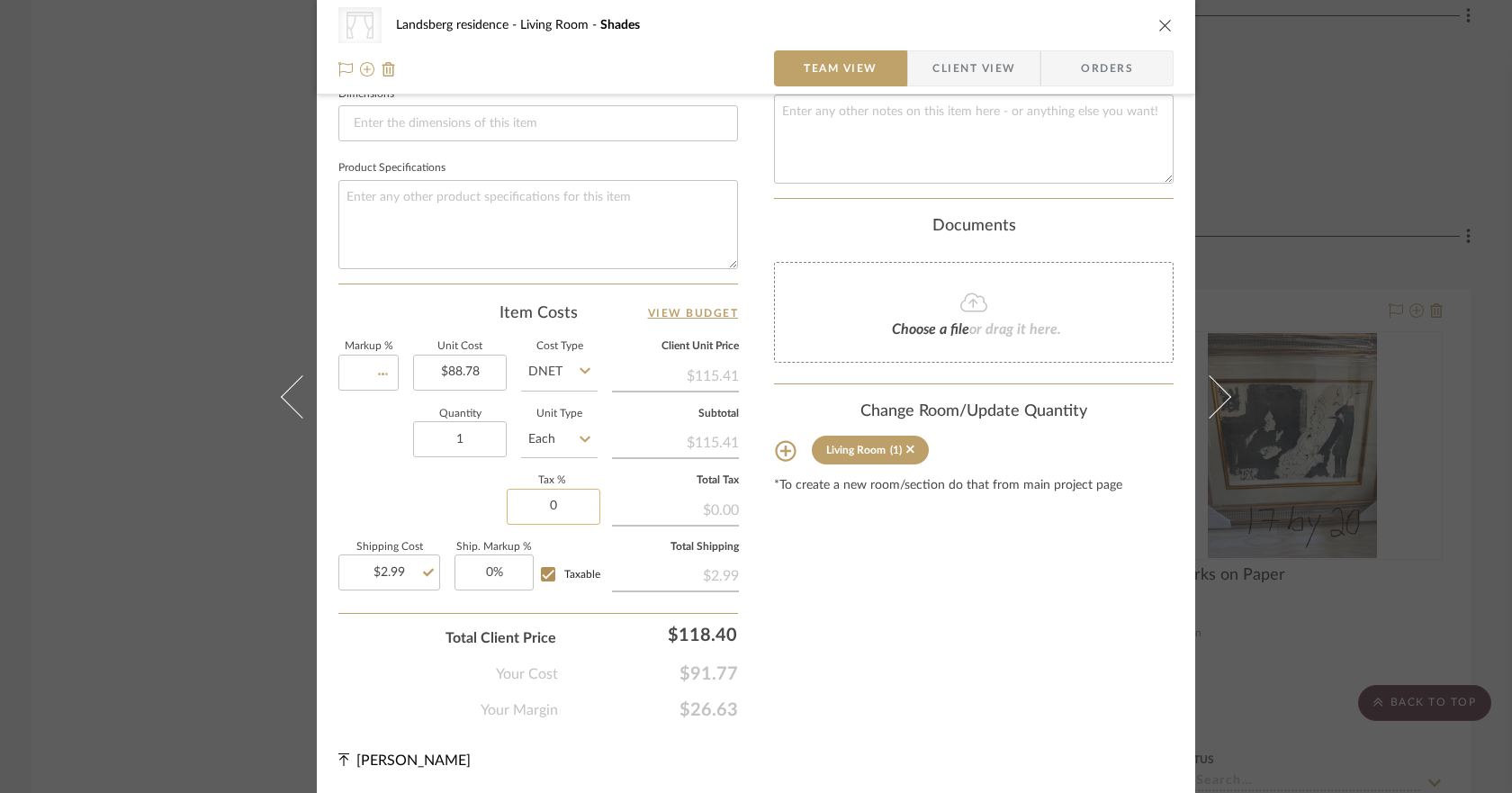 type 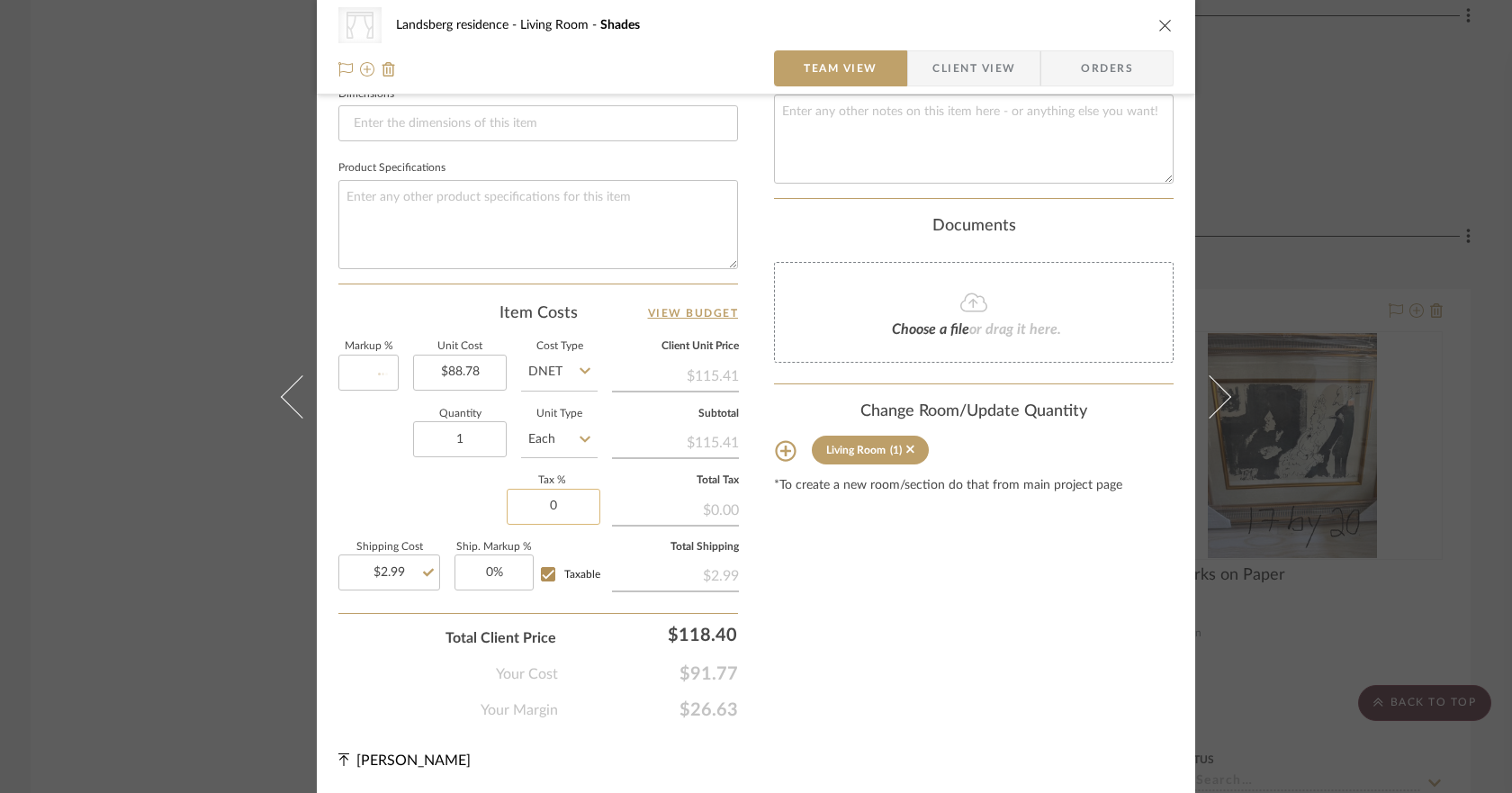 type 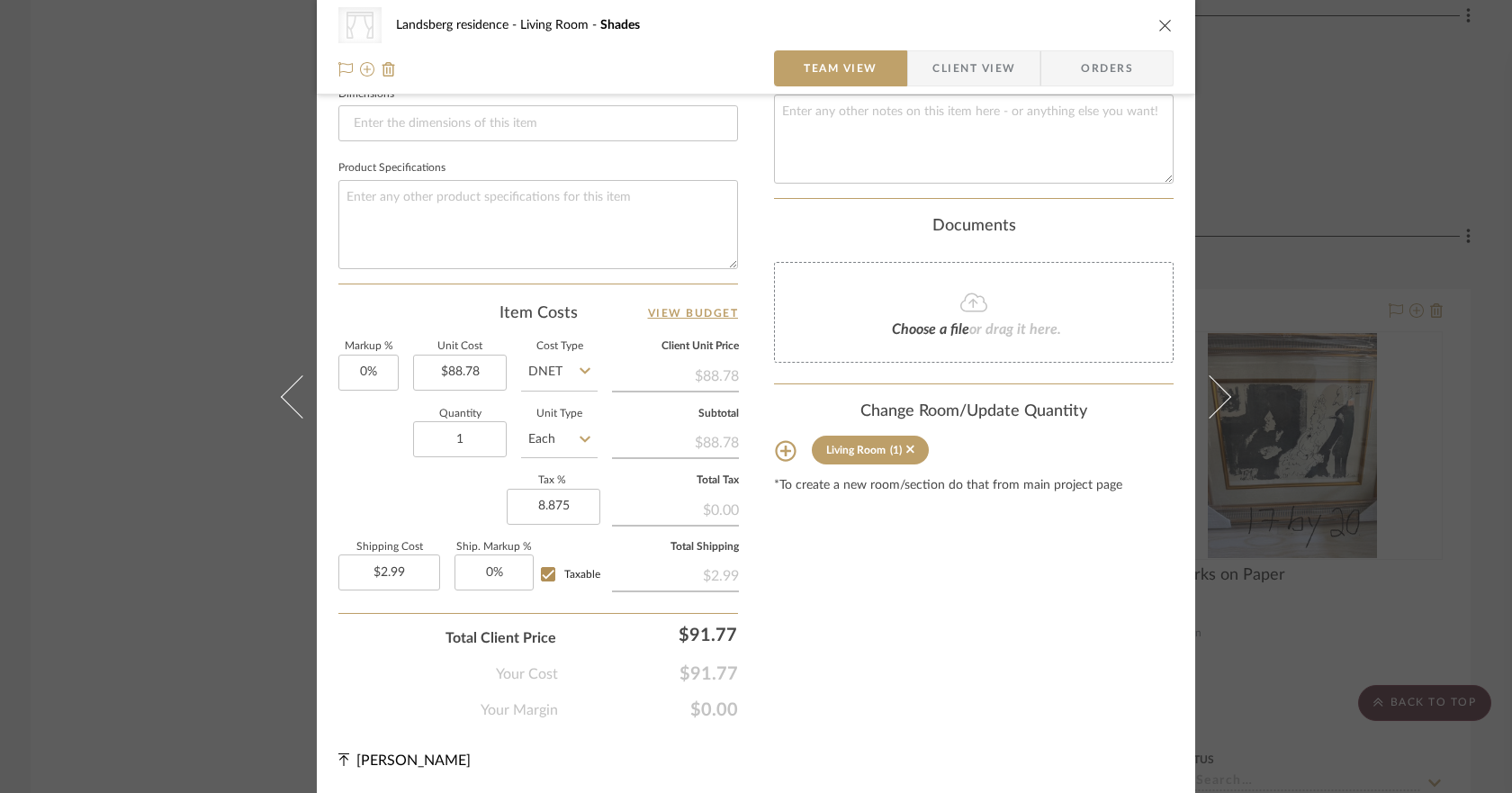 type on "8.875%" 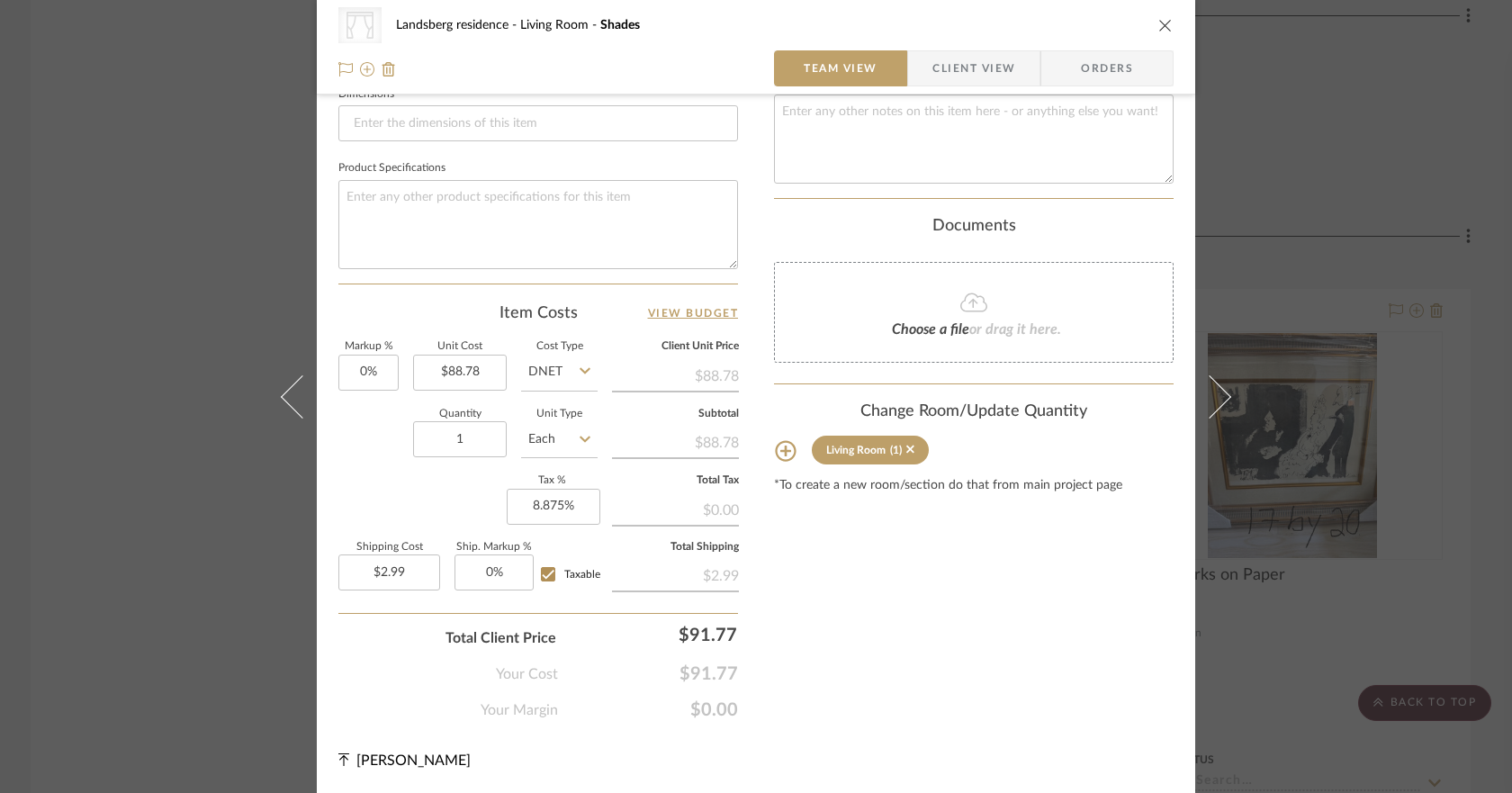 click on "Content here copies to Client View - confirm visibility there.  Show in Client Dashboard   Include in Budget   View Budget  Team Status  Lead Time  In Stock Weeks  Est. Min   Est. Max   Due Date   Install Date  Tasks / To-Dos /  team Messaging  Leave yourself a note here or share next steps with your team. You will receive emails when they
respond!  Invite Collaborator Internal Notes  Documents  Choose a file  or drag it here. Change Room/Update Quantity  Living Room  (1) *To create a new room/section do that from main project page" at bounding box center [974, 26] 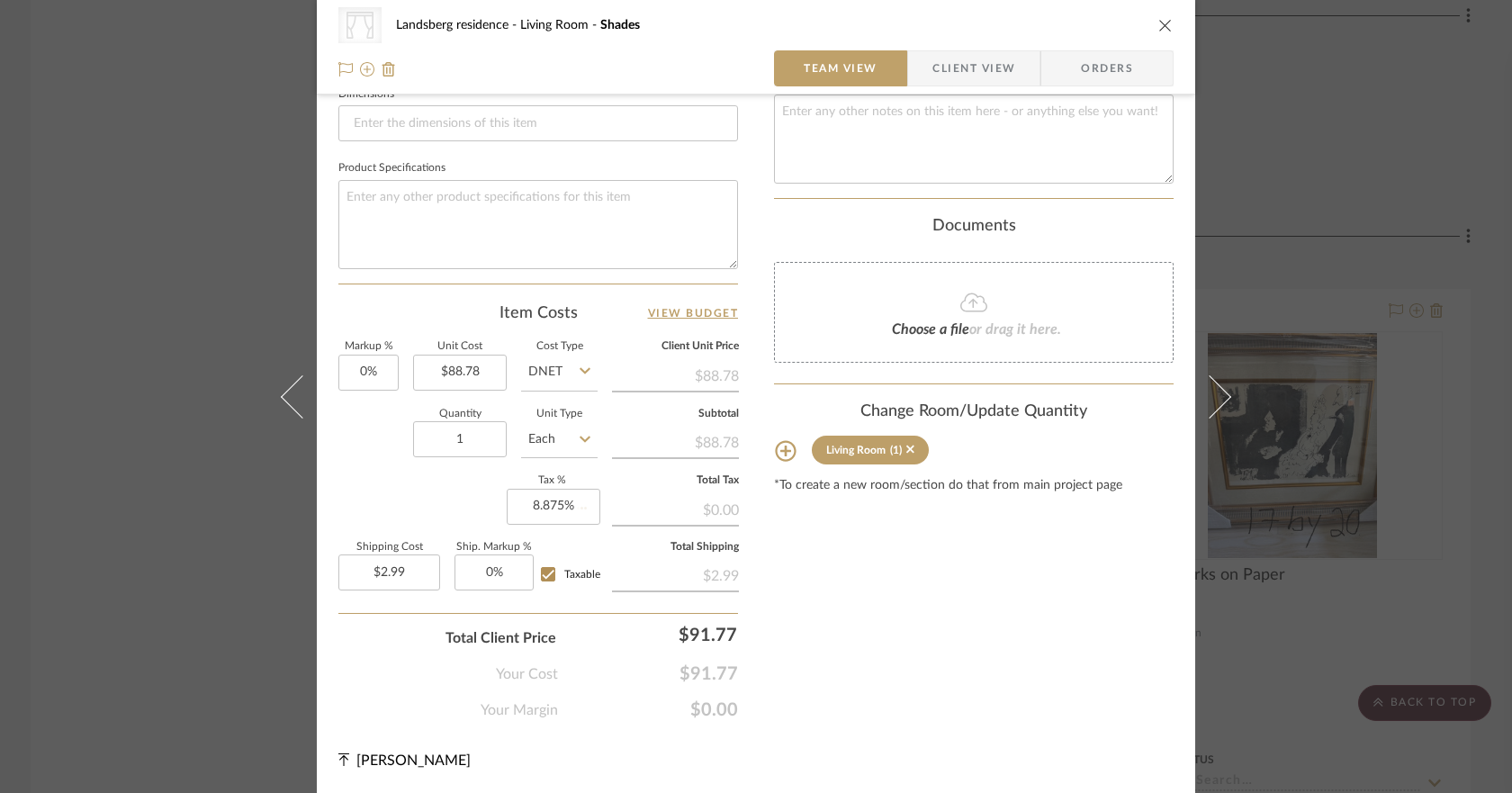 type 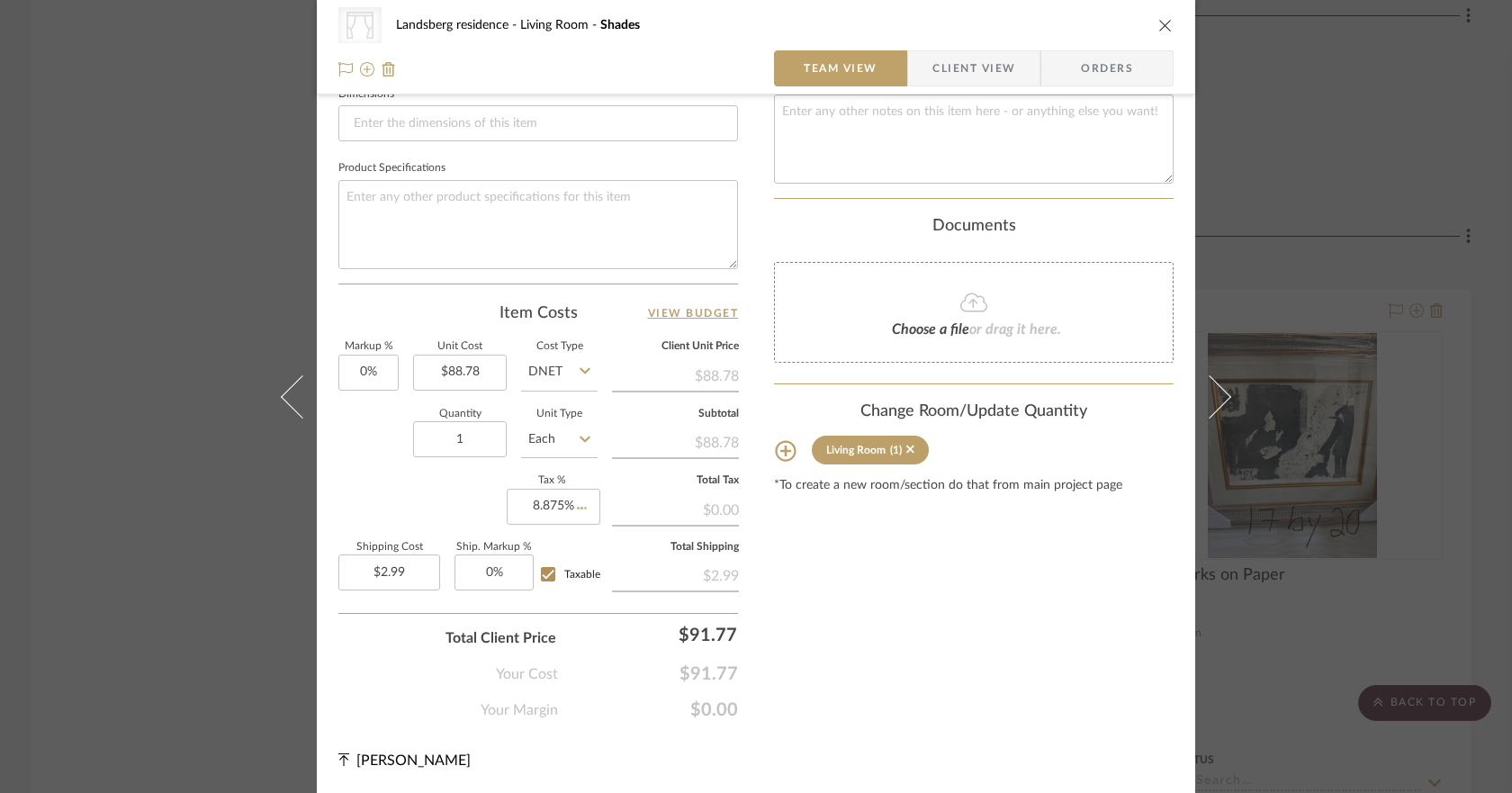 type 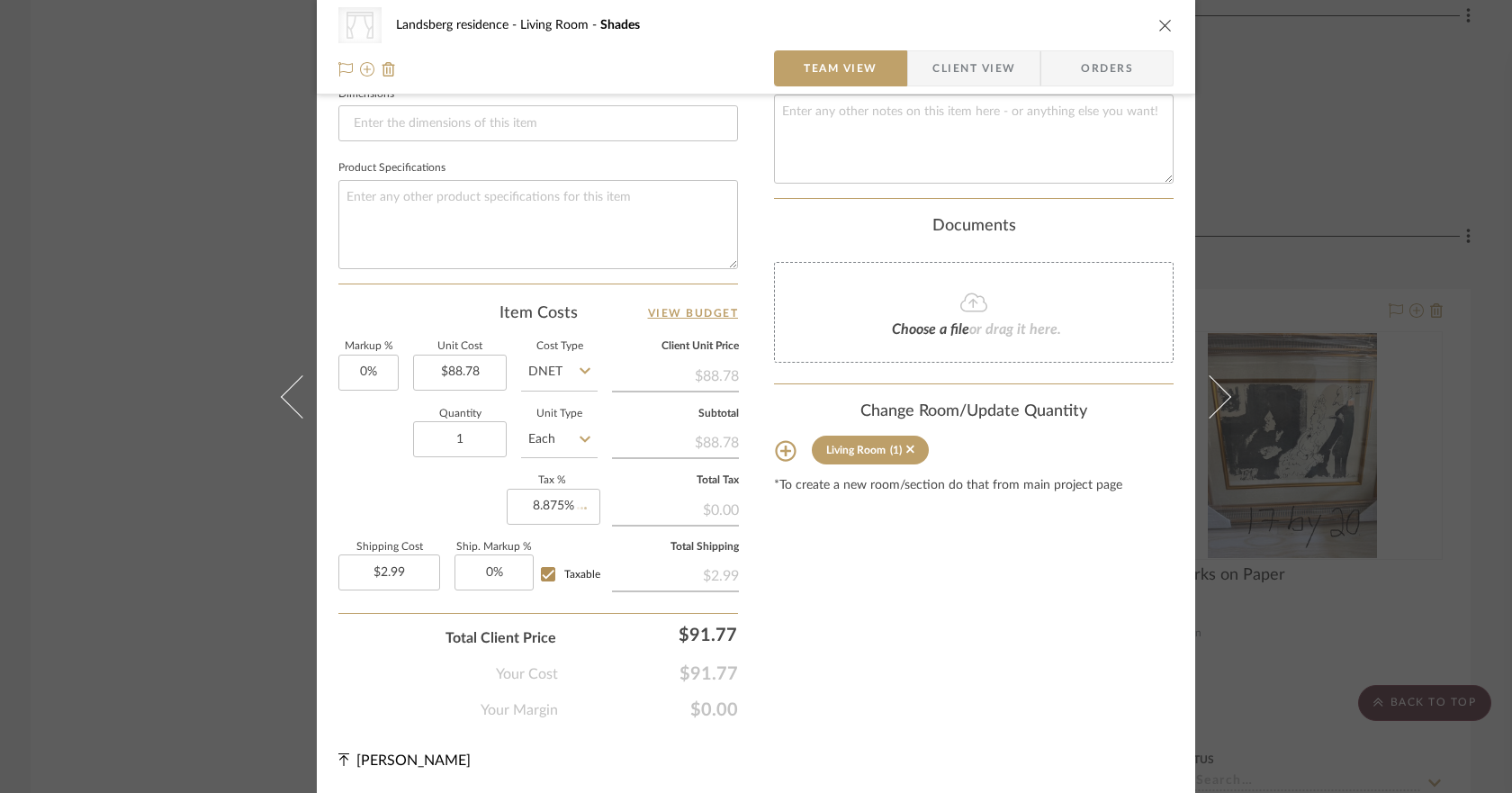 type 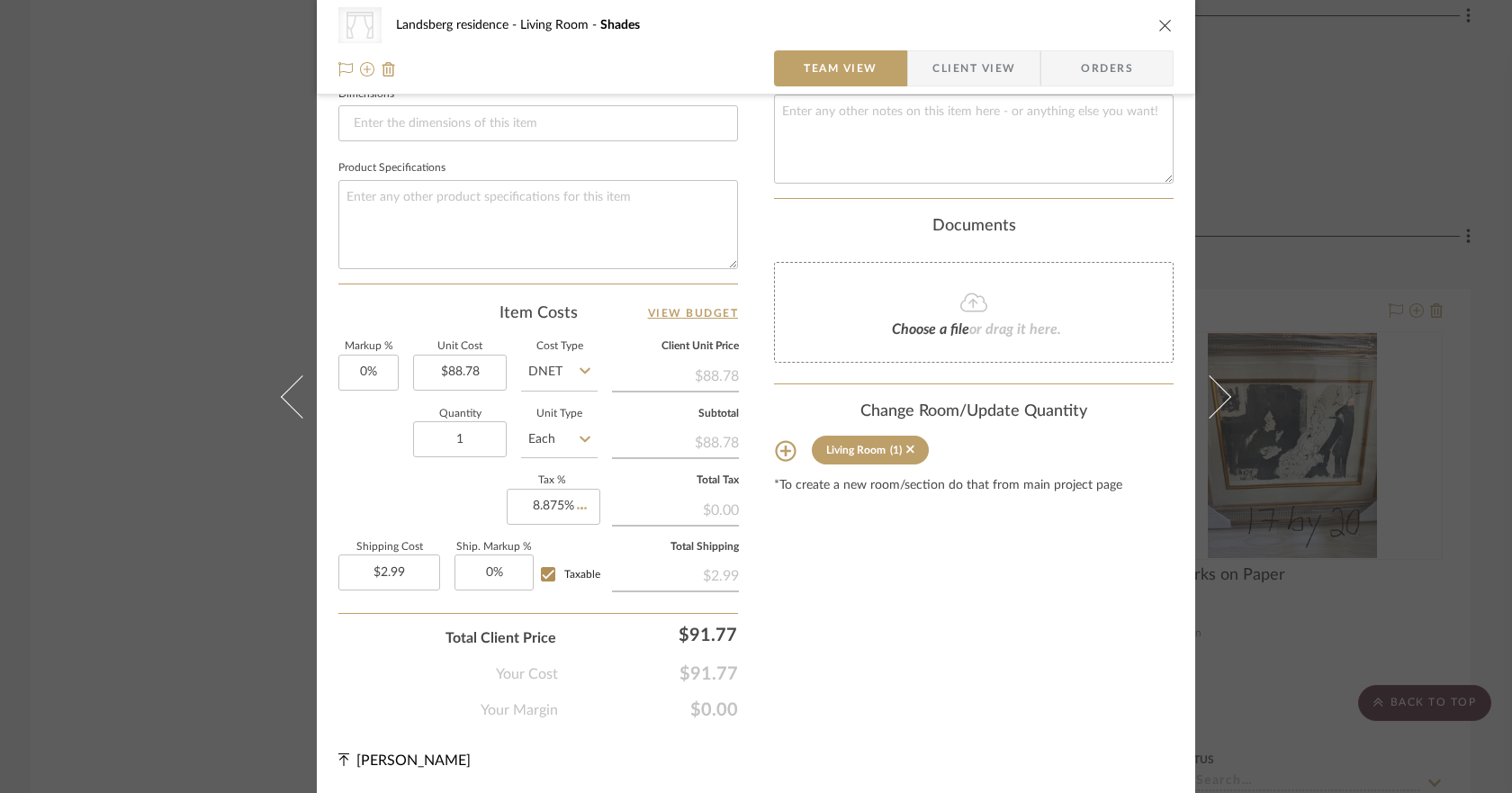 type 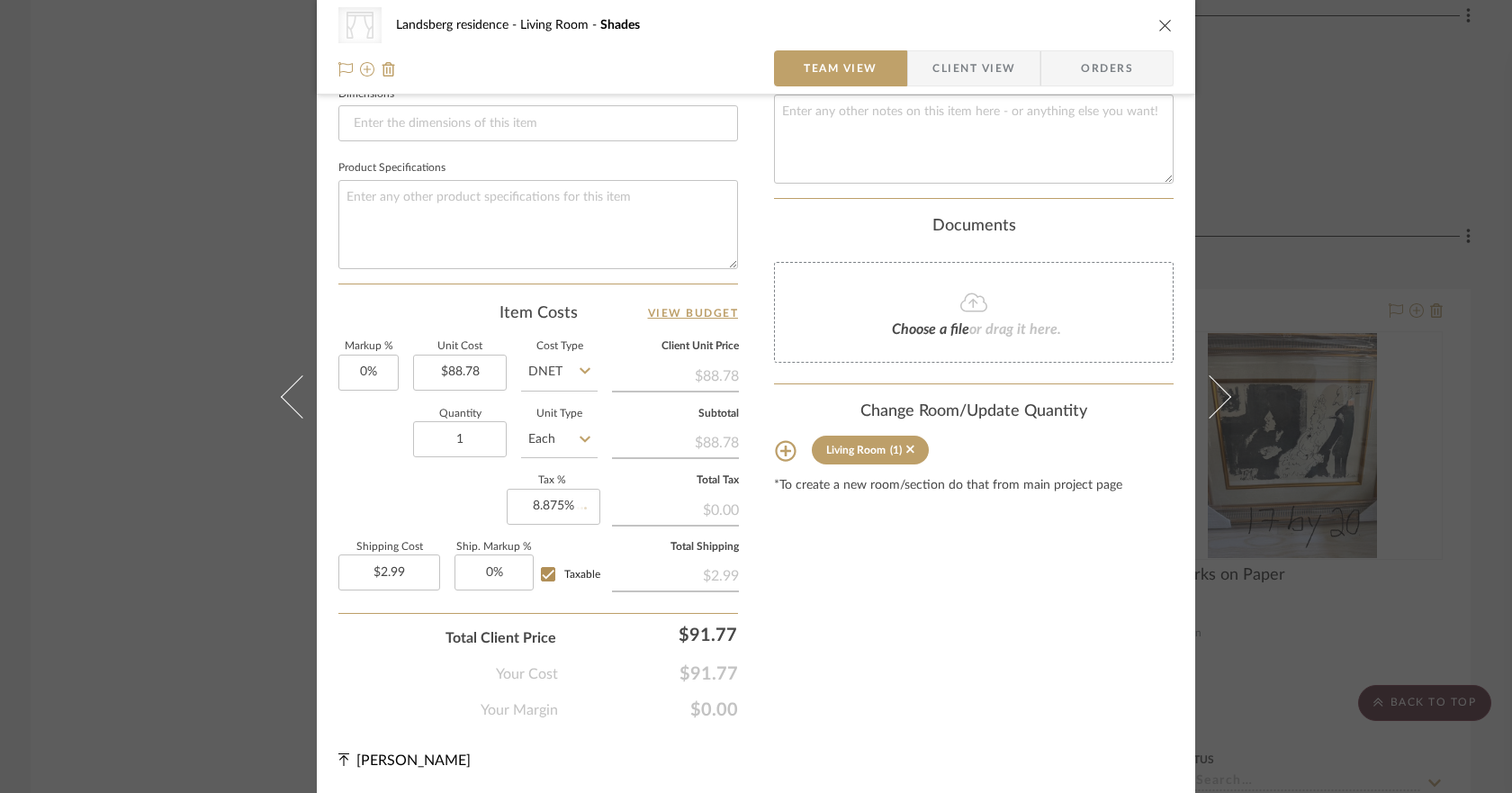 type 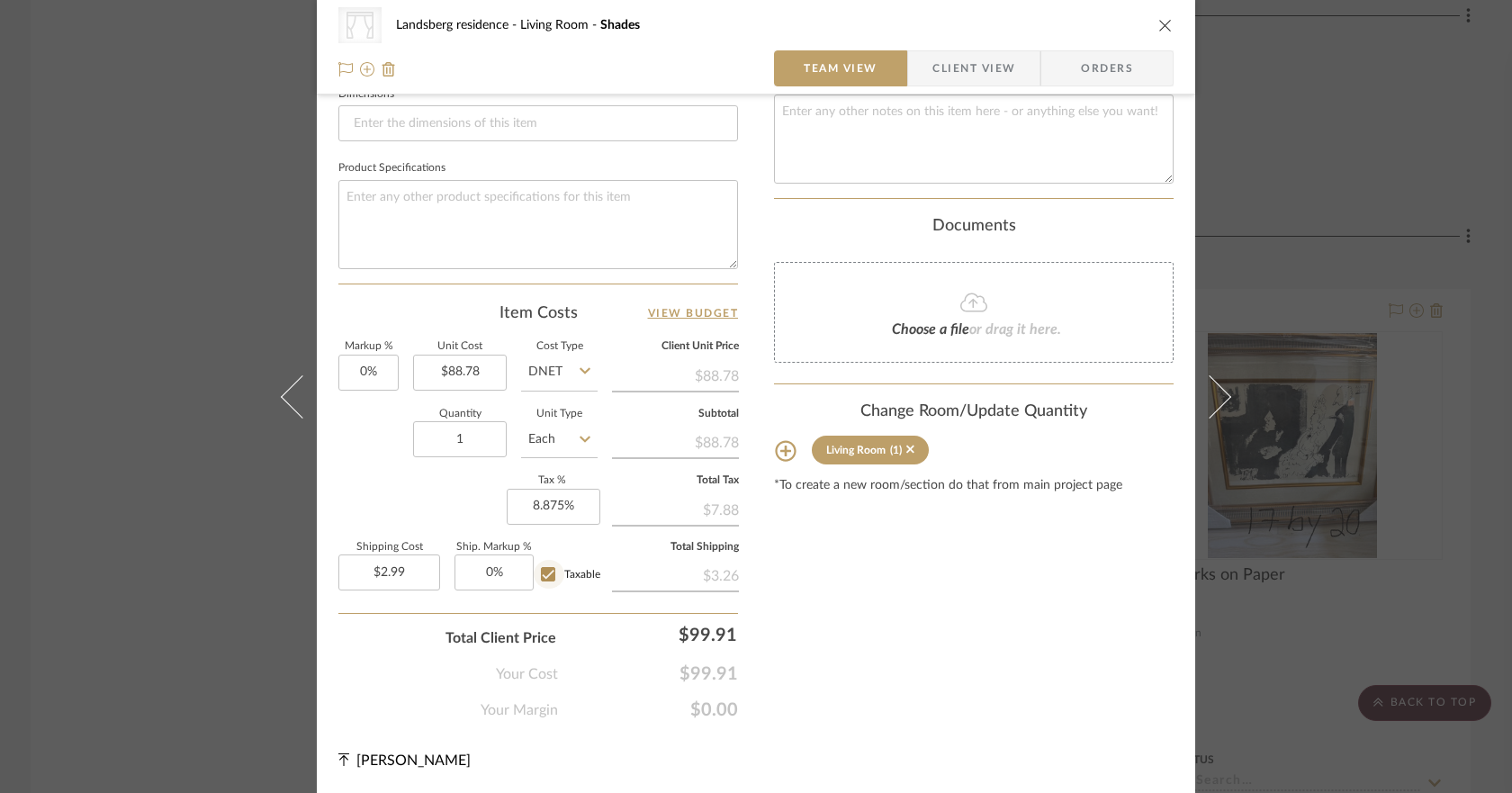 click on "Taxable" at bounding box center [548, 574] 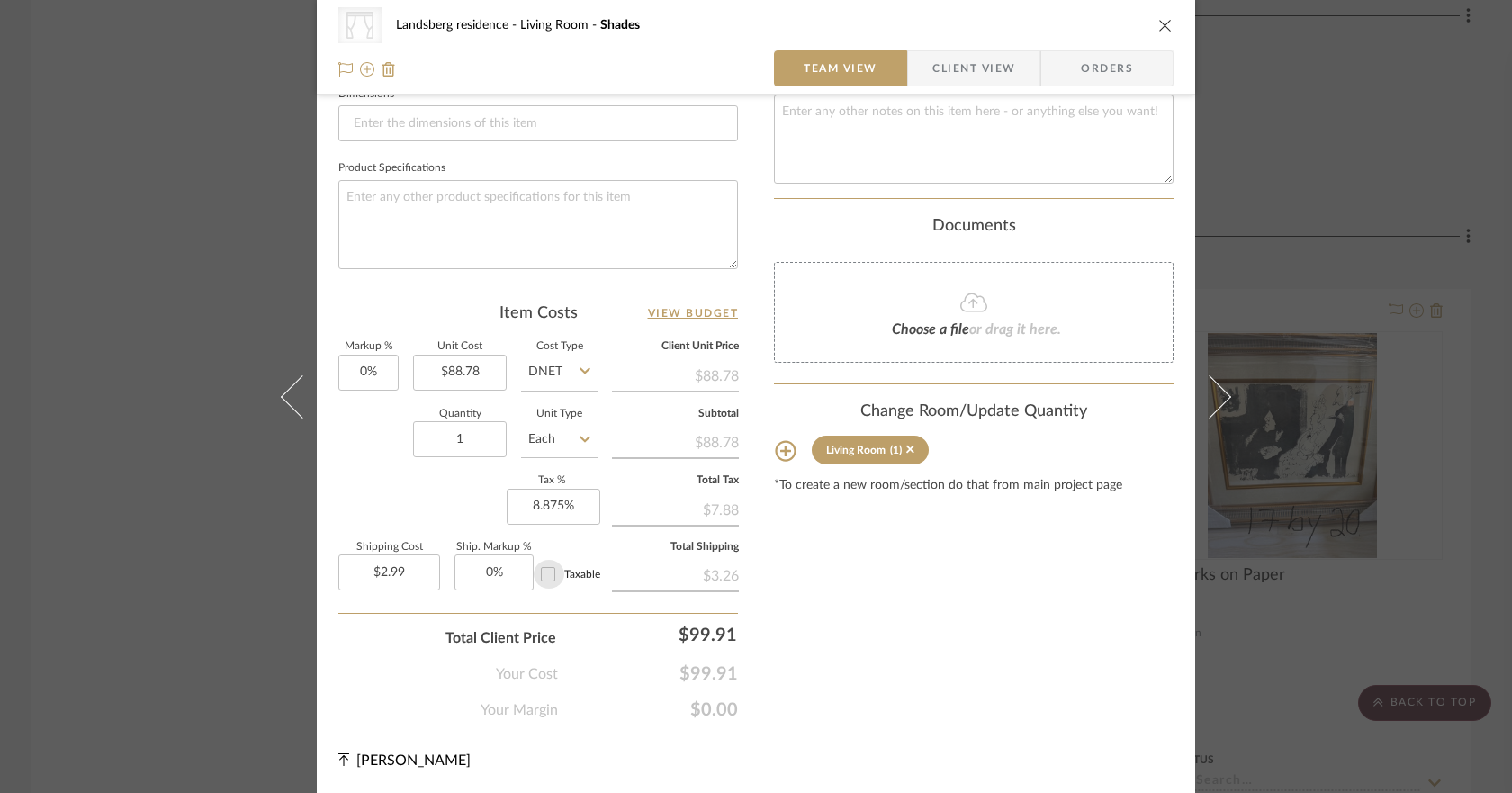 checkbox on "false" 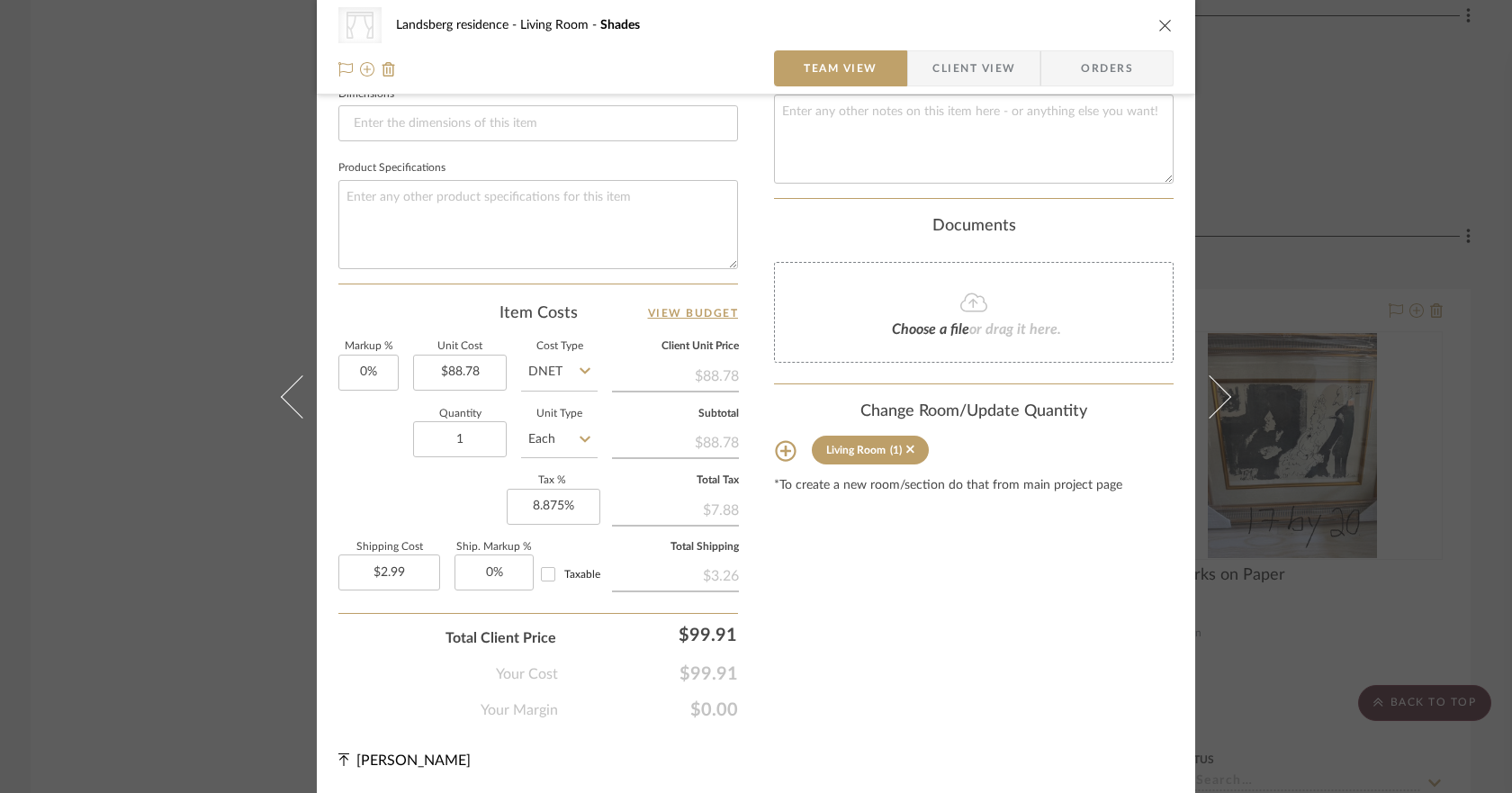 type 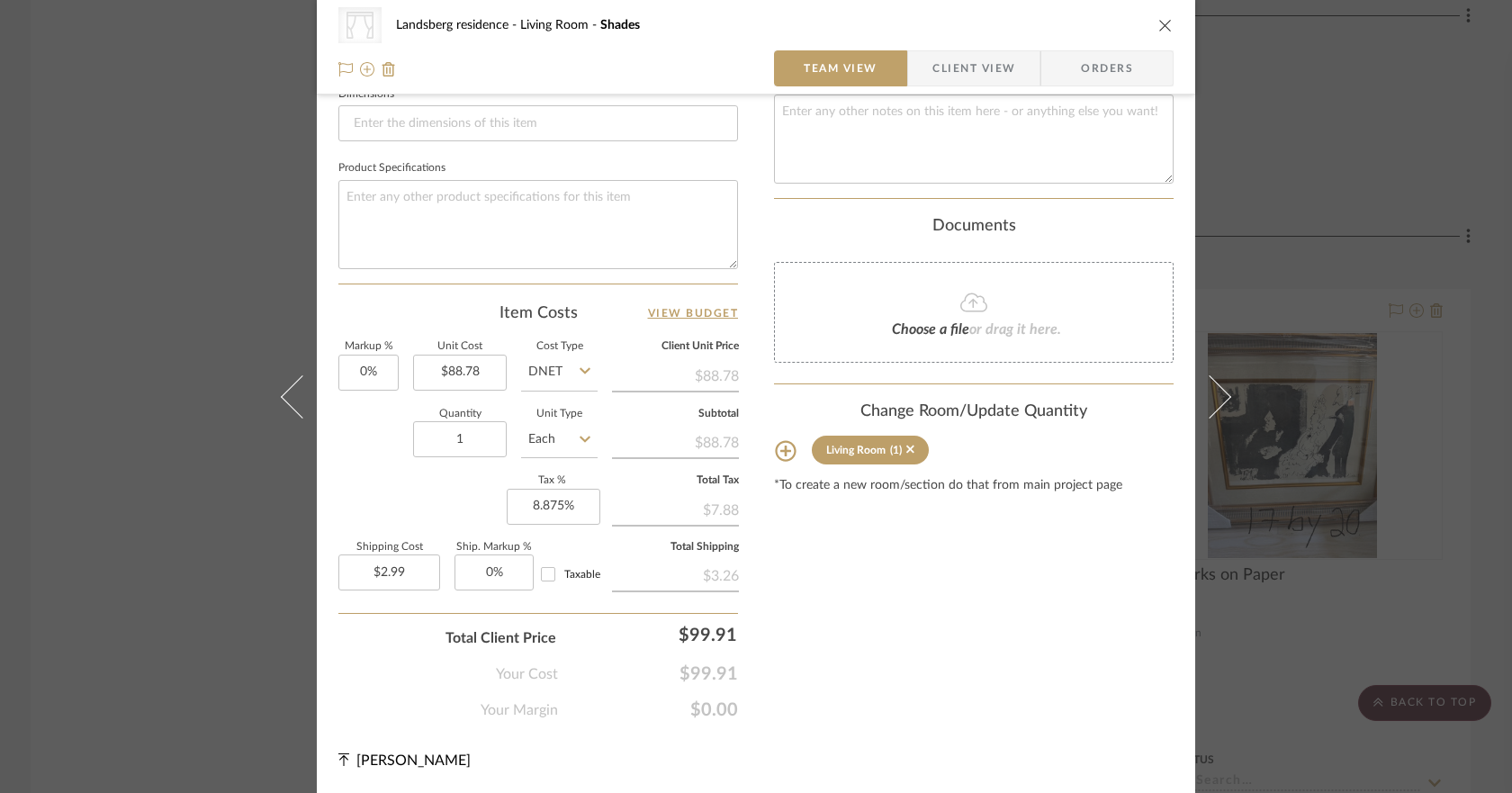 type 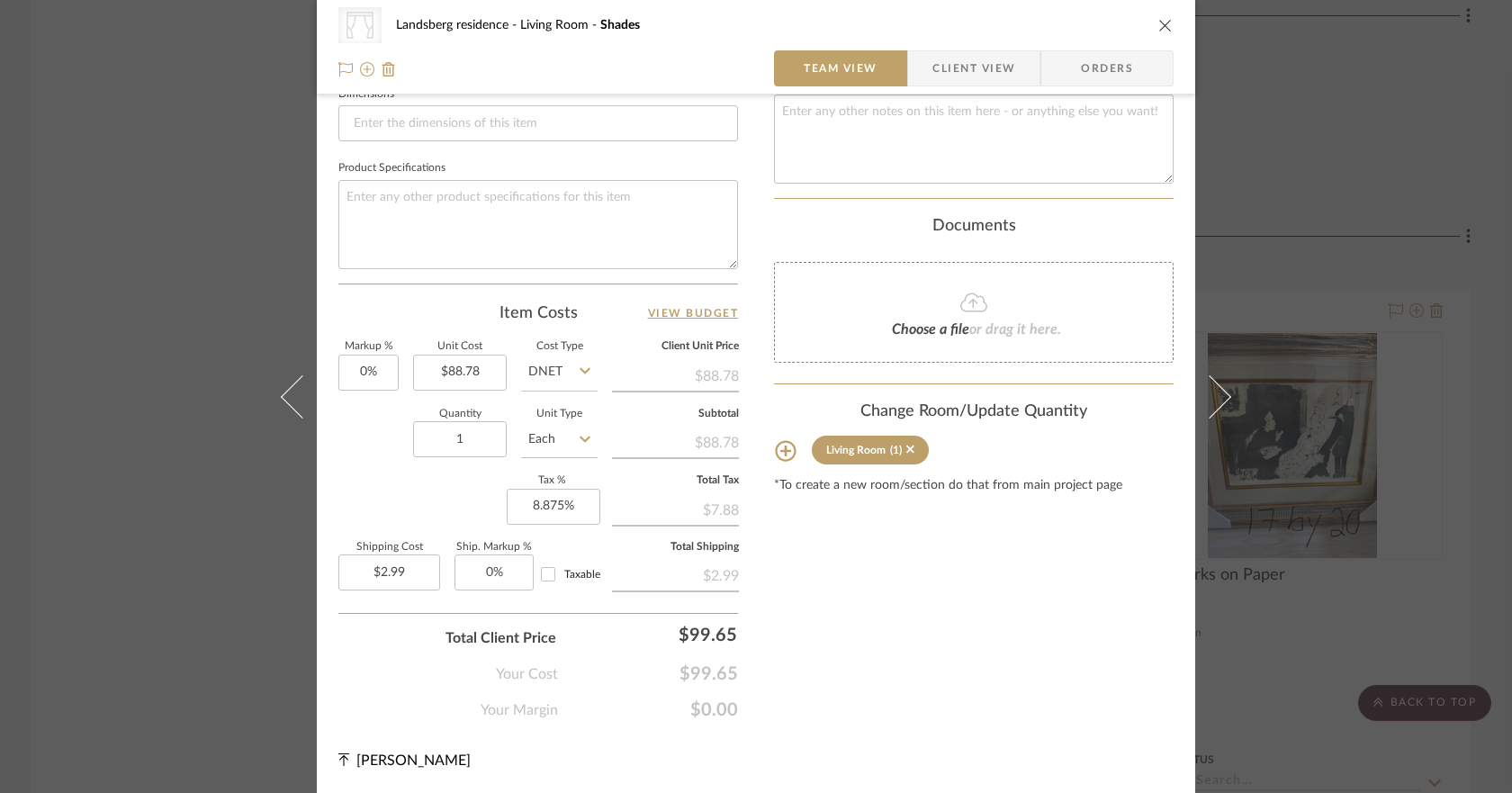 click on "Content here copies to Client View - confirm visibility there.  Show in Client Dashboard   Include in Budget   View Budget  Team Status  Lead Time  In Stock Weeks  Est. Min   Est. Max   Due Date   Install Date  Tasks / To-Dos /  team Messaging  Leave yourself a note here or share next steps with your team. You will receive emails when they
respond!  Invite Collaborator Internal Notes  Documents  Choose a file  or drag it here. Change Room/Update Quantity  Living Room  (1) *To create a new room/section do that from main project page" at bounding box center [974, 26] 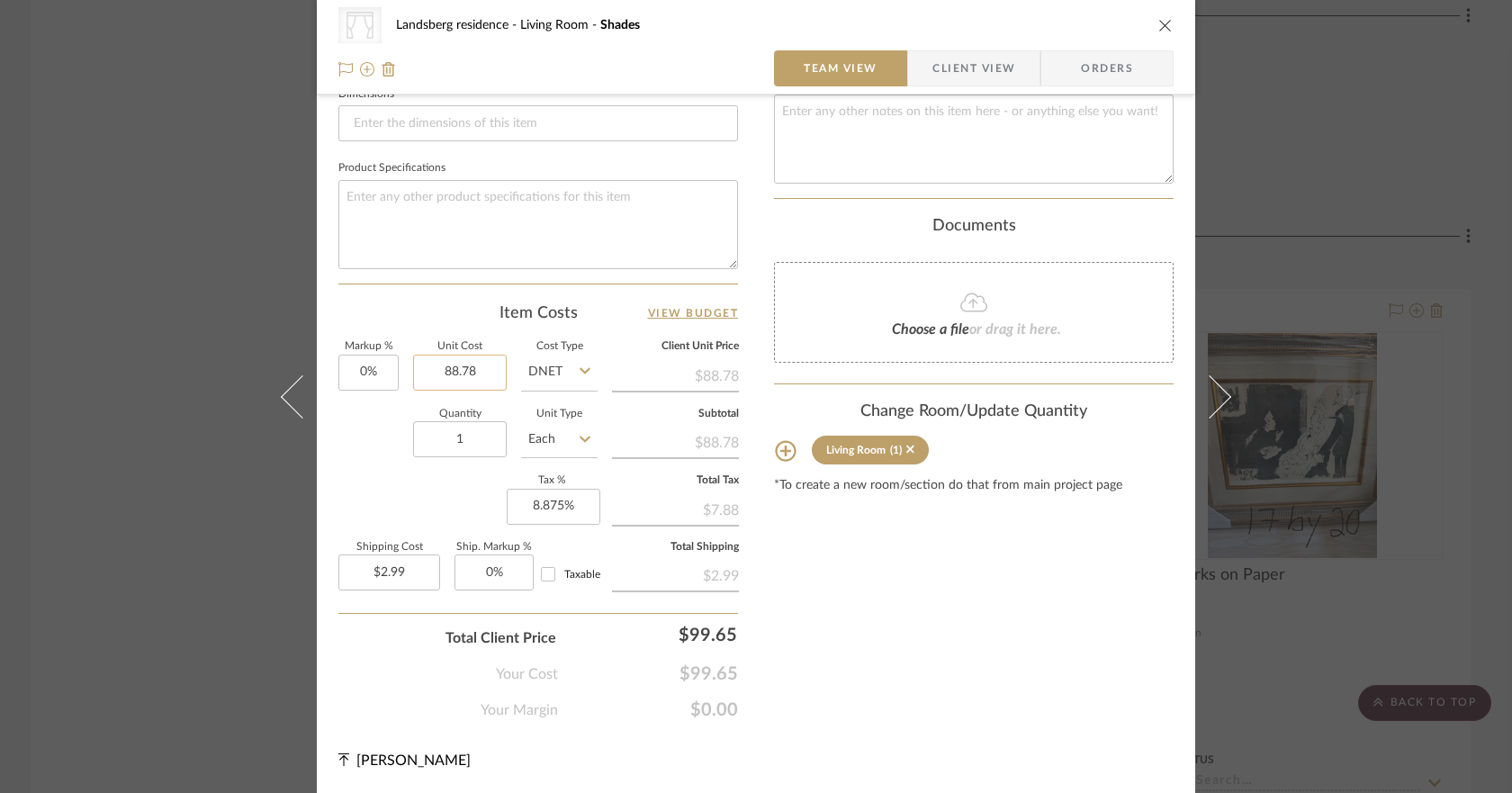 click on "88.78" 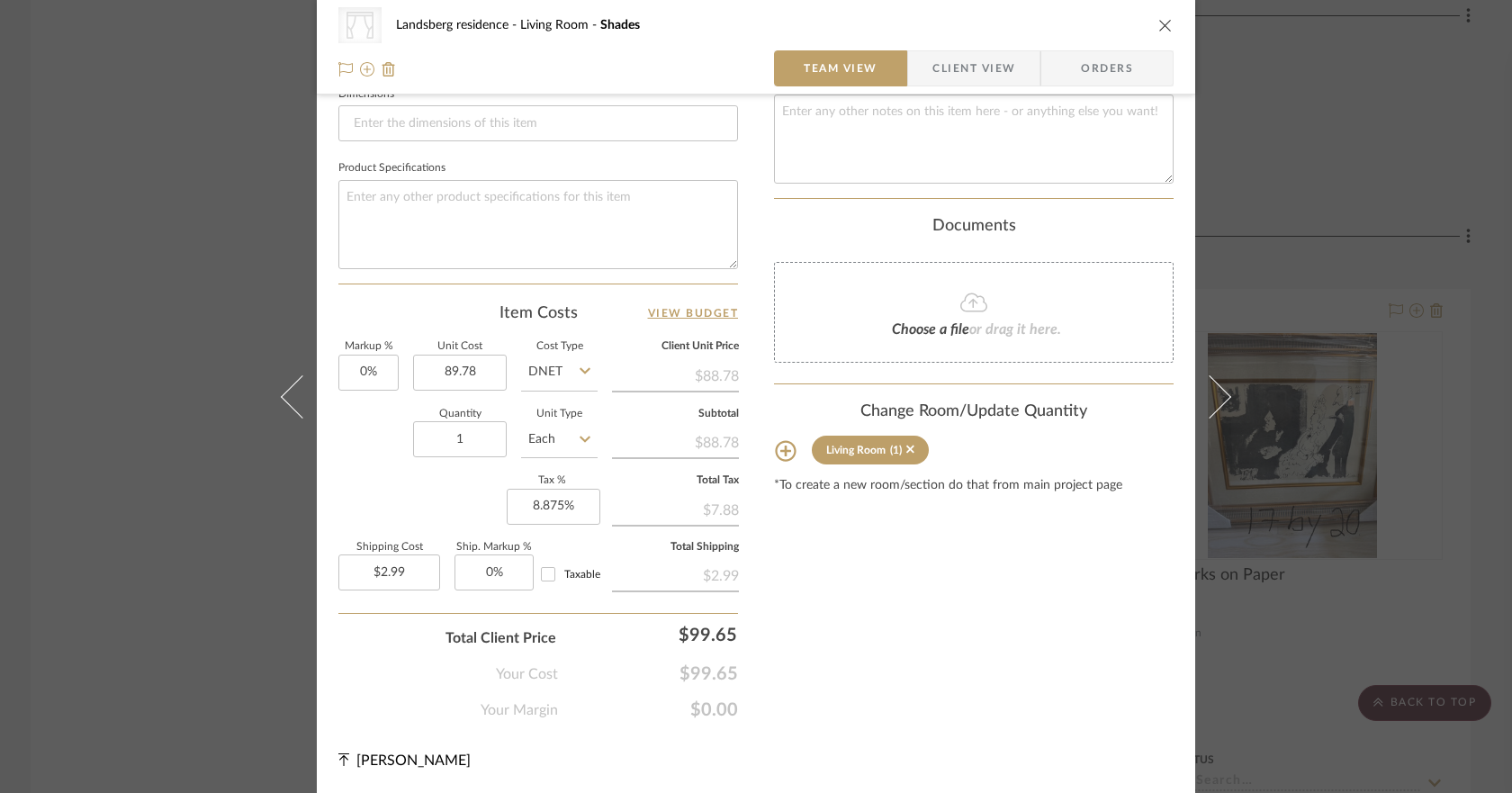 type on "$89.78" 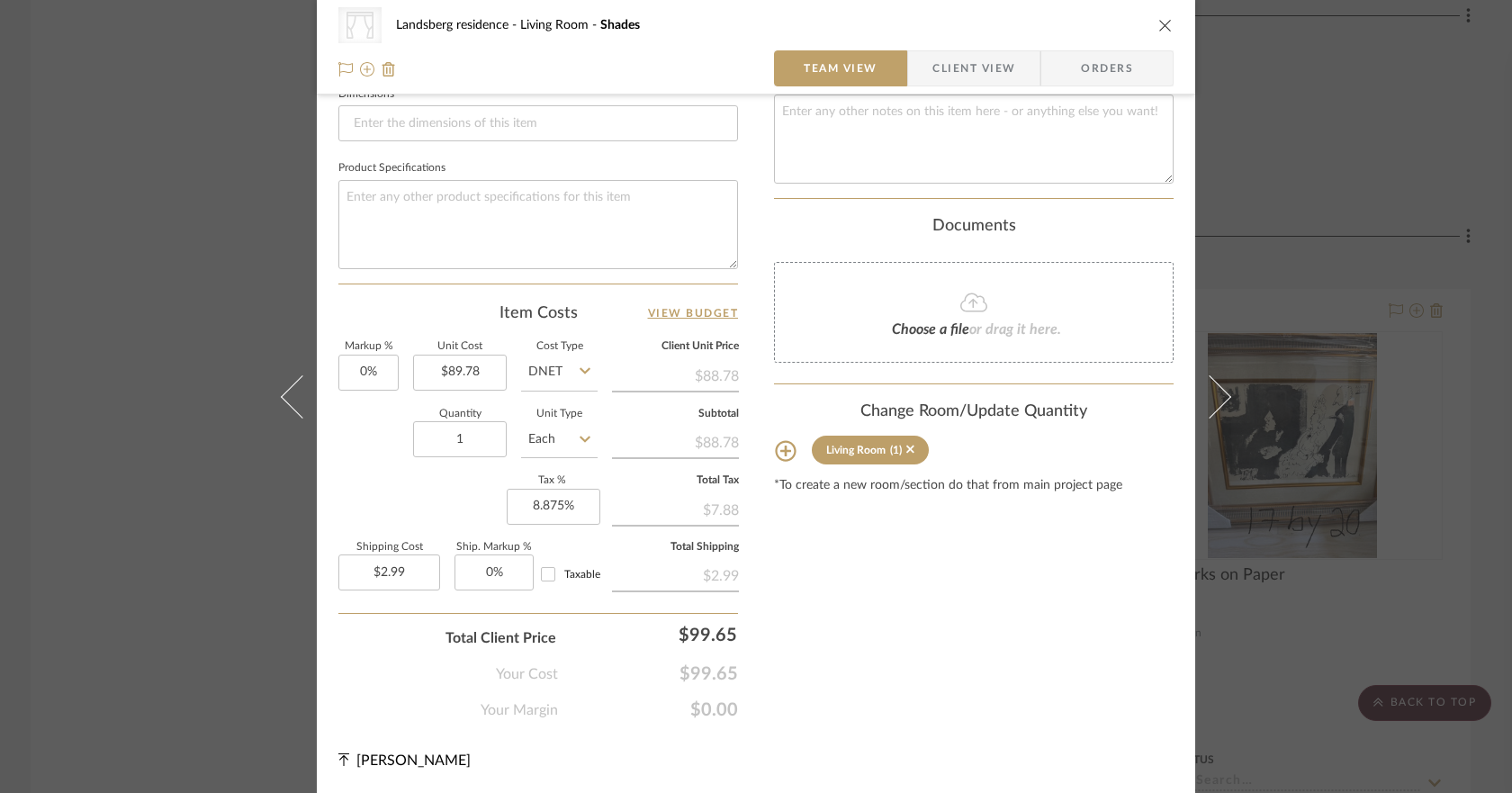 click on "Content here copies to Client View - confirm visibility there.  Show in Client Dashboard   Include in Budget   View Budget  Team Status  Lead Time  In Stock Weeks  Est. Min   Est. Max   Due Date   Install Date  Tasks / To-Dos /  team Messaging  Leave yourself a note here or share next steps with your team. You will receive emails when they
respond!  Invite Collaborator Internal Notes  Documents  Choose a file  or drag it here. Change Room/Update Quantity  Living Room  (1) *To create a new room/section do that from main project page" at bounding box center [974, 26] 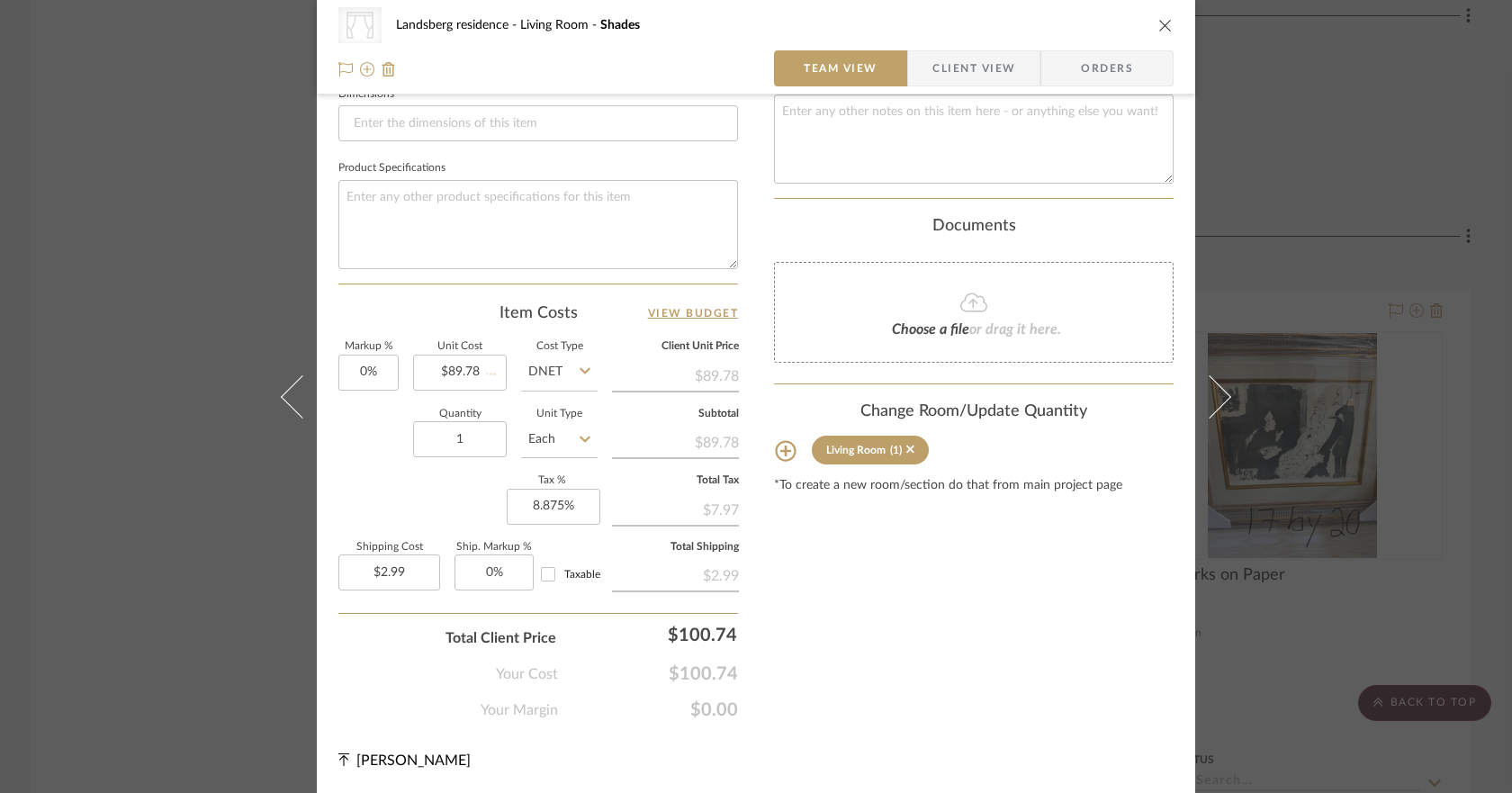 type 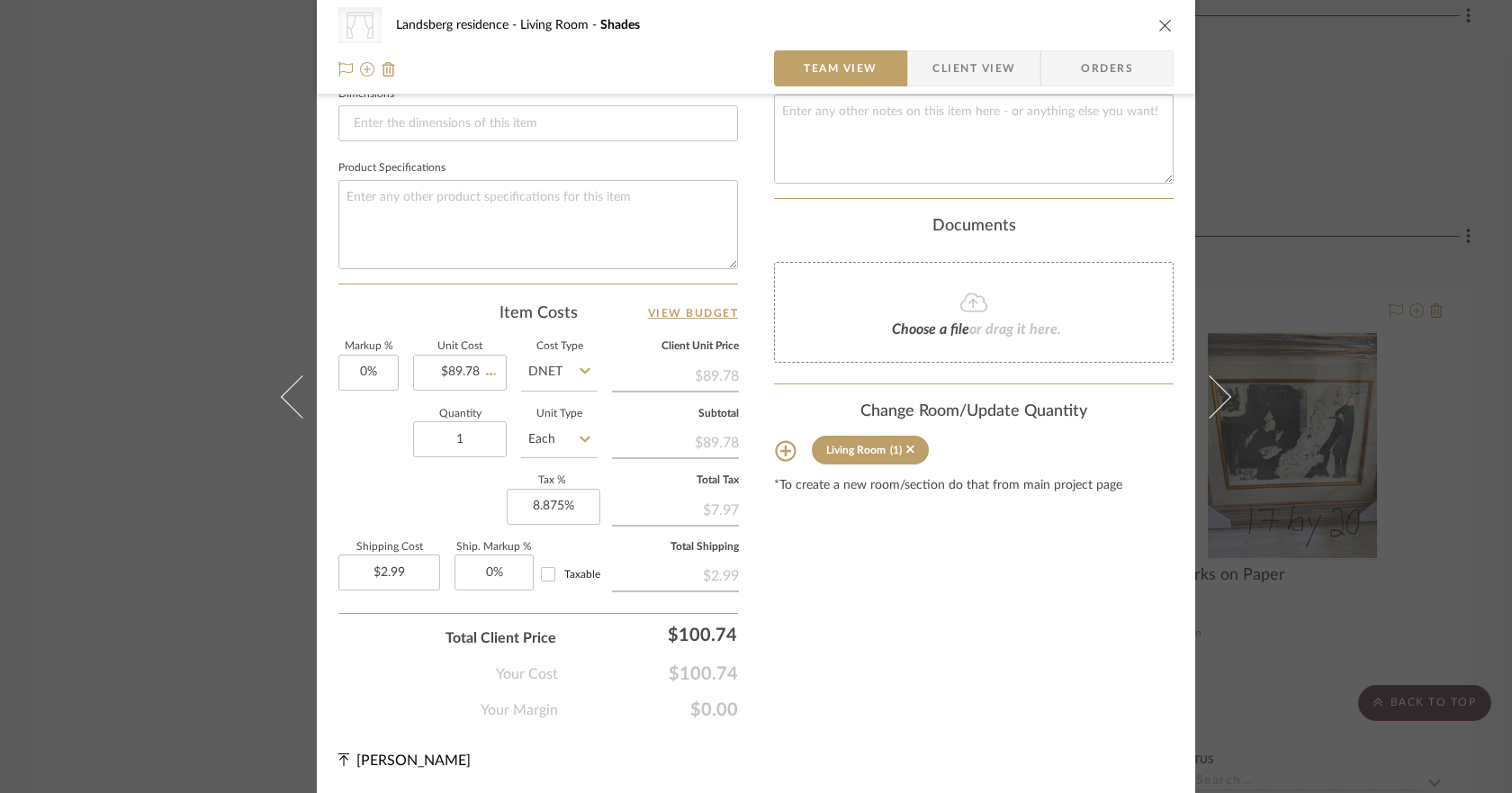 type 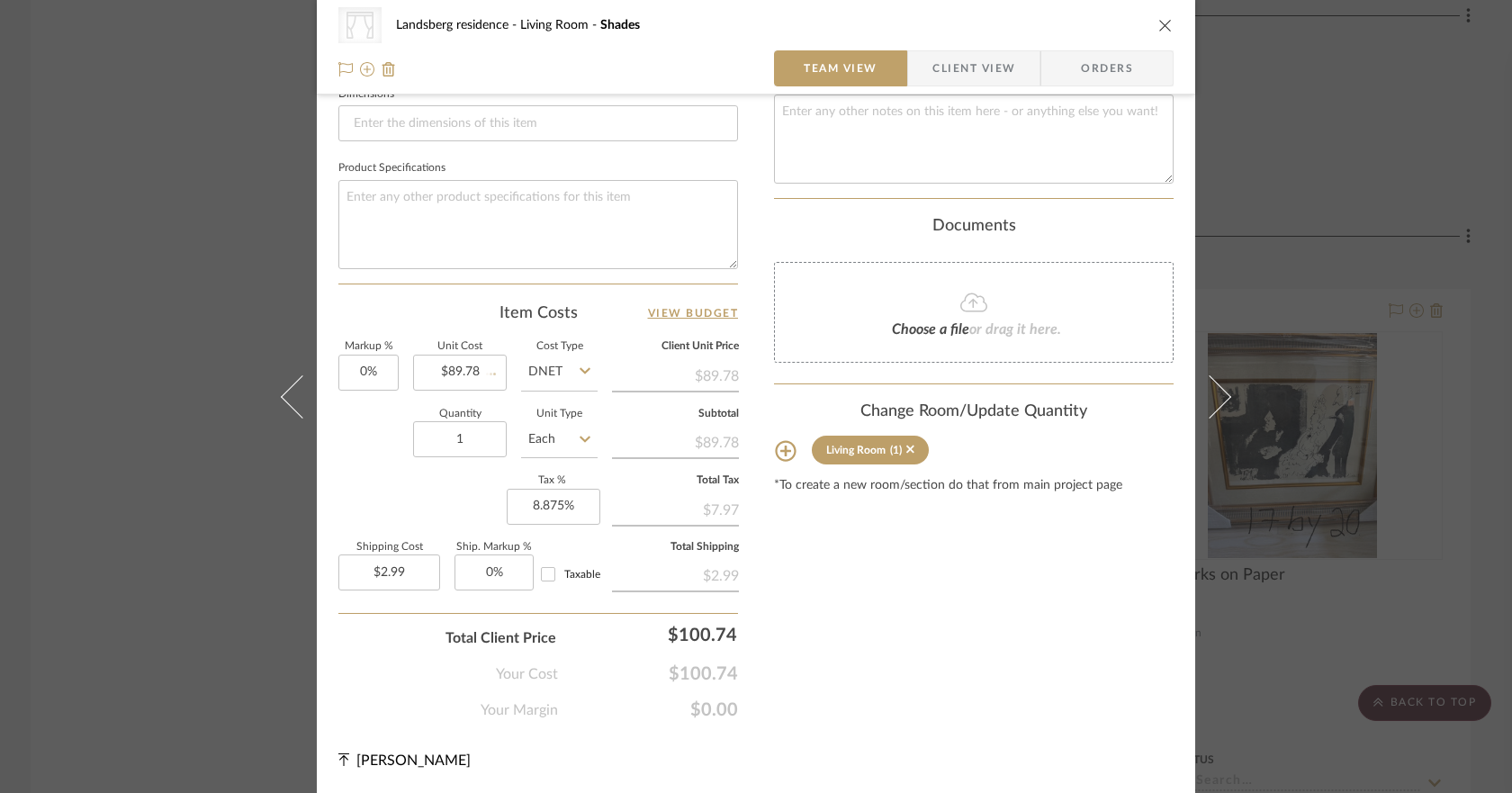 type 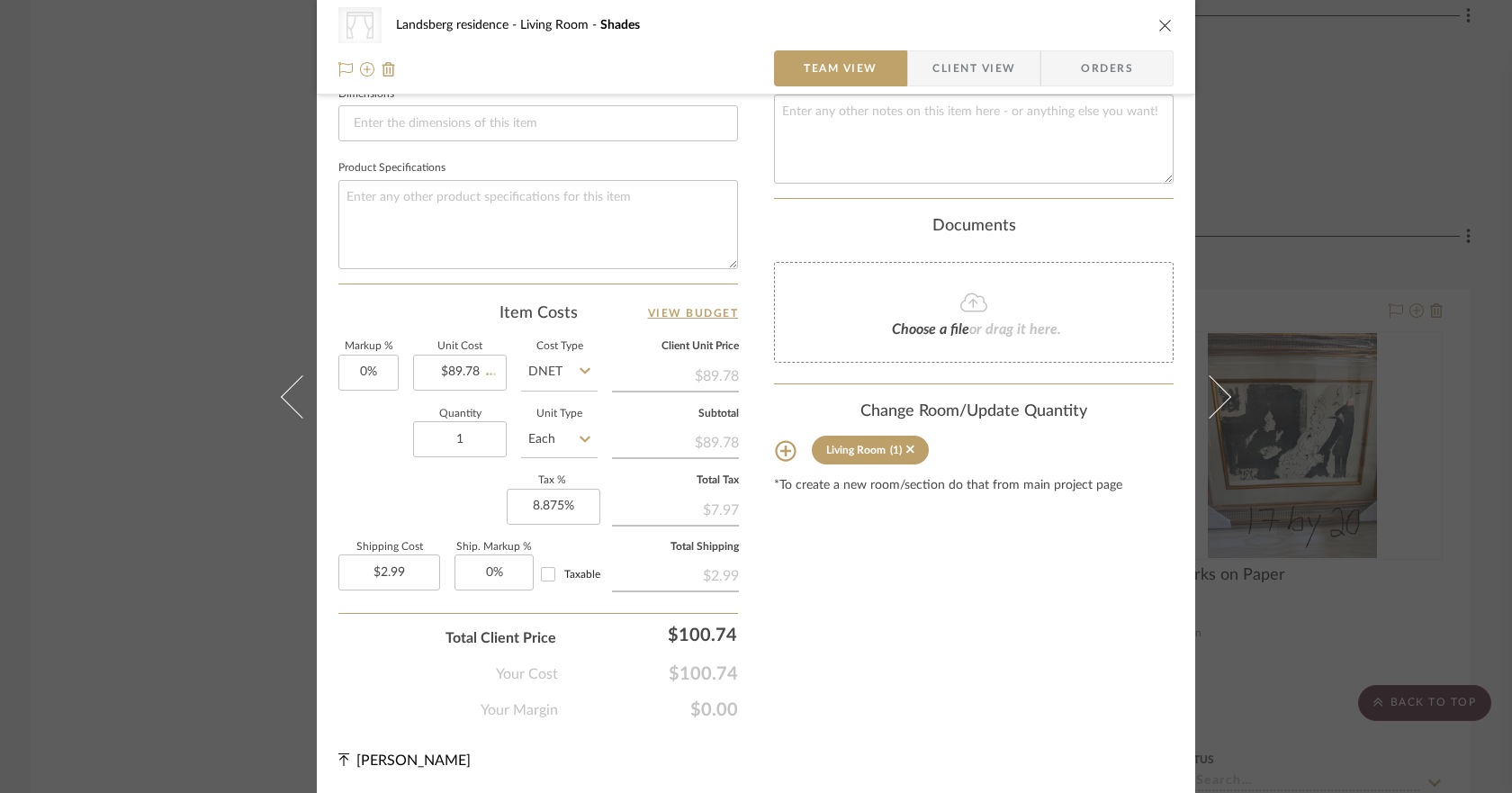 type 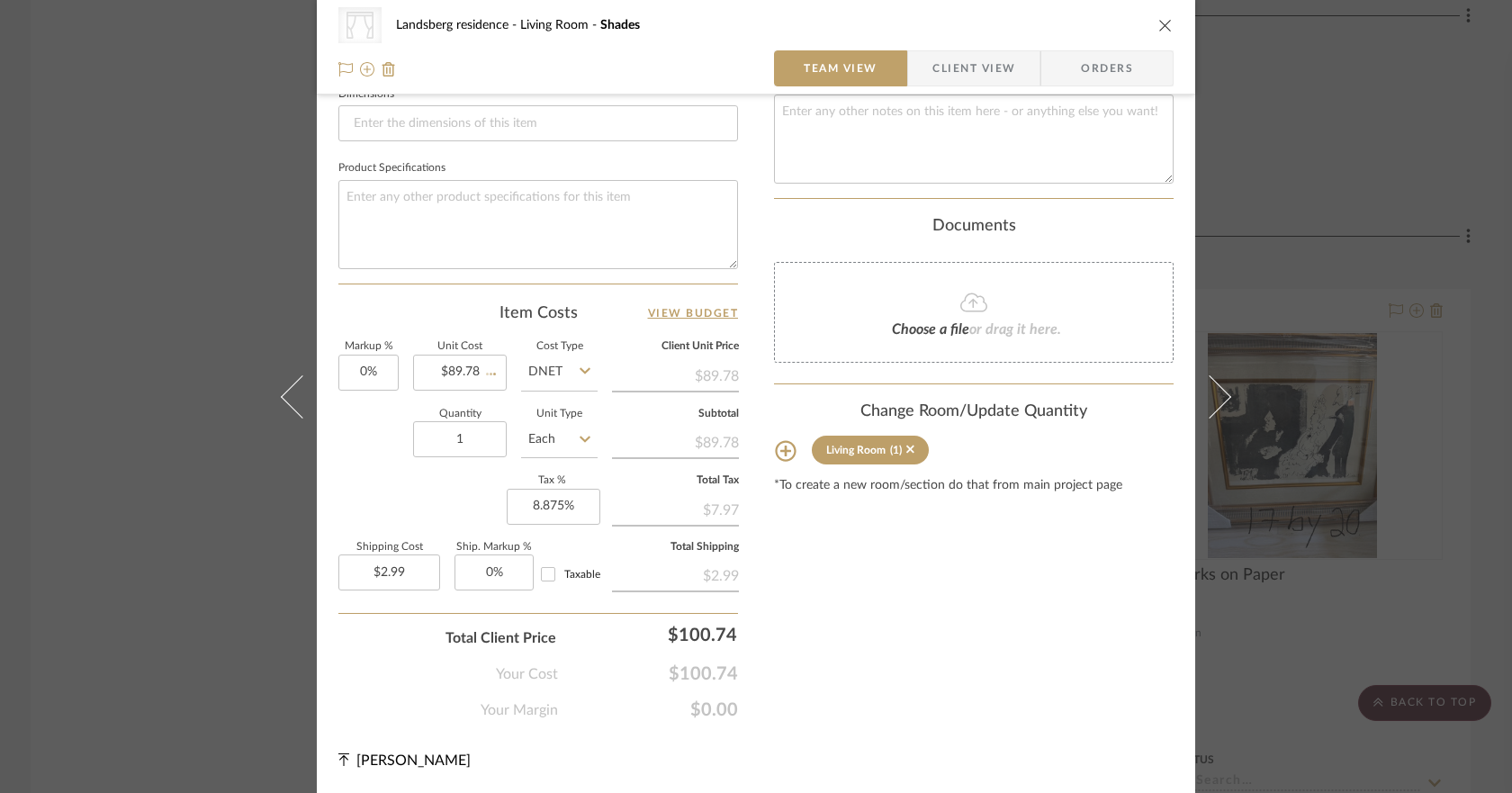 type 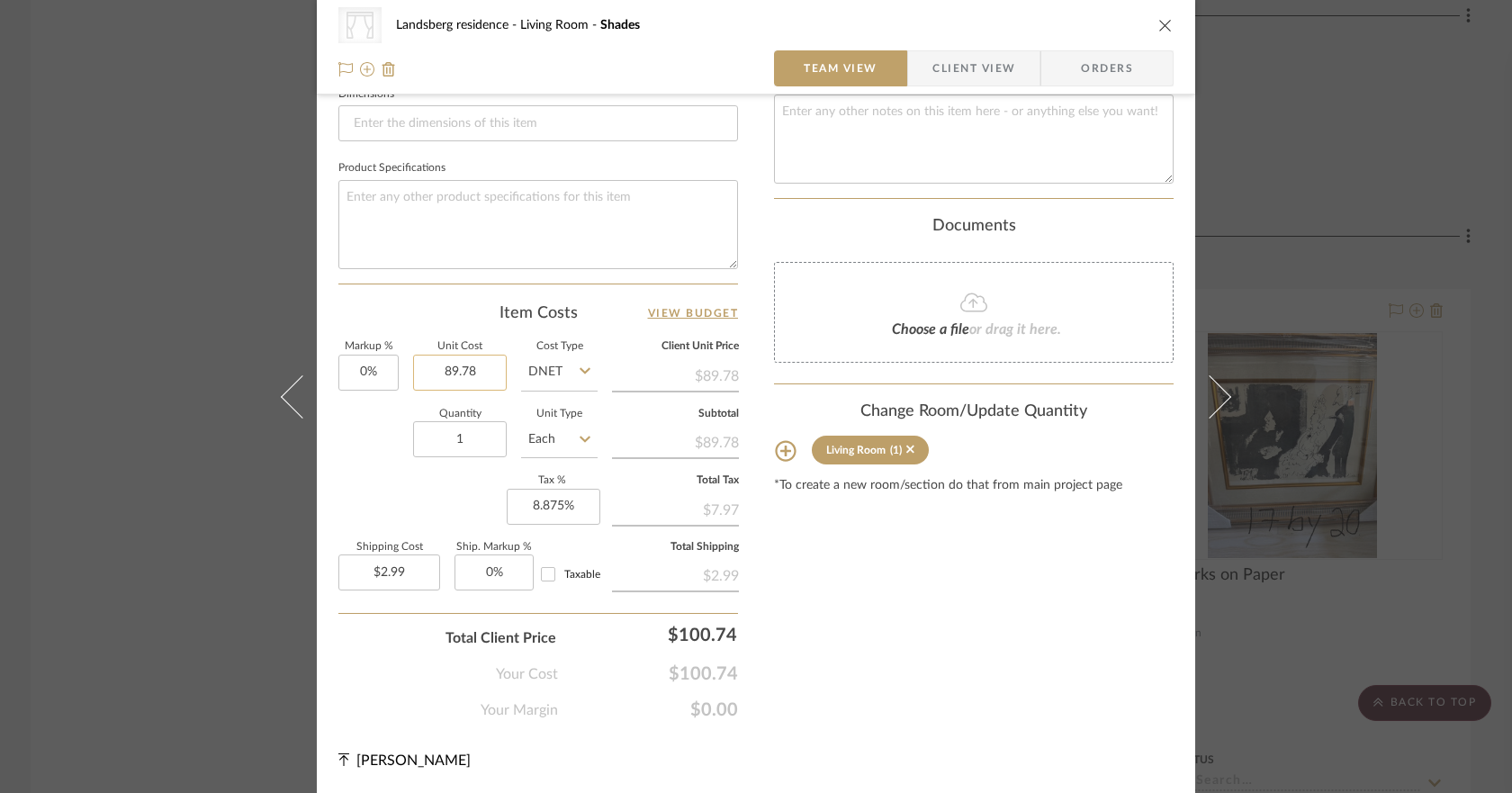 click on "89.78" 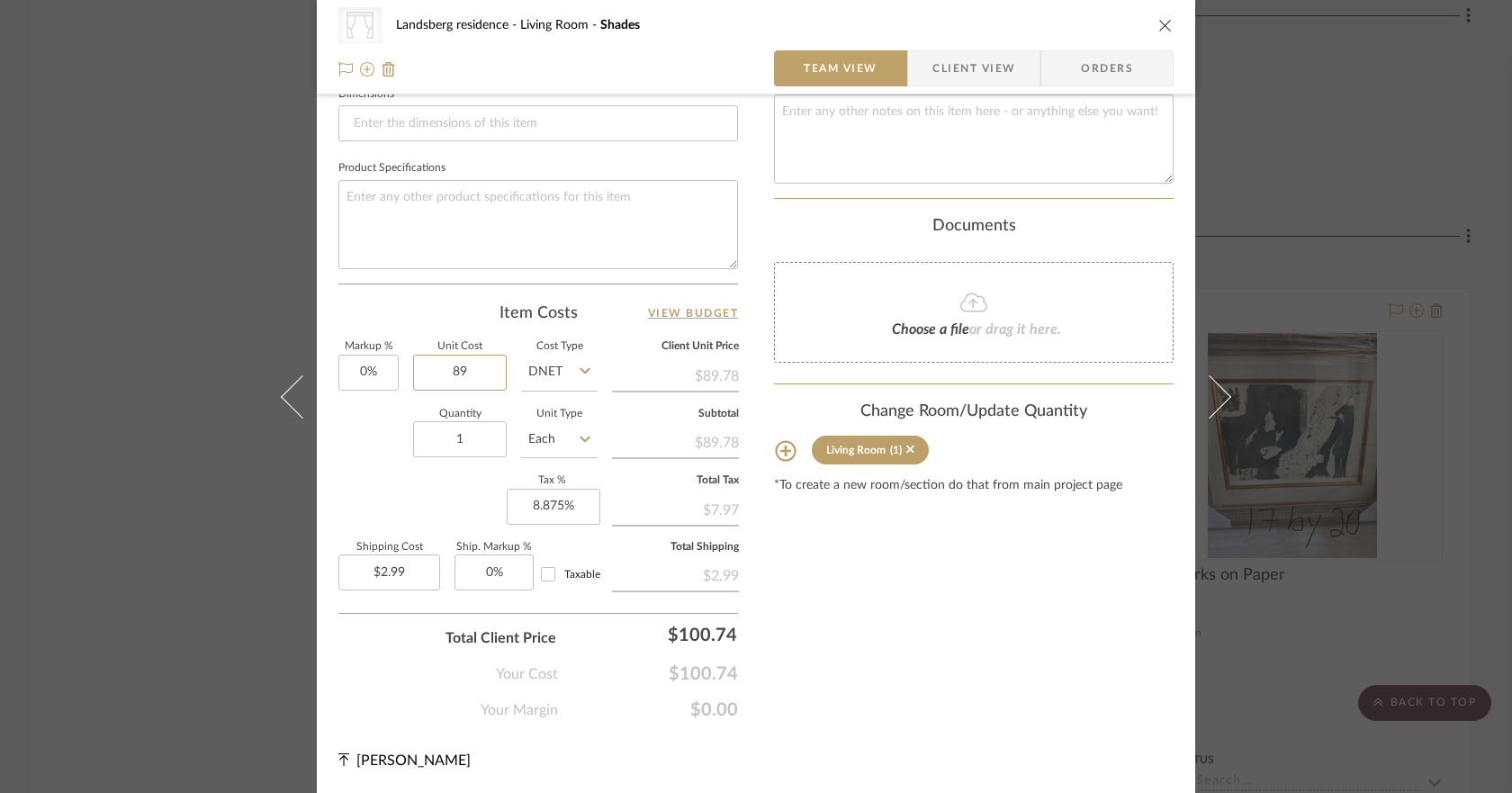type on "8" 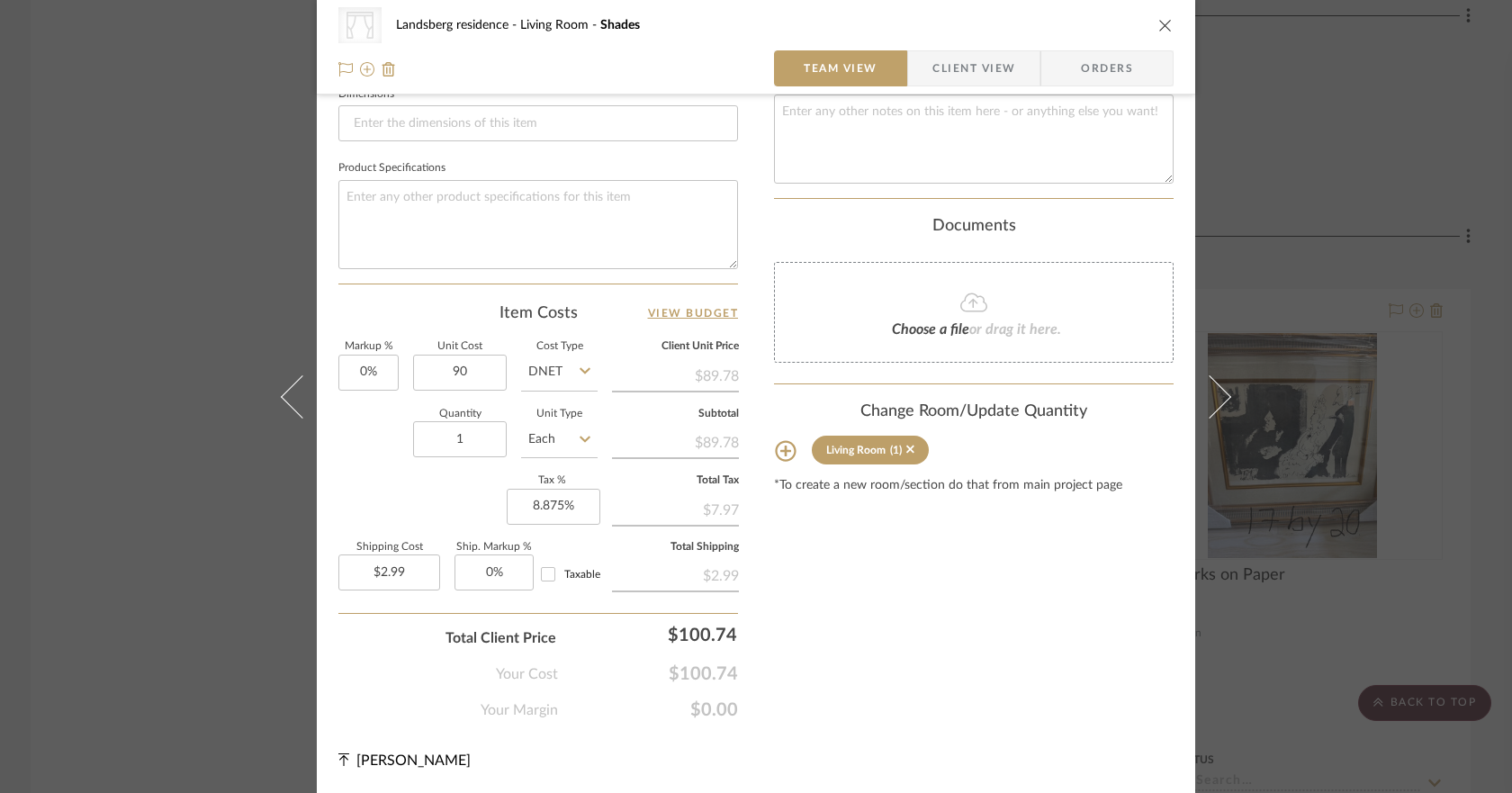 type on "$90.00" 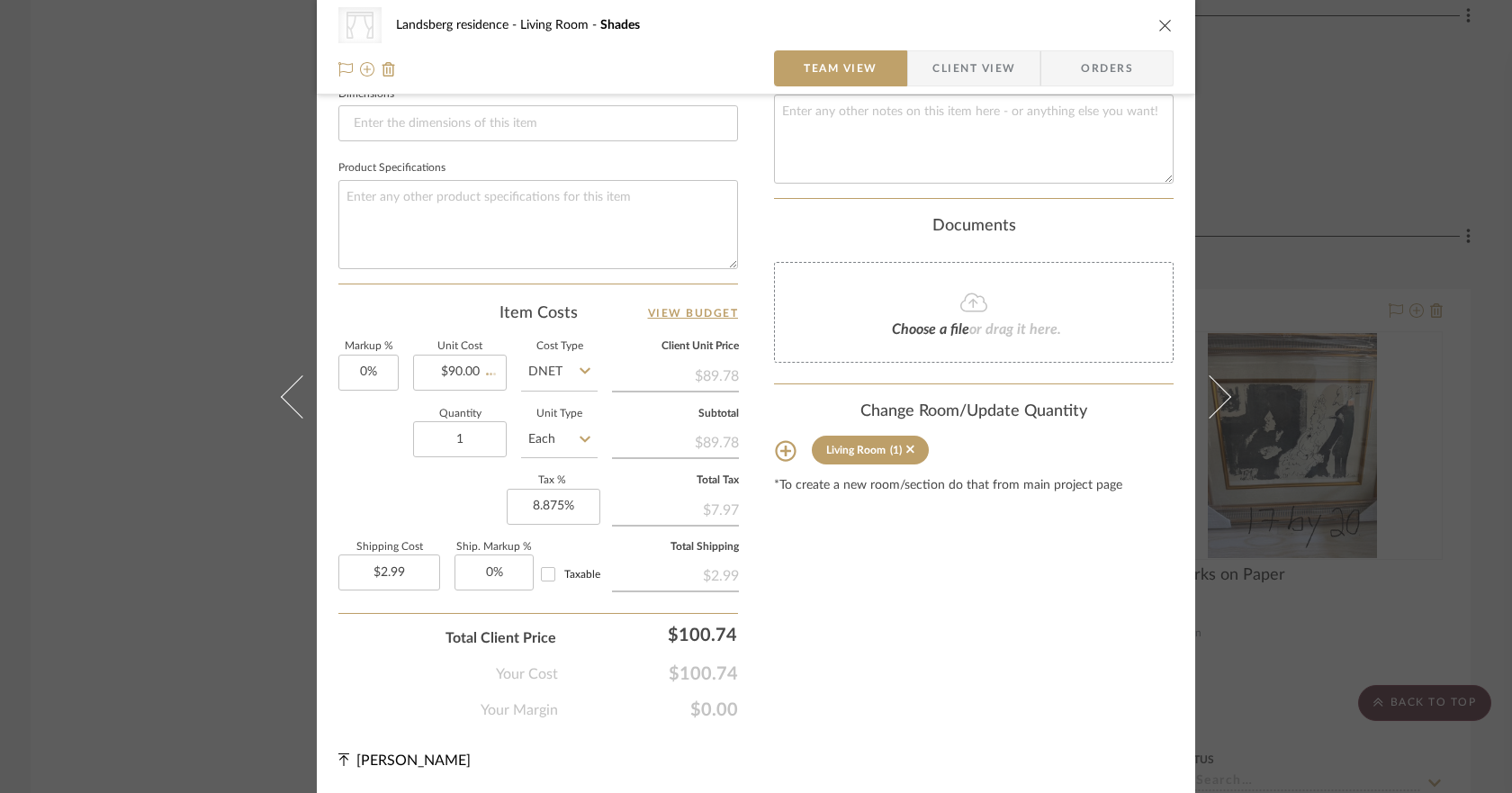 click on "Content here copies to Client View - confirm visibility there.  Show in Client Dashboard   Include in Budget   View Budget  Team Status  Lead Time  In Stock Weeks  Est. Min   Est. Max   Due Date   Install Date  Tasks / To-Dos /  team Messaging  Leave yourself a note here or share next steps with your team. You will receive emails when they
respond!  Invite Collaborator Internal Notes  Documents  Choose a file  or drag it here. Change Room/Update Quantity  Living Room  (1) *To create a new room/section do that from main project page" at bounding box center [974, 26] 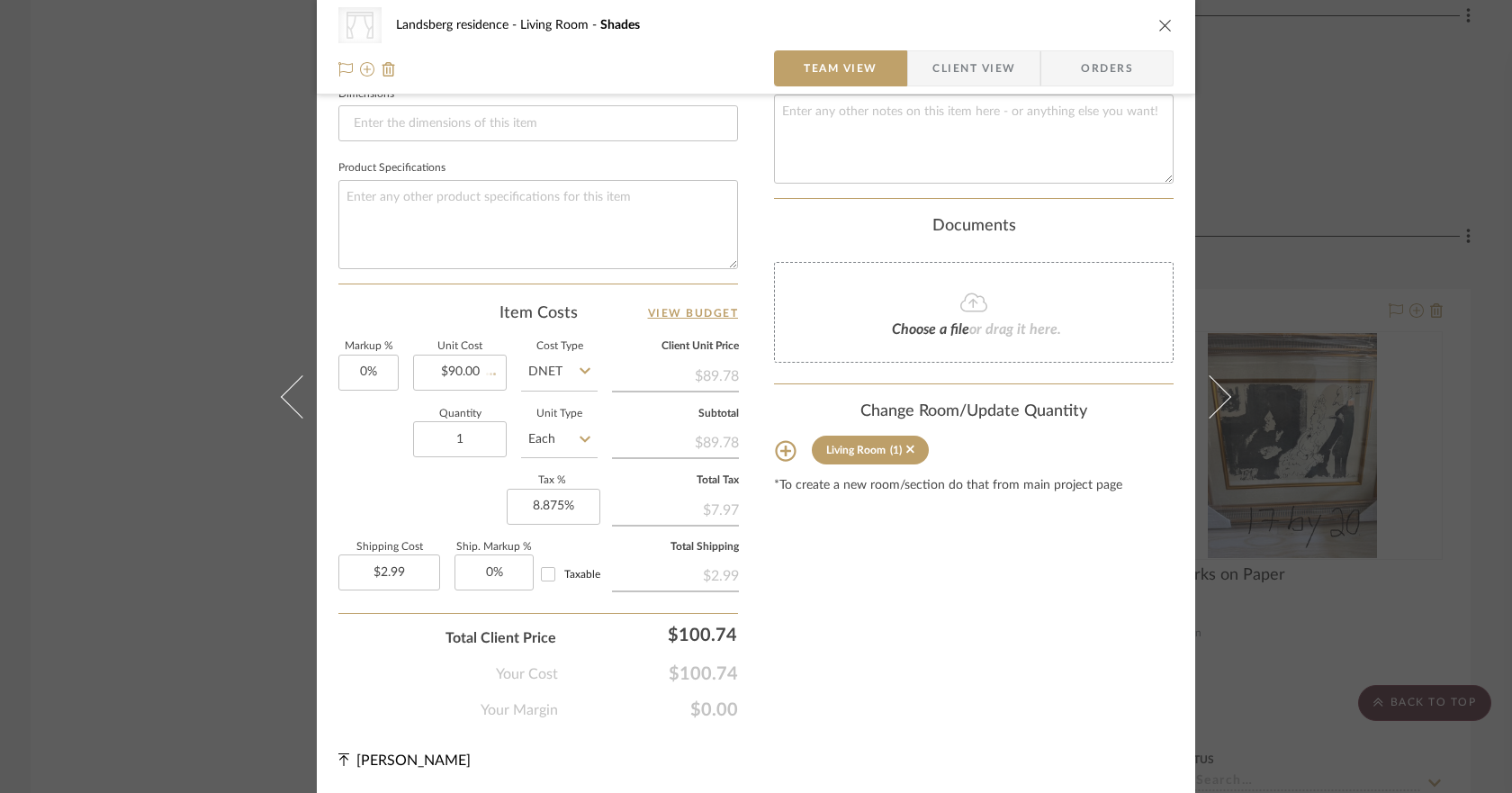 type 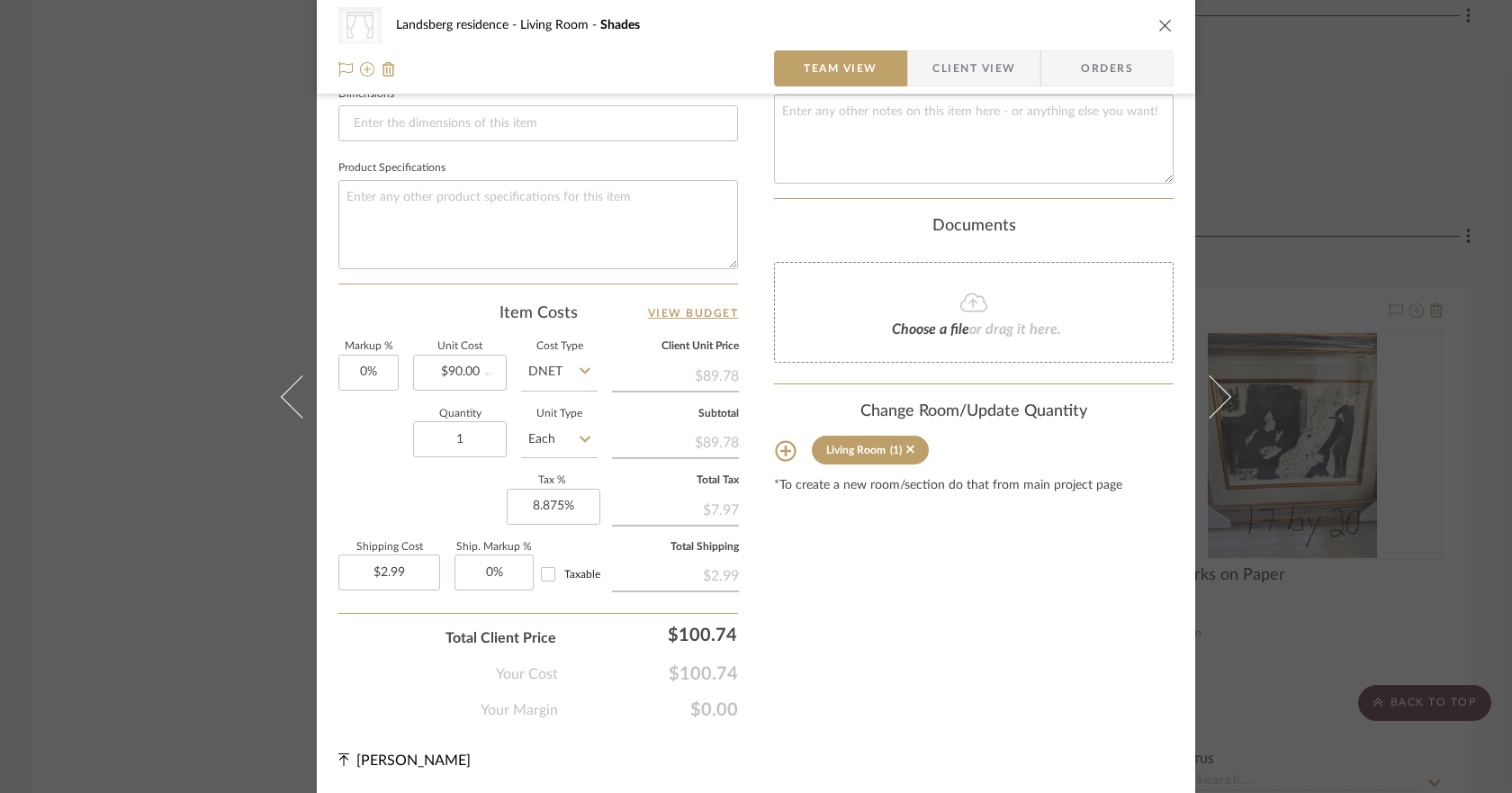 type 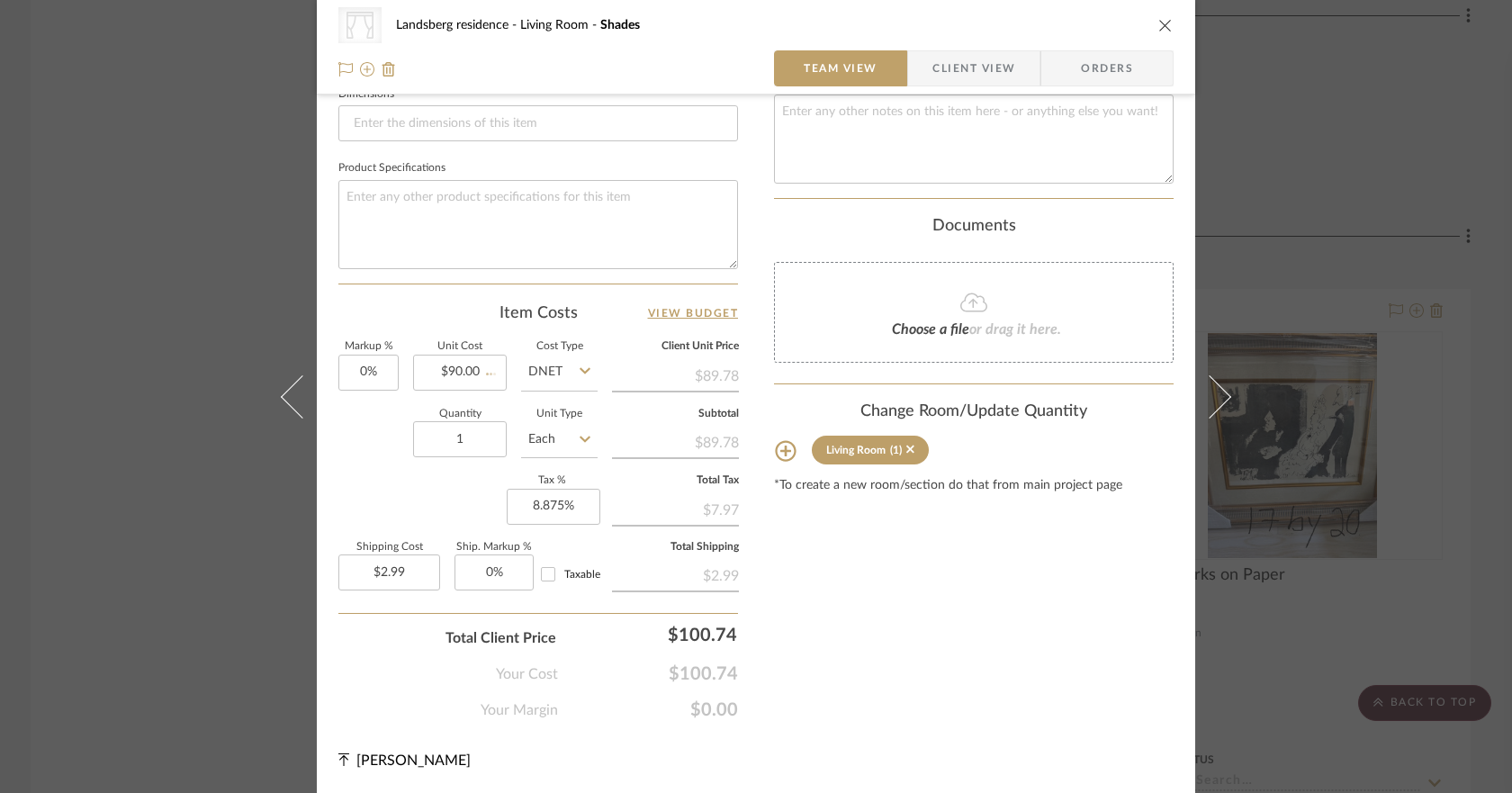 type 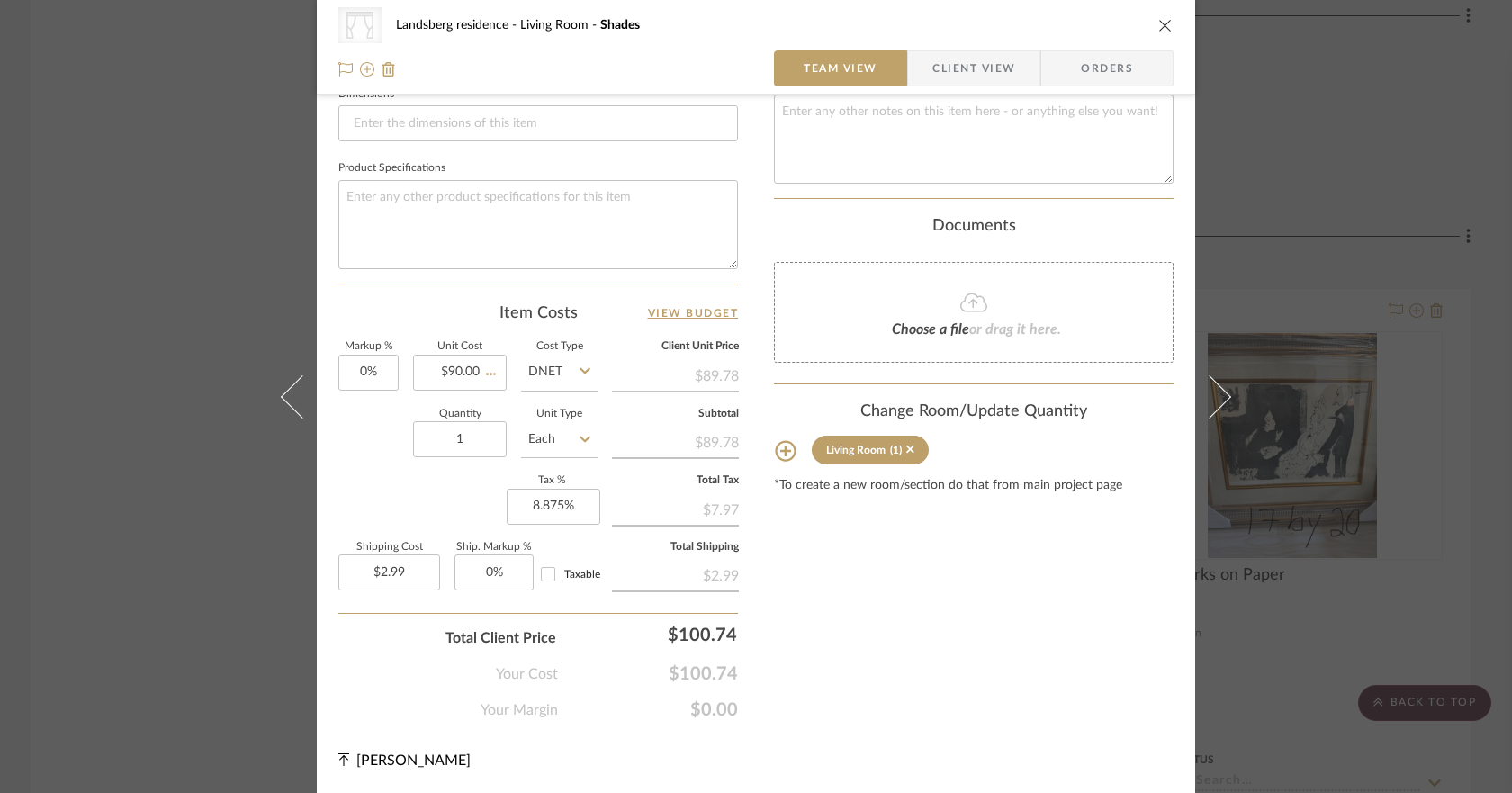 type 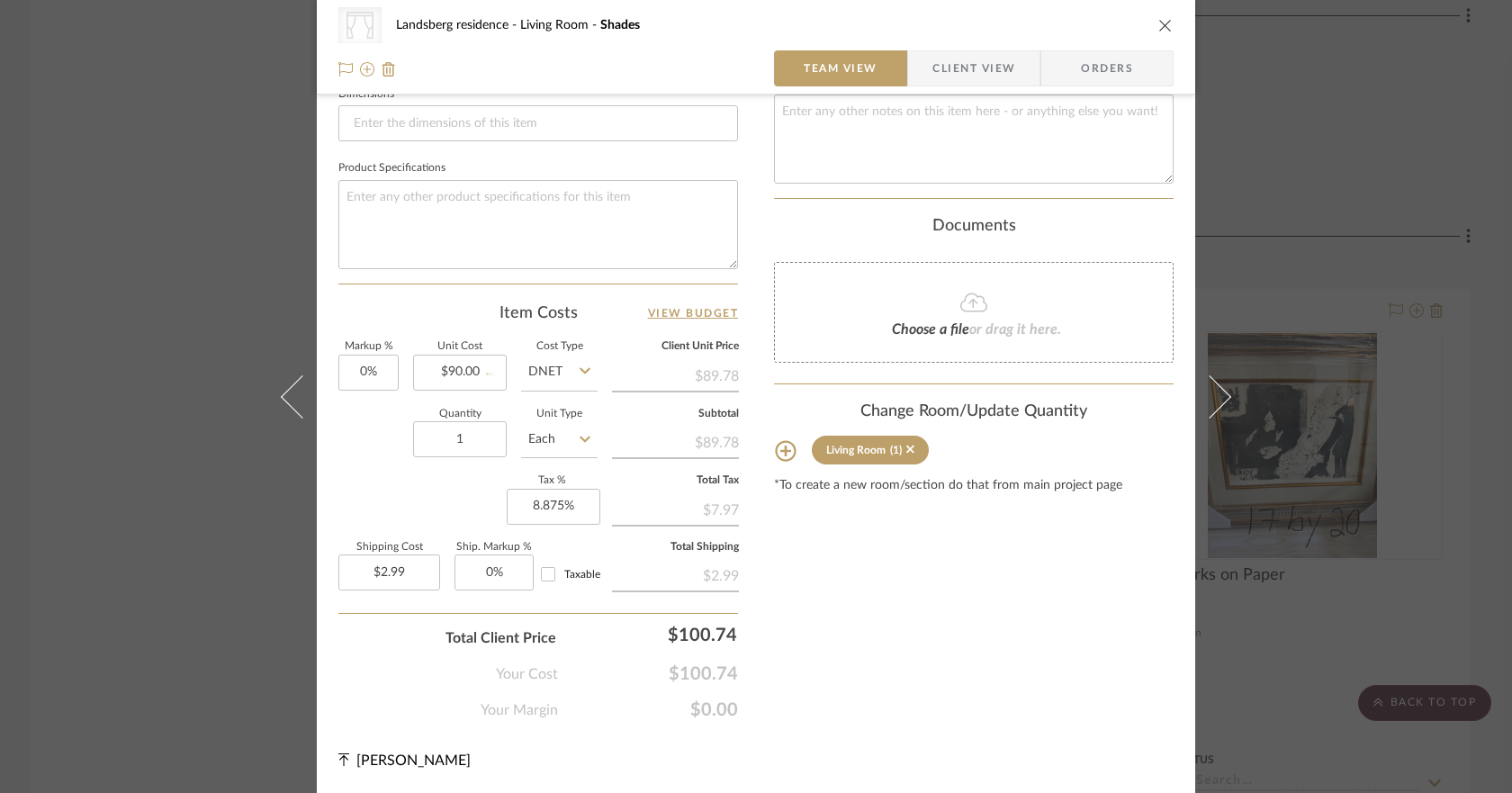 type 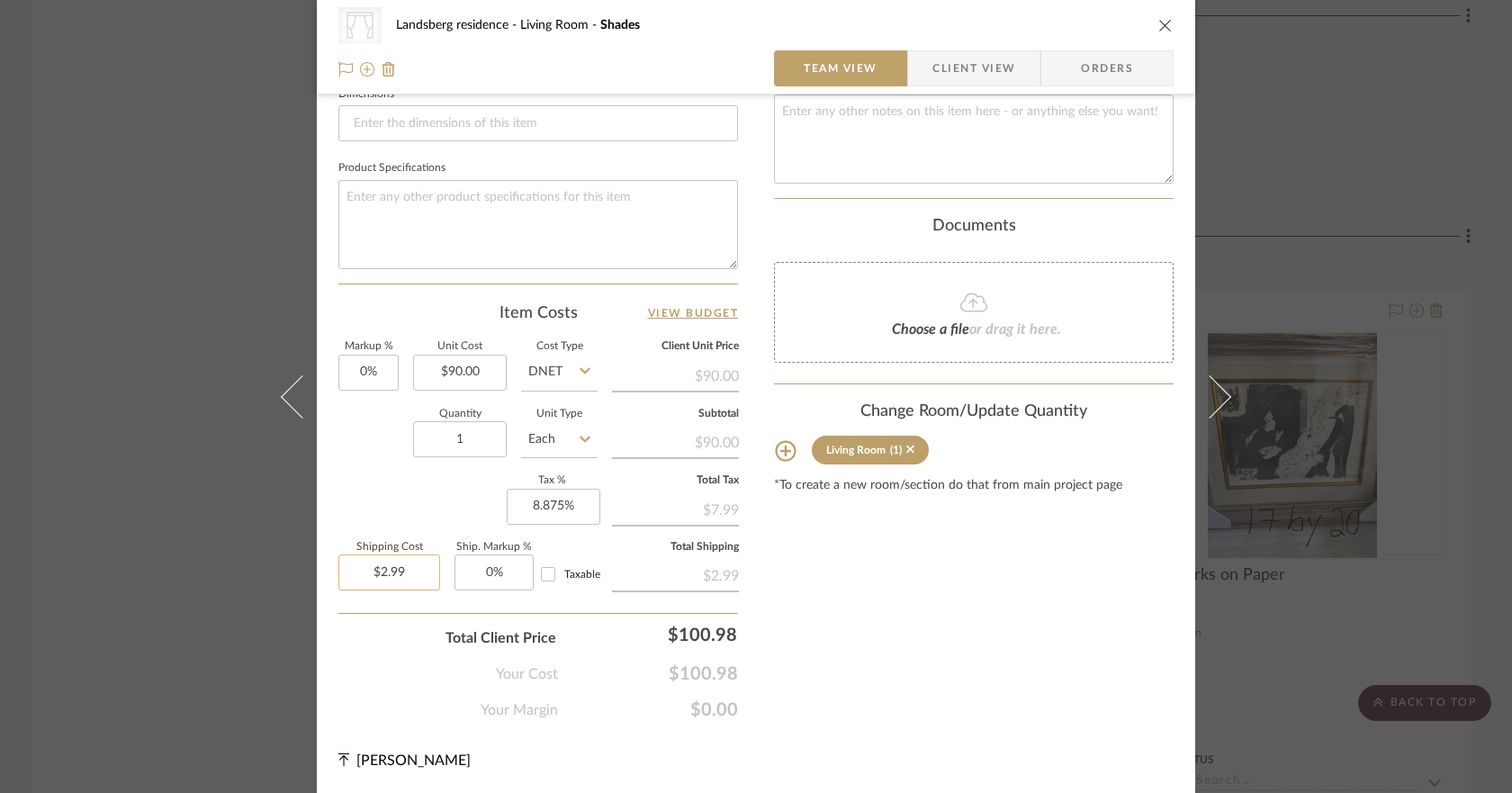 click on "$2.99" 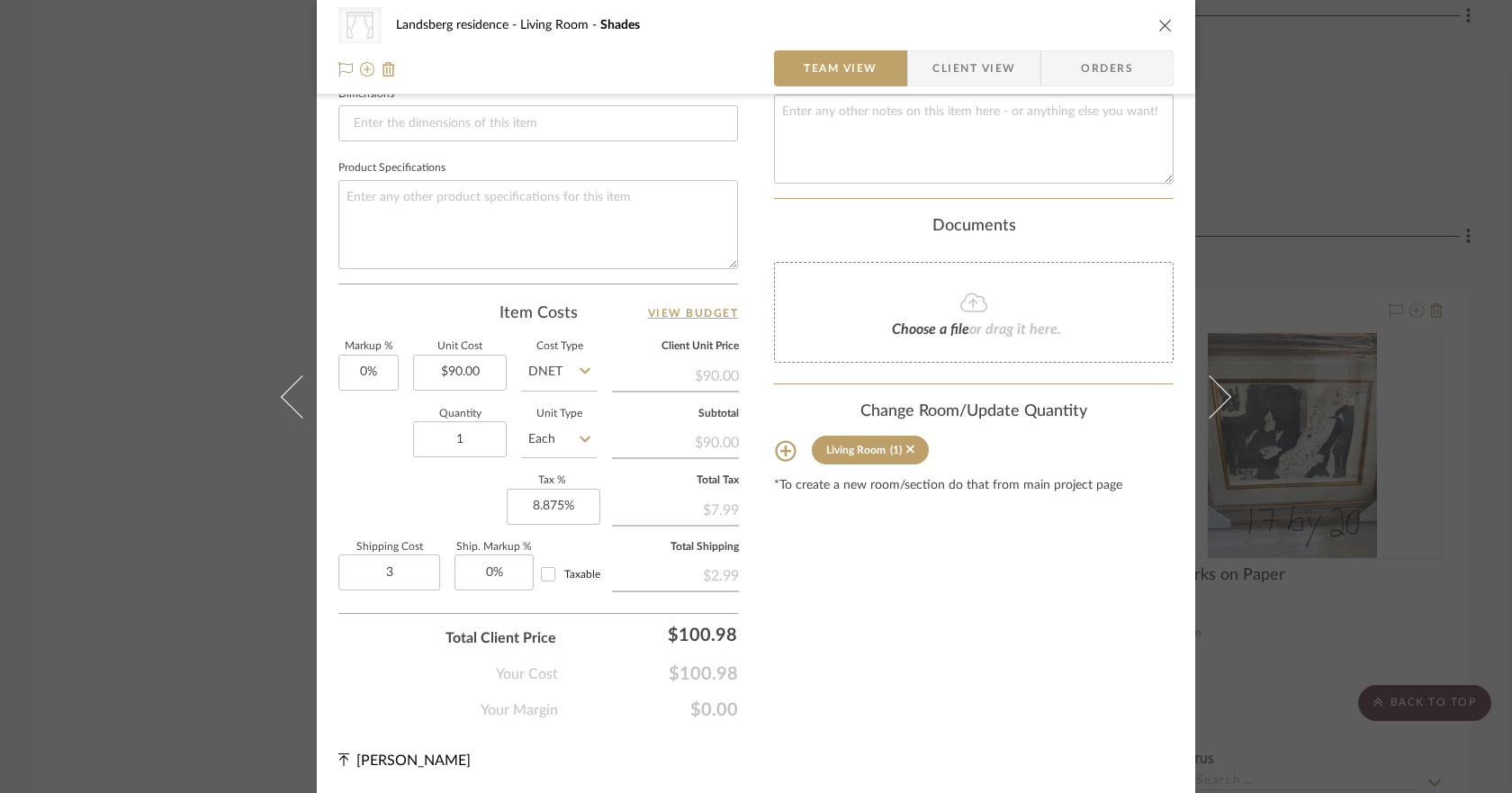 type on "$3.00" 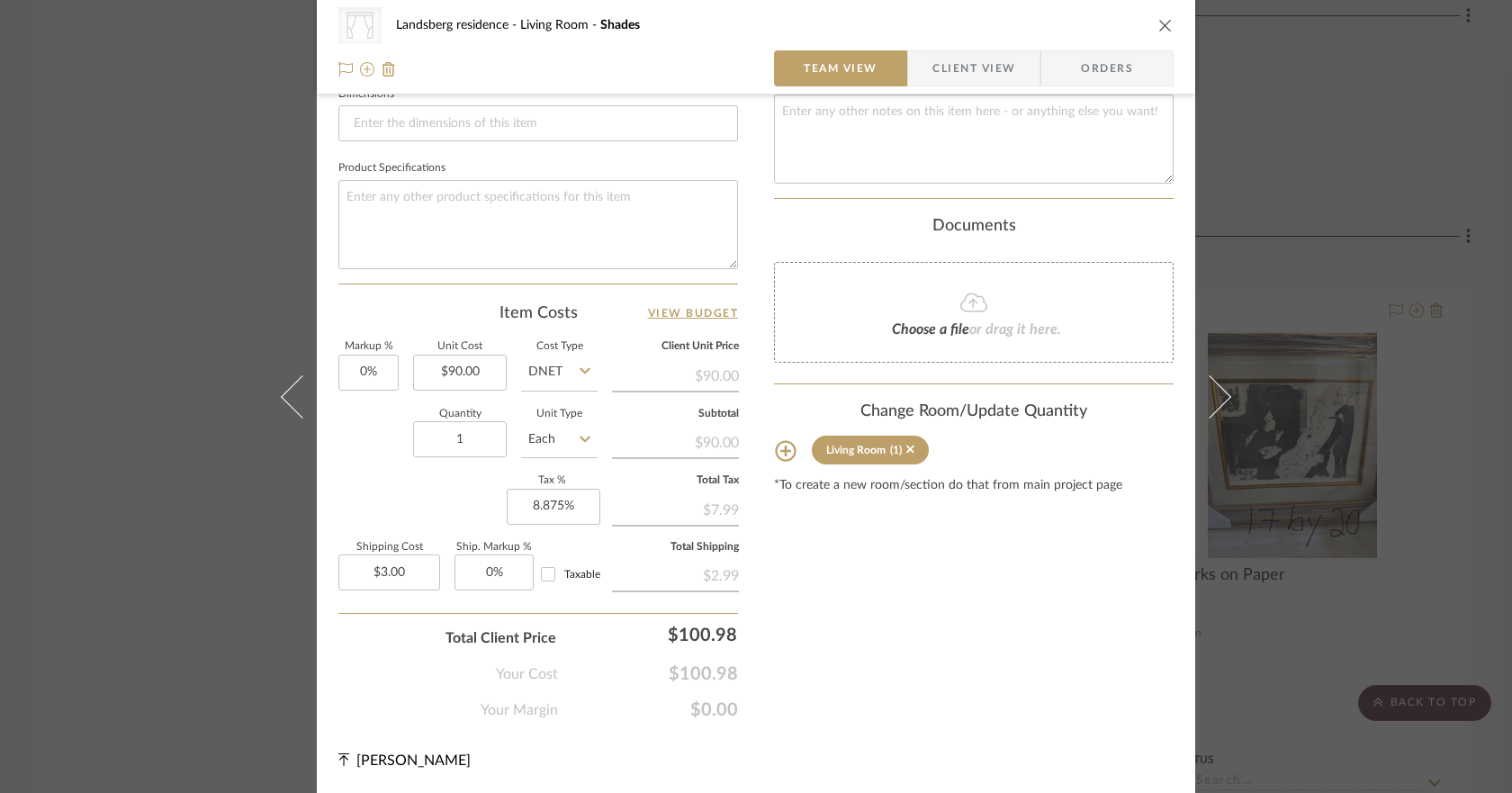 click on "Content here copies to Client View - confirm visibility there.  Show in Client Dashboard   Include in Budget   View Budget  Team Status  Lead Time  In Stock Weeks  Est. Min   Est. Max   Due Date   Install Date  Tasks / To-Dos /  team Messaging  Leave yourself a note here or share next steps with your team. You will receive emails when they
respond!  Invite Collaborator Internal Notes  Documents  Choose a file  or drag it here. Change Room/Update Quantity  Living Room  (1) *To create a new room/section do that from main project page" at bounding box center (974, 26) 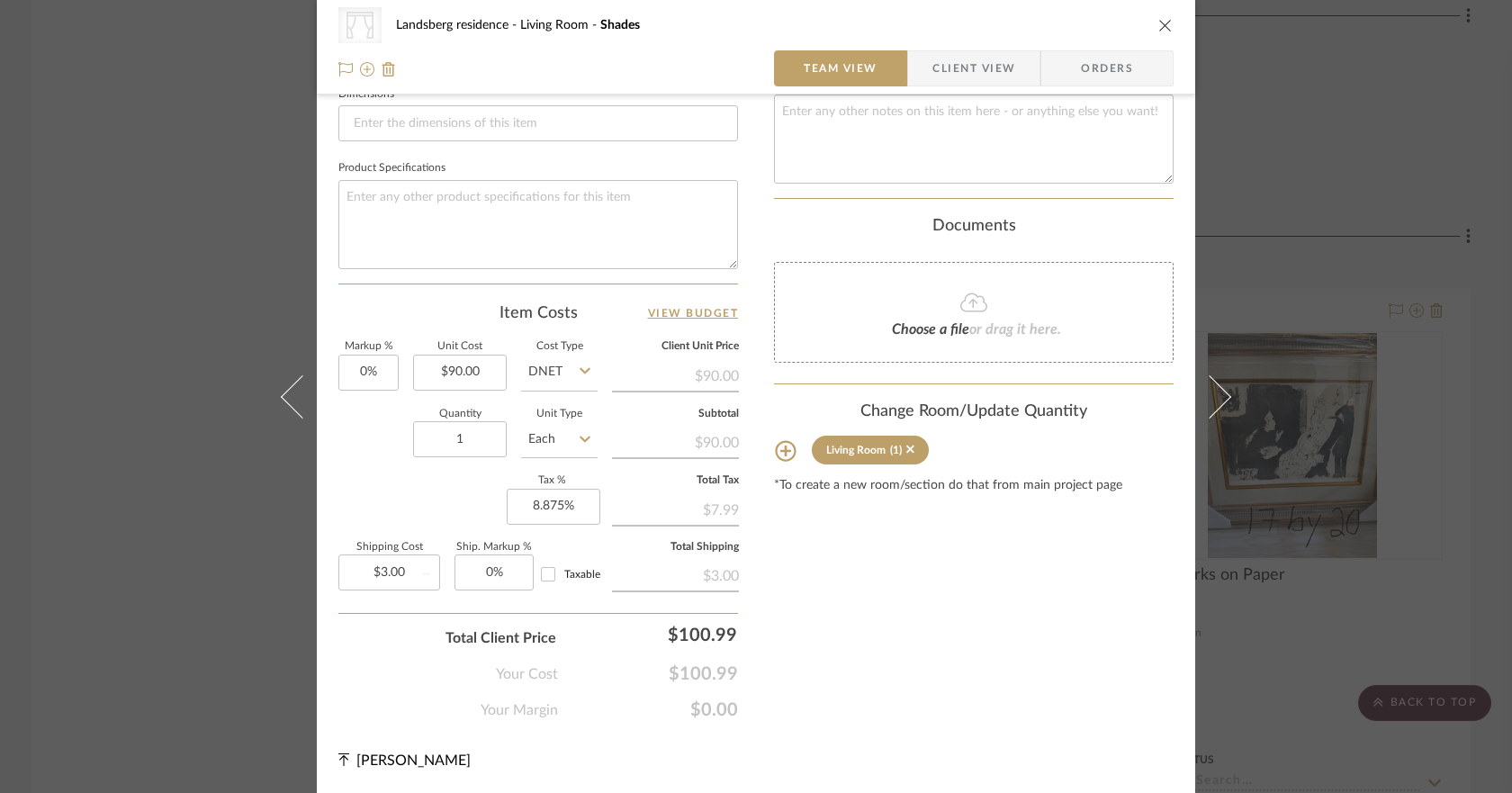 type 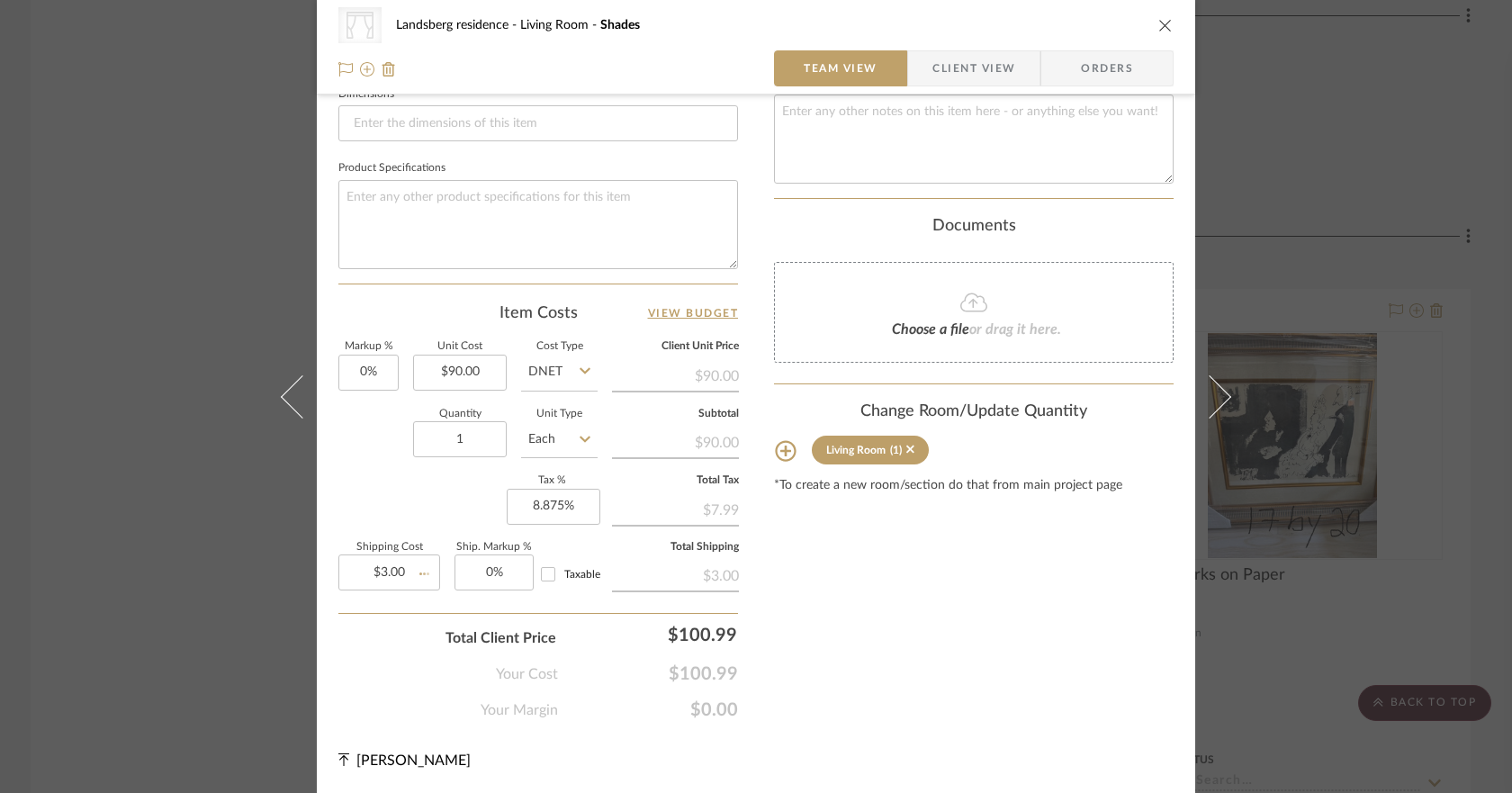 type 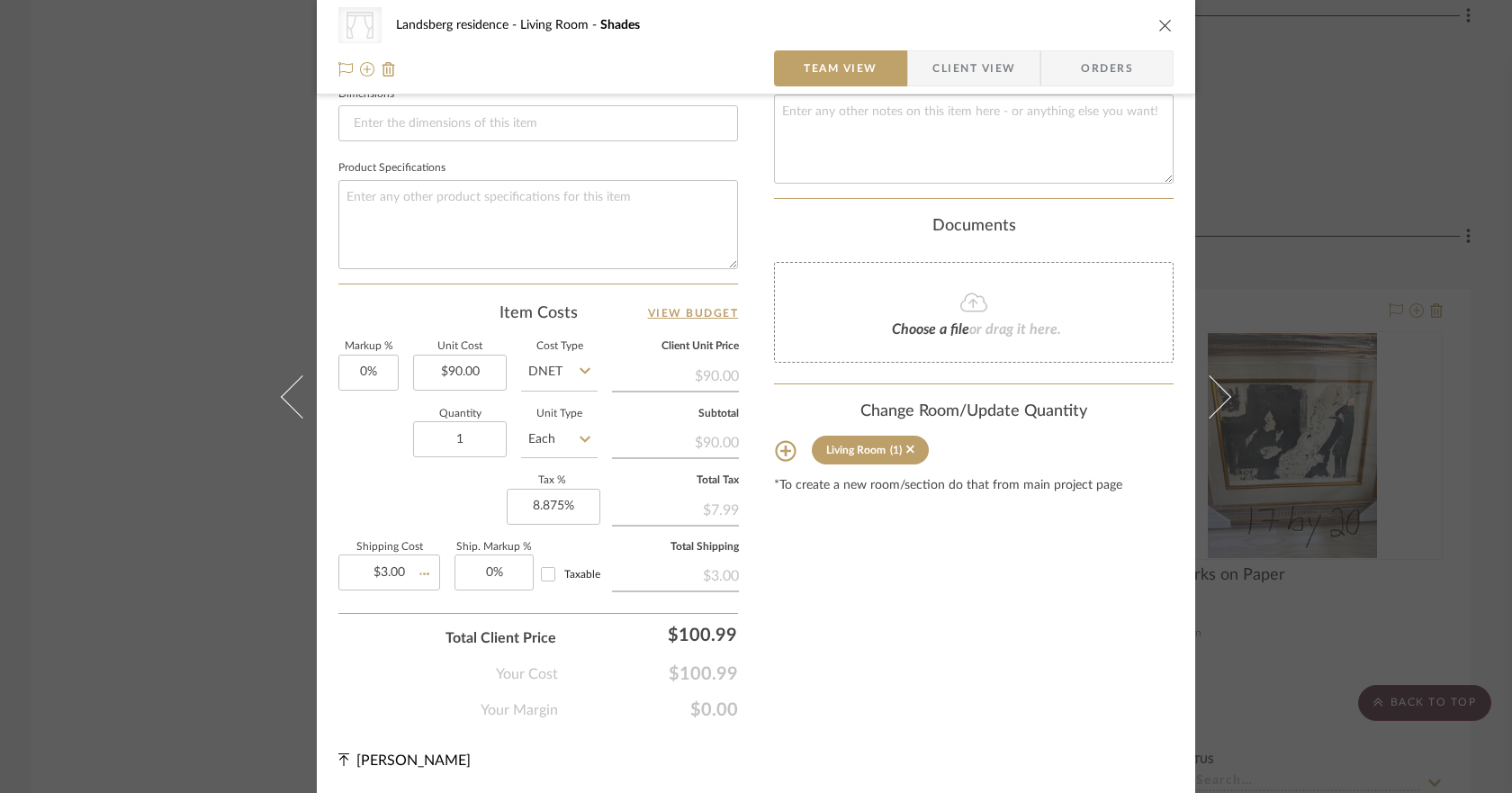 type 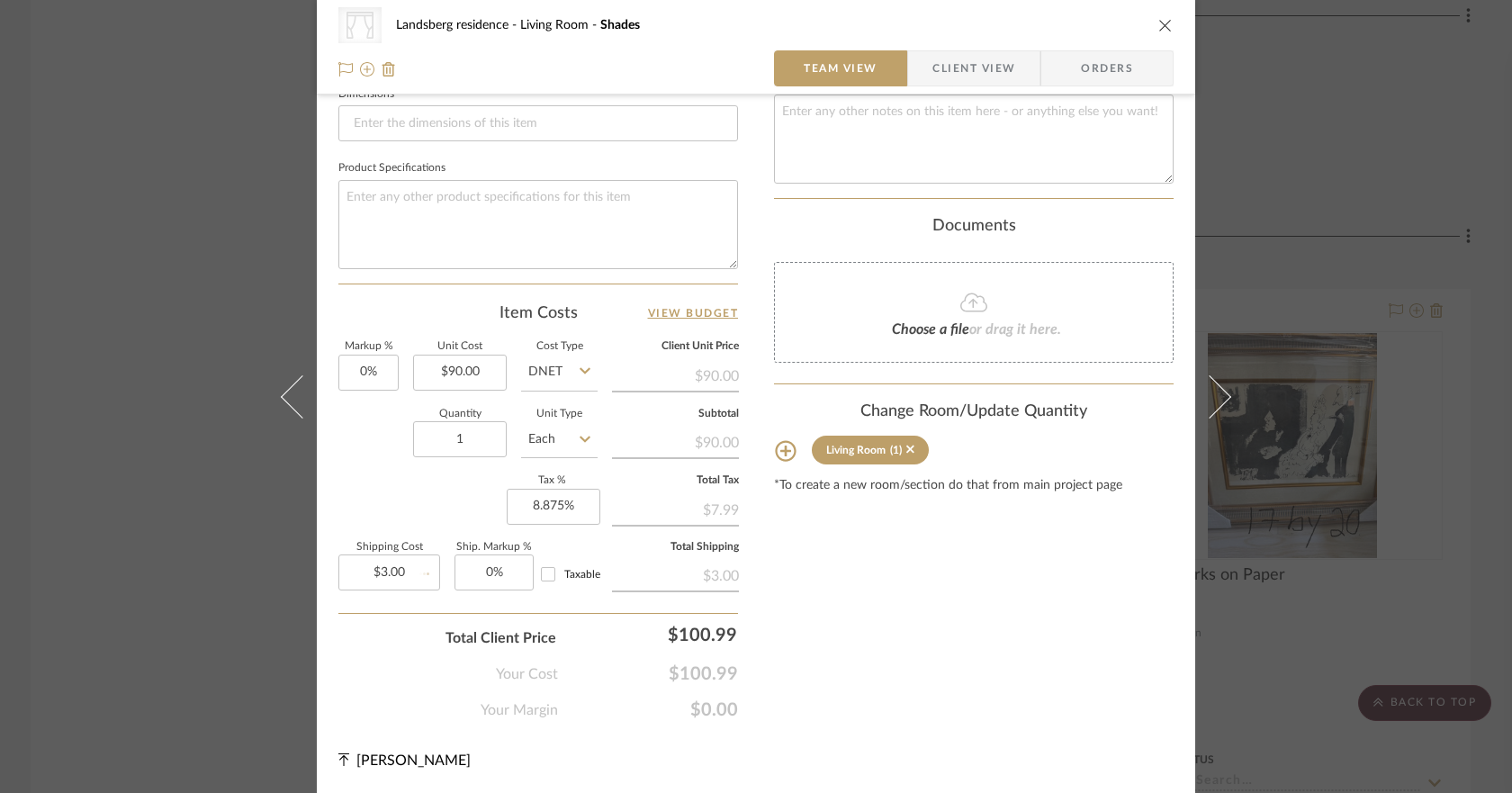 type 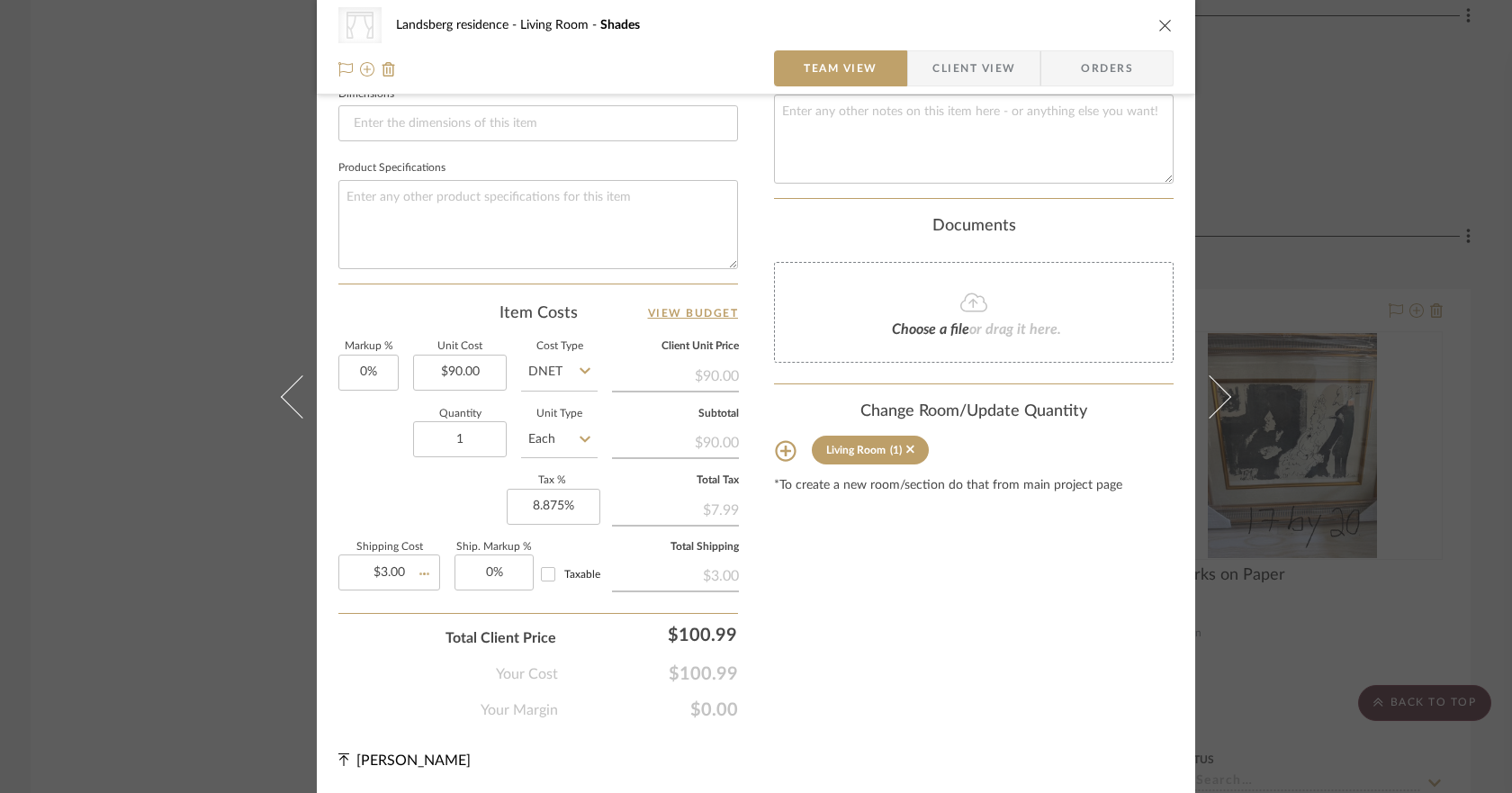 type 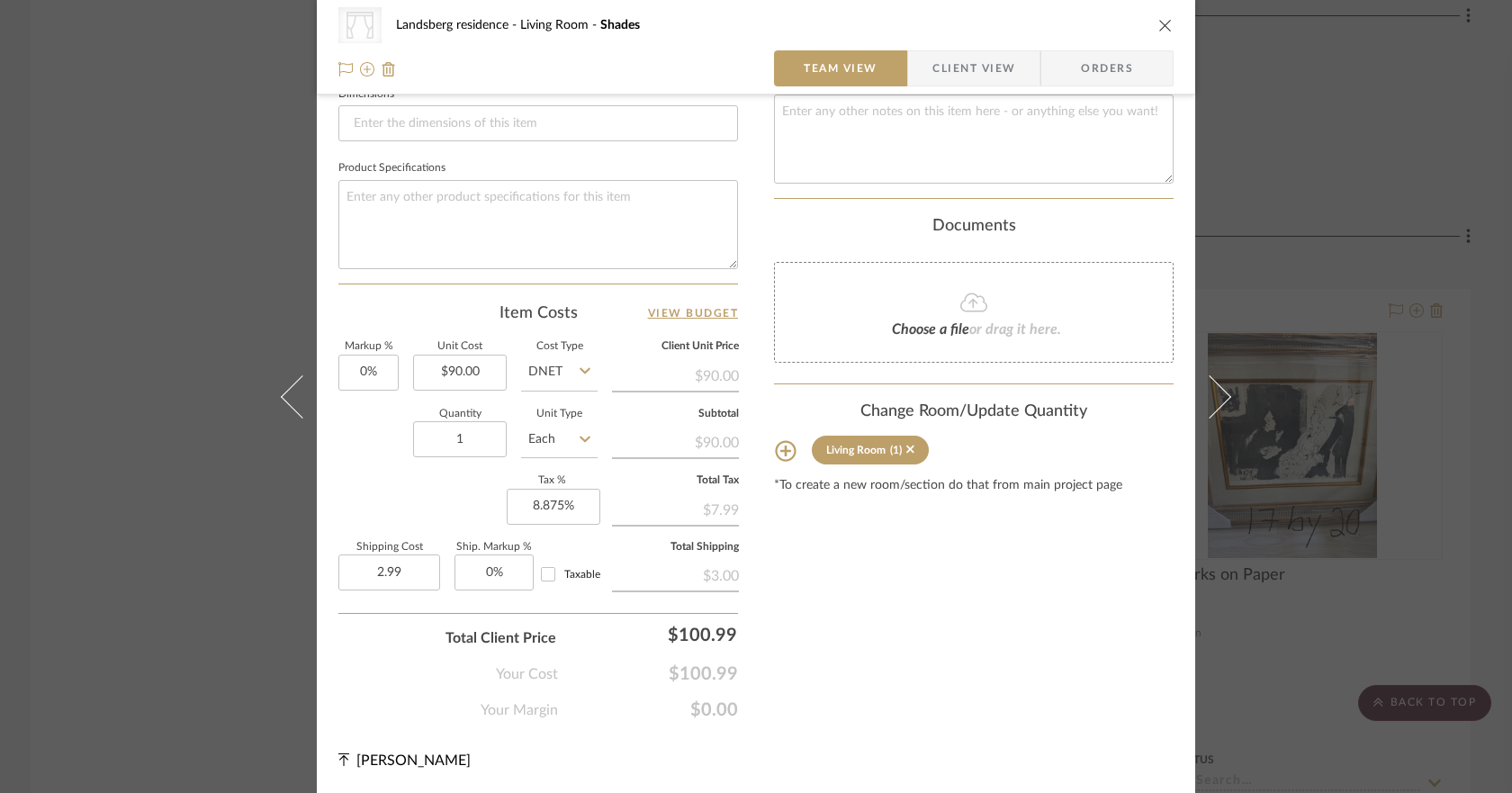 click on "Content here copies to Client View - confirm visibility there.  Show in Client Dashboard   Include in Budget   View Budget  Team Status  Lead Time  In Stock Weeks  Est. Min   Est. Max   Due Date   Install Date  Tasks / To-Dos /  team Messaging  Leave yourself a note here or share next steps with your team. You will receive emails when they
respond!  Invite Collaborator Internal Notes  Documents  Choose a file  or drag it here. Change Room/Update Quantity  Living Room  (1) *To create a new room/section do that from main project page" at bounding box center (974, 26) 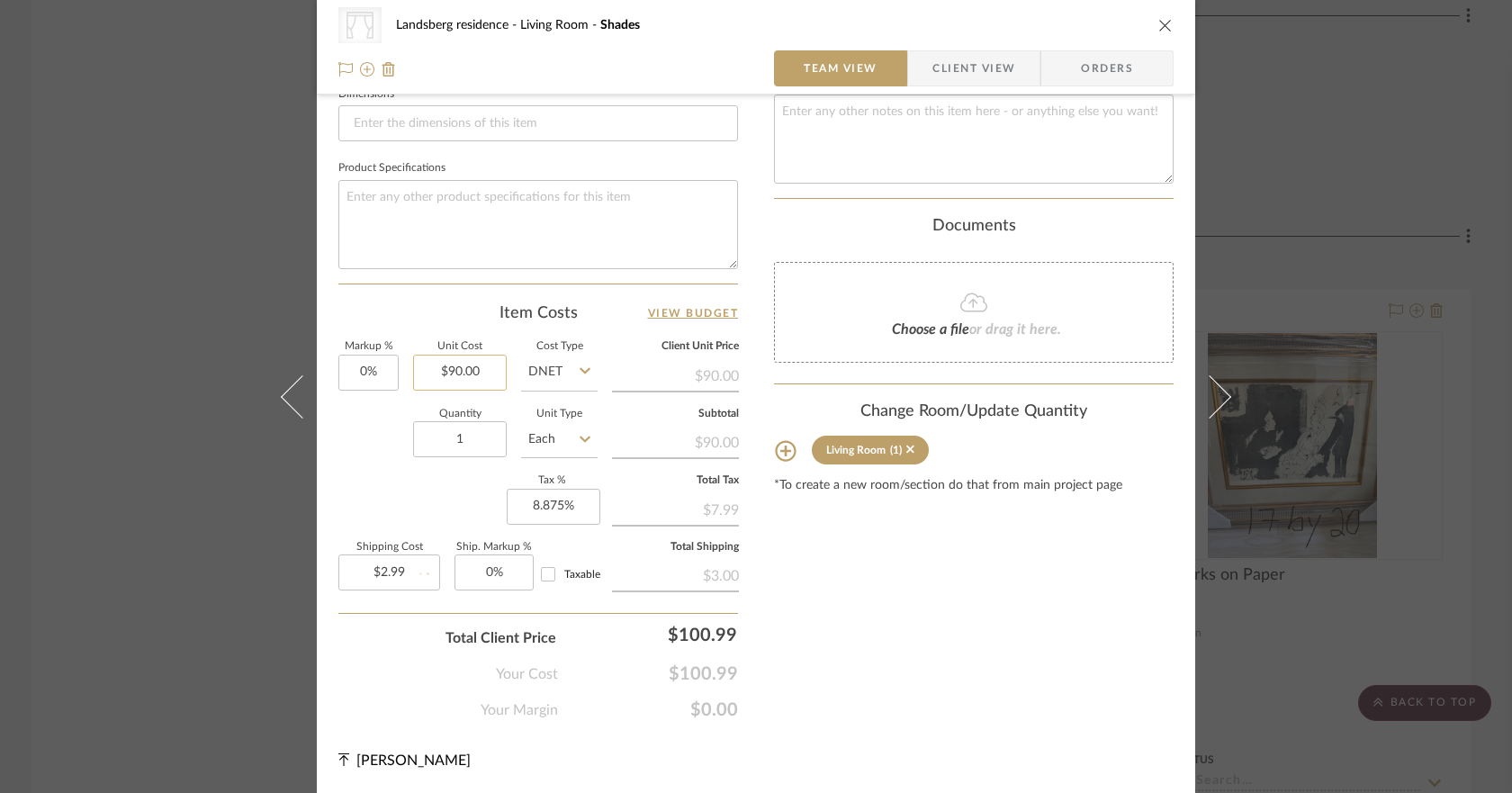 type 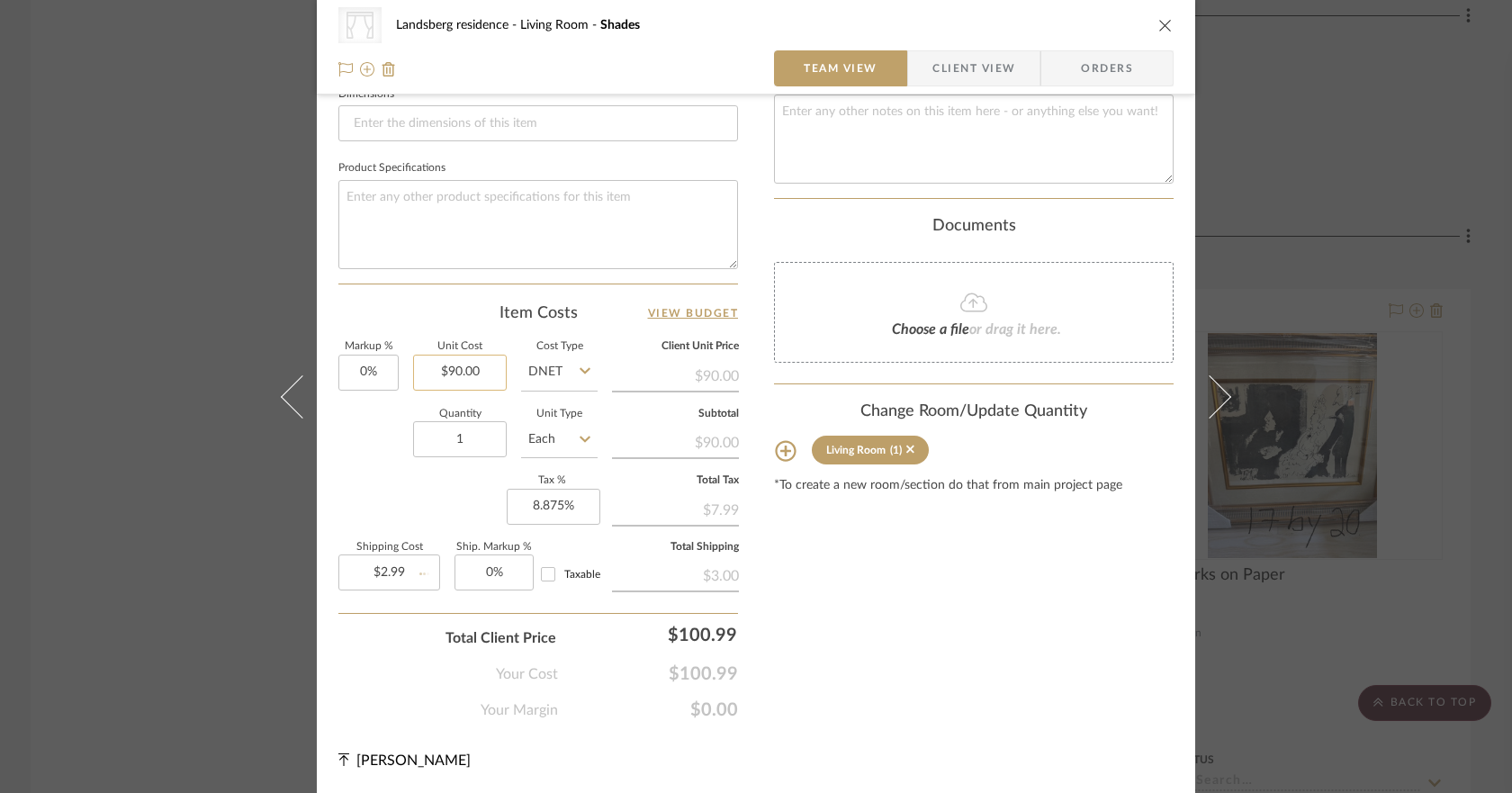type 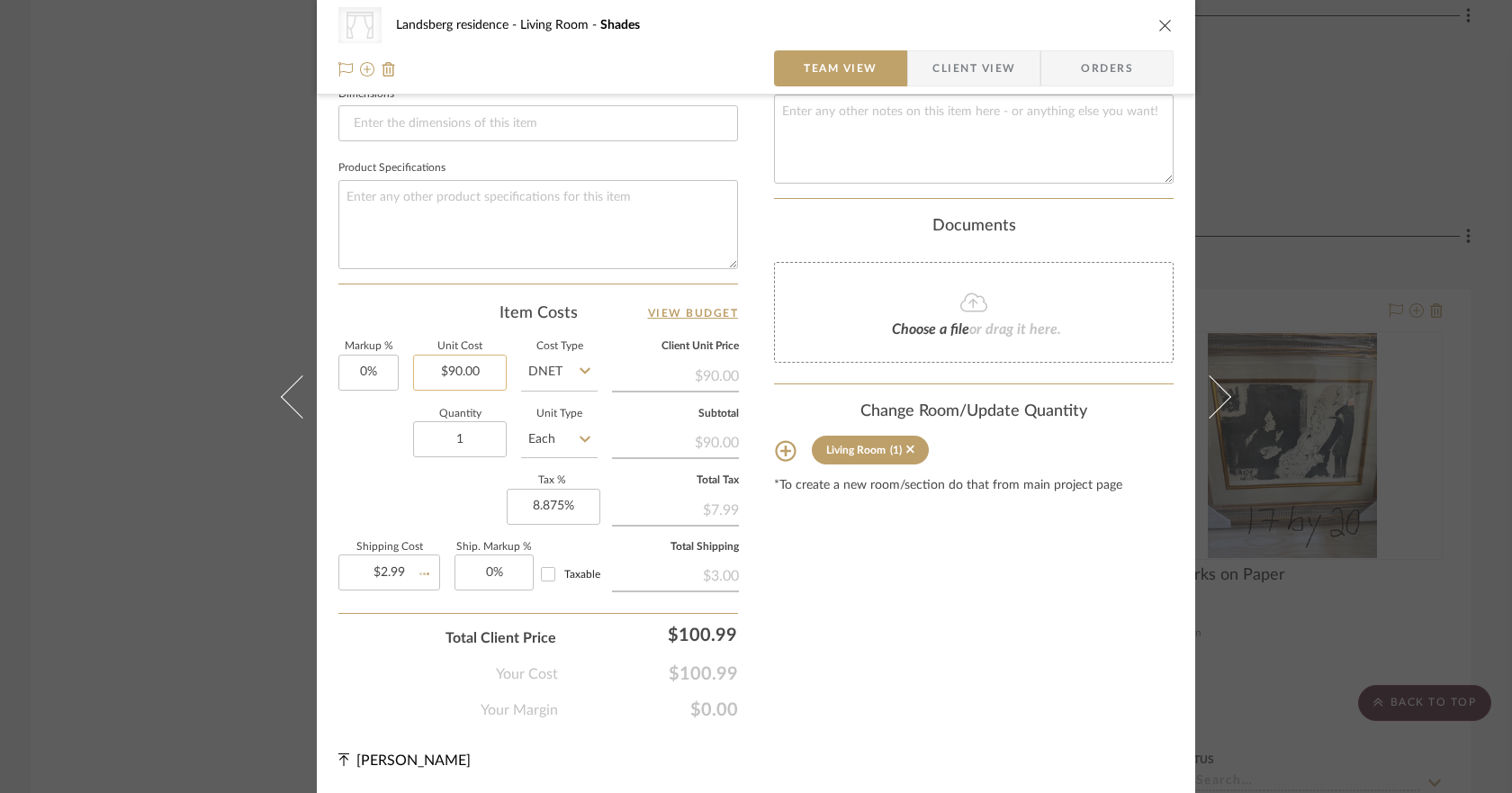 type 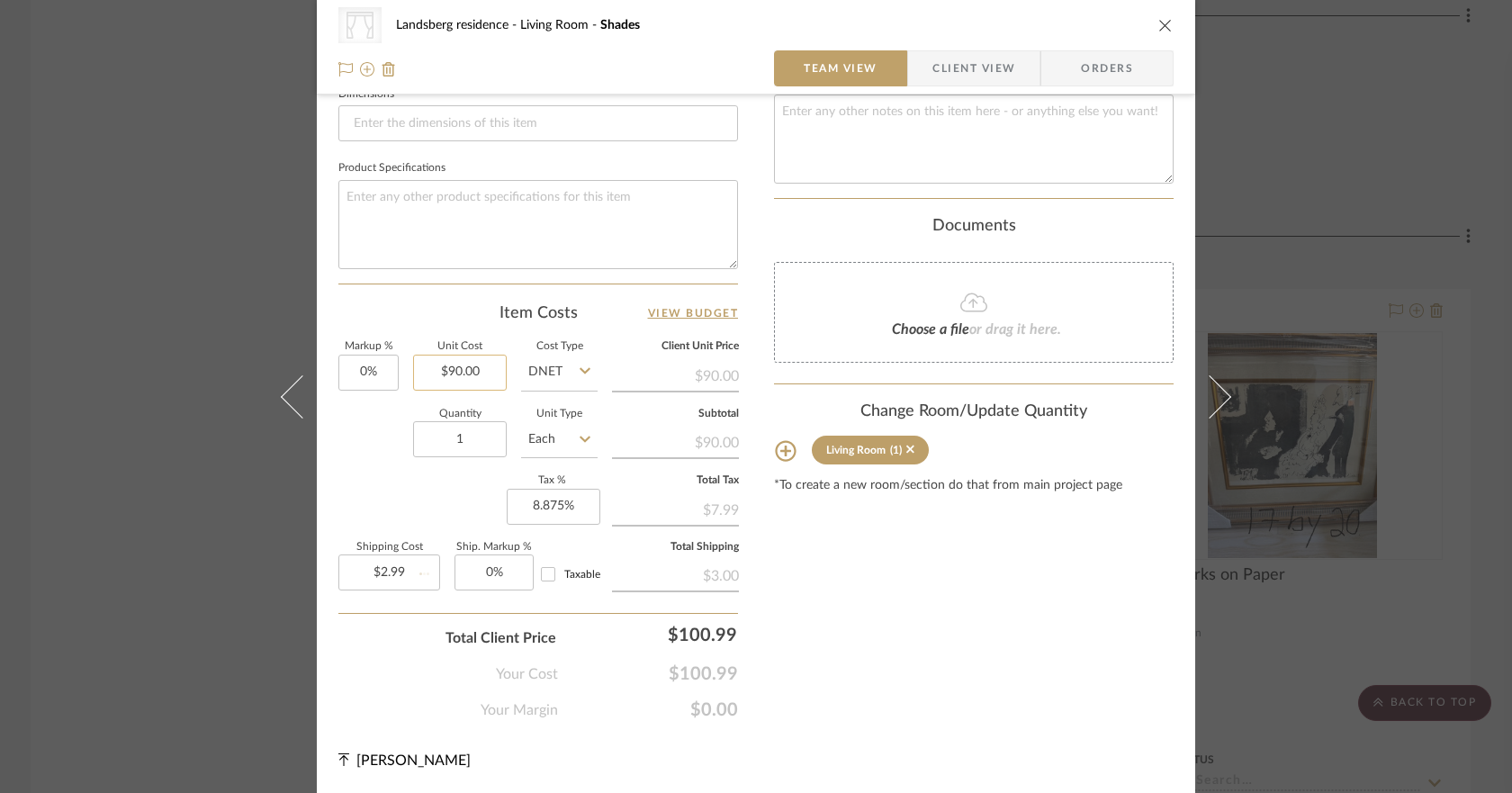type 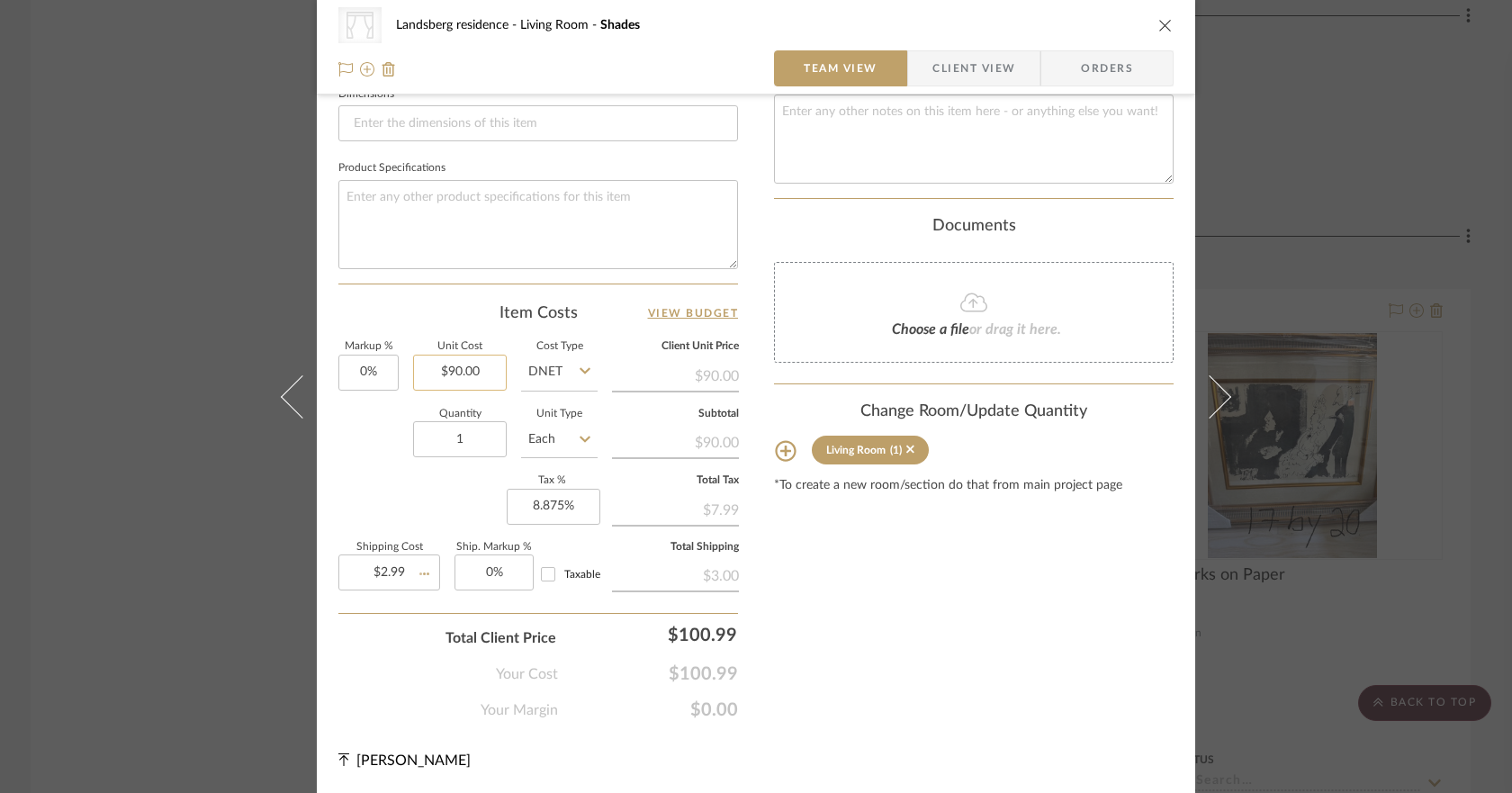 type 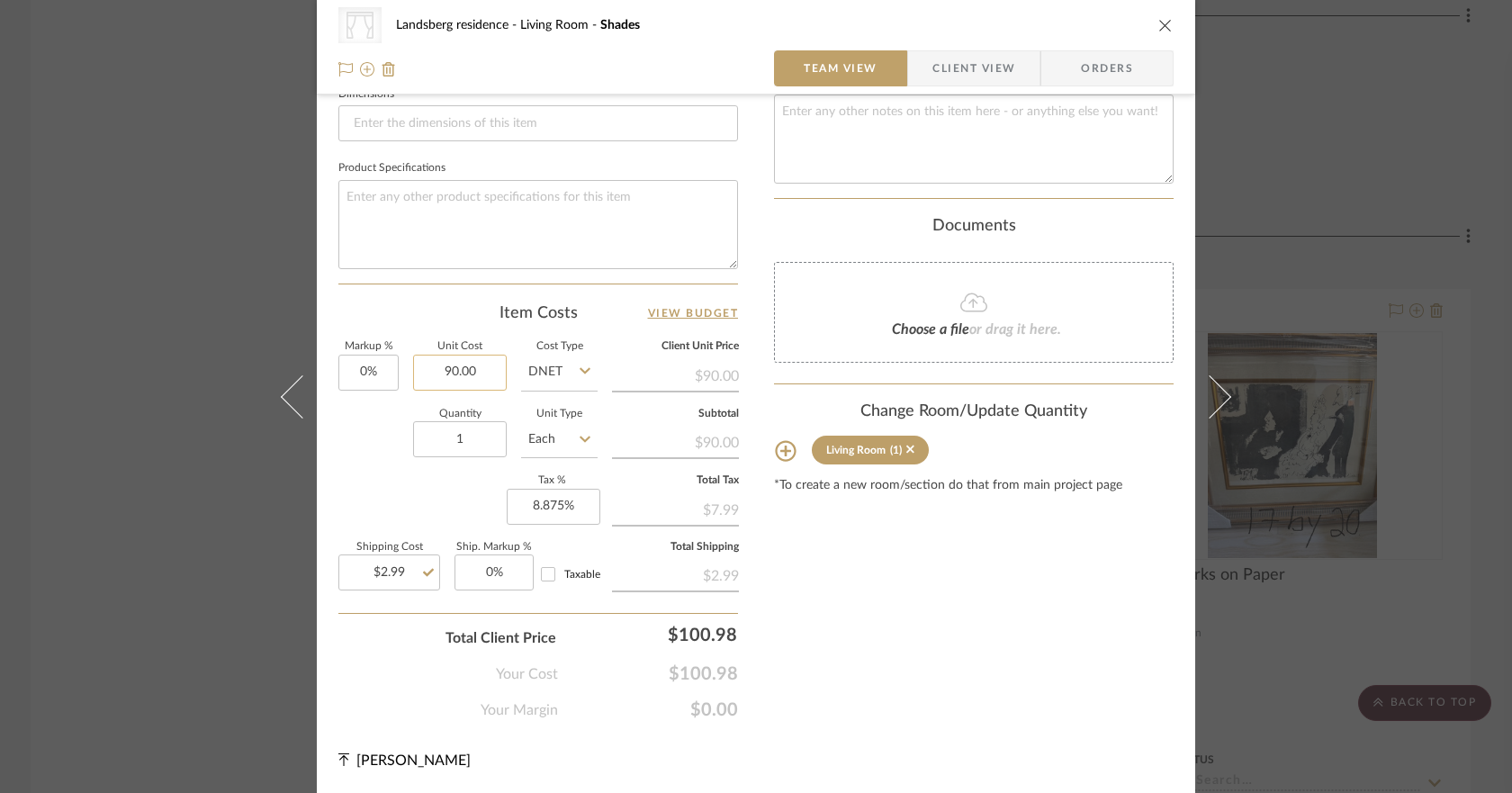click on "90.00" 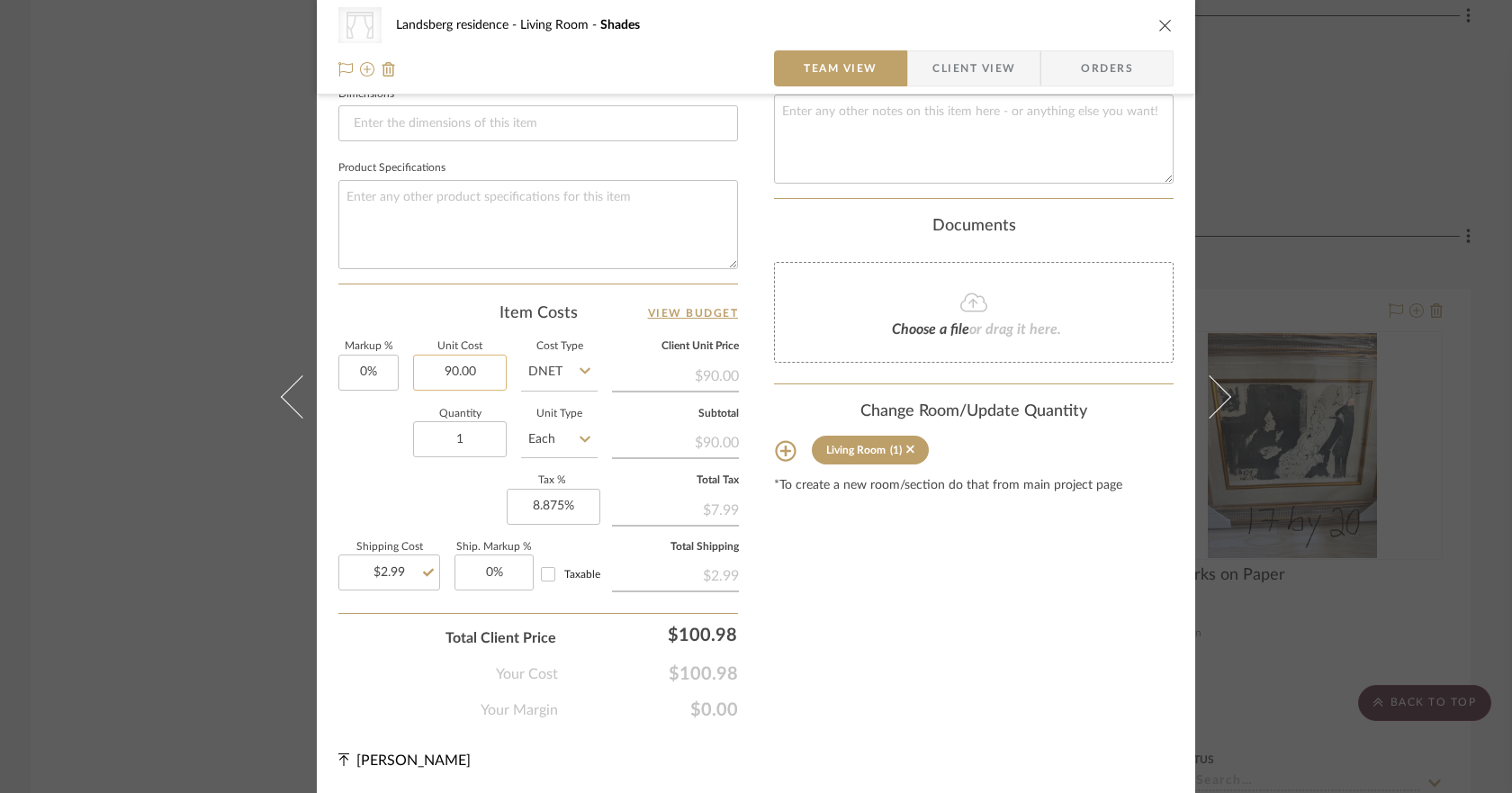 click on "90.00" 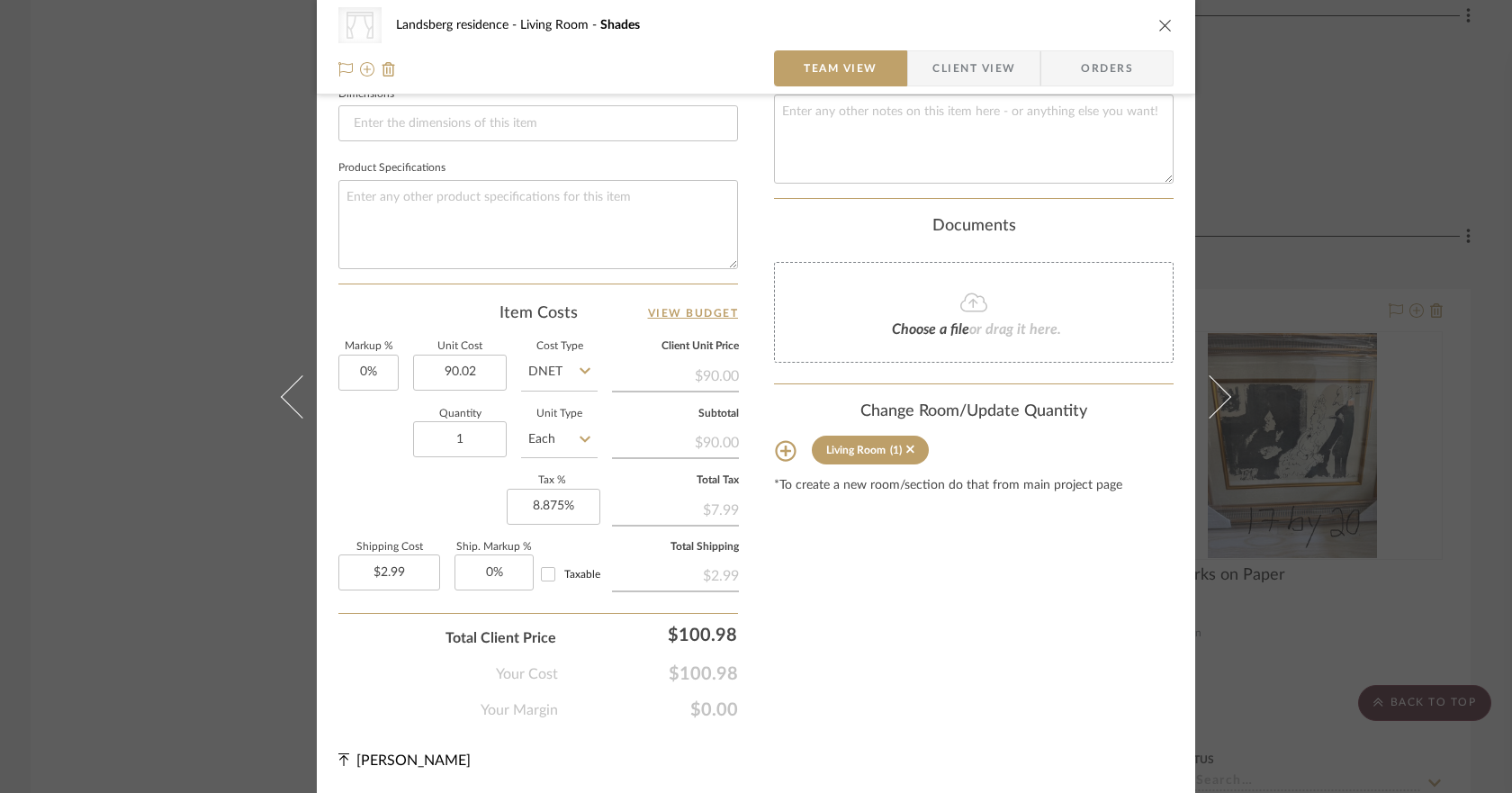 click on "Content here copies to Client View - confirm visibility there.  Show in Client Dashboard   Include in Budget   View Budget  Team Status  Lead Time  In Stock Weeks  Est. Min   Est. Max   Due Date   Install Date  Tasks / To-Dos /  team Messaging  Leave yourself a note here or share next steps with your team. You will receive emails when they
respond!  Invite Collaborator Internal Notes  Documents  Choose a file  or drag it here. Change Room/Update Quantity  Living Room  (1) *To create a new room/section do that from main project page" at bounding box center [974, 26] 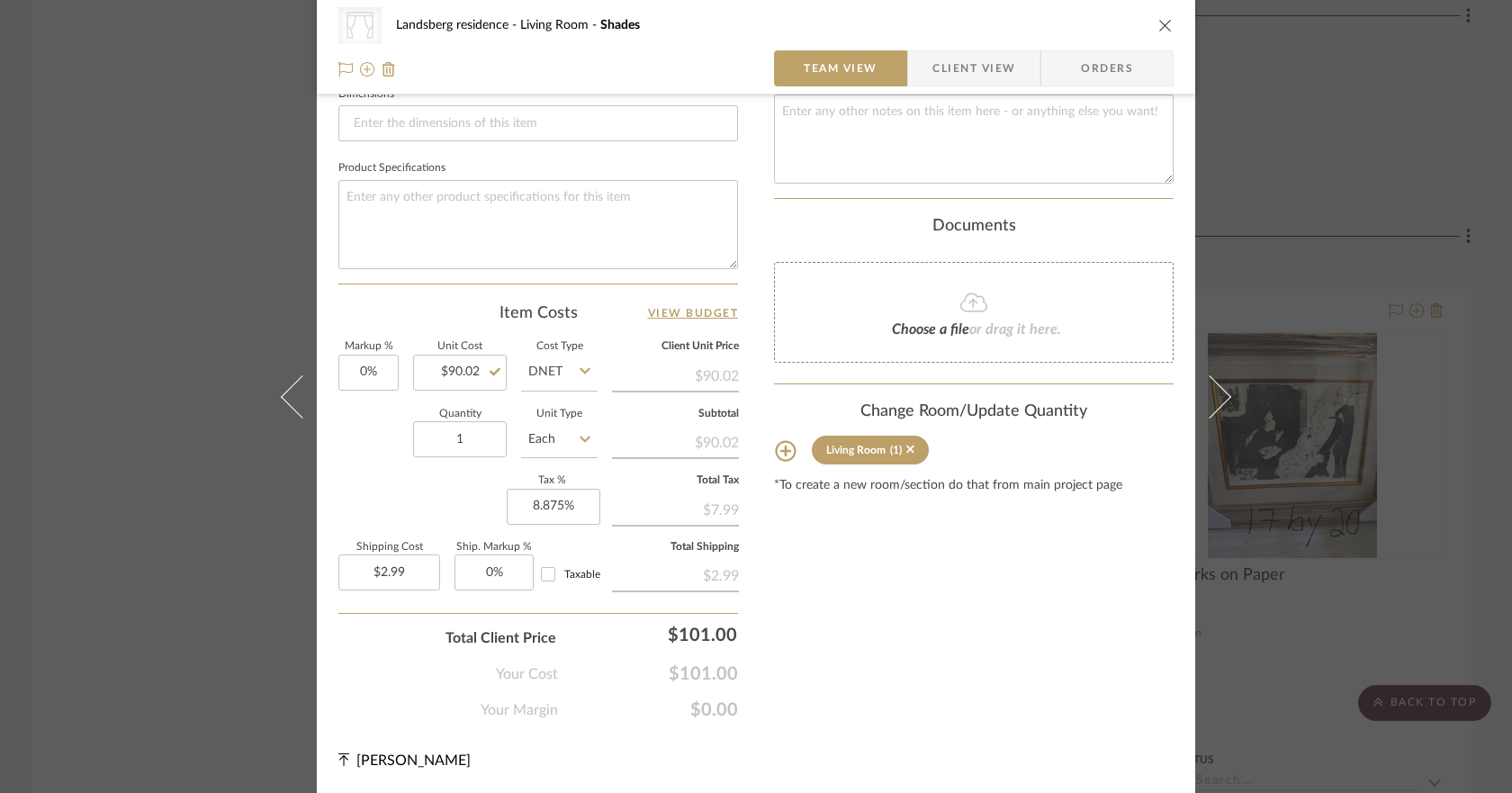type 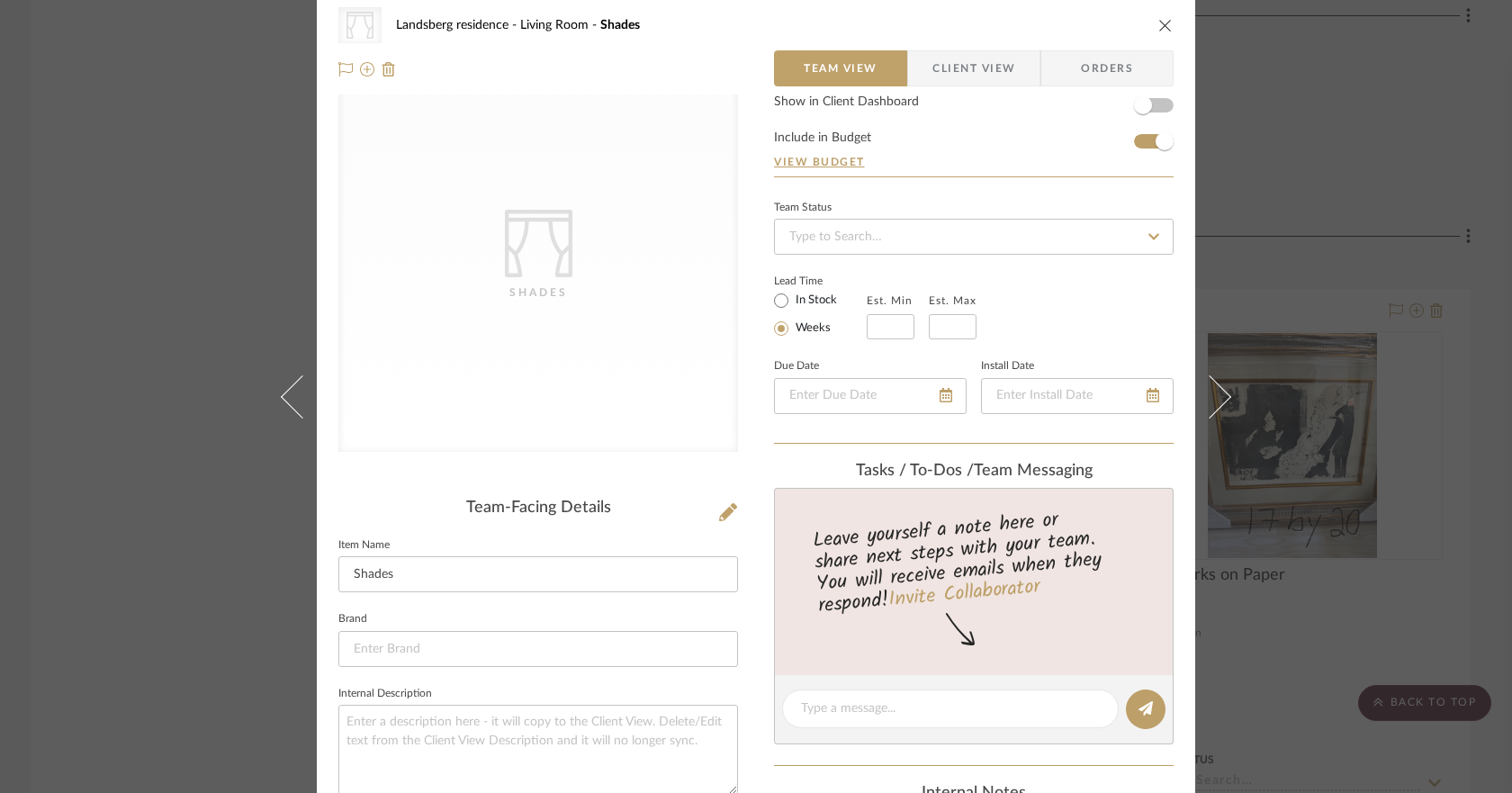 scroll, scrollTop: 0, scrollLeft: 0, axis: both 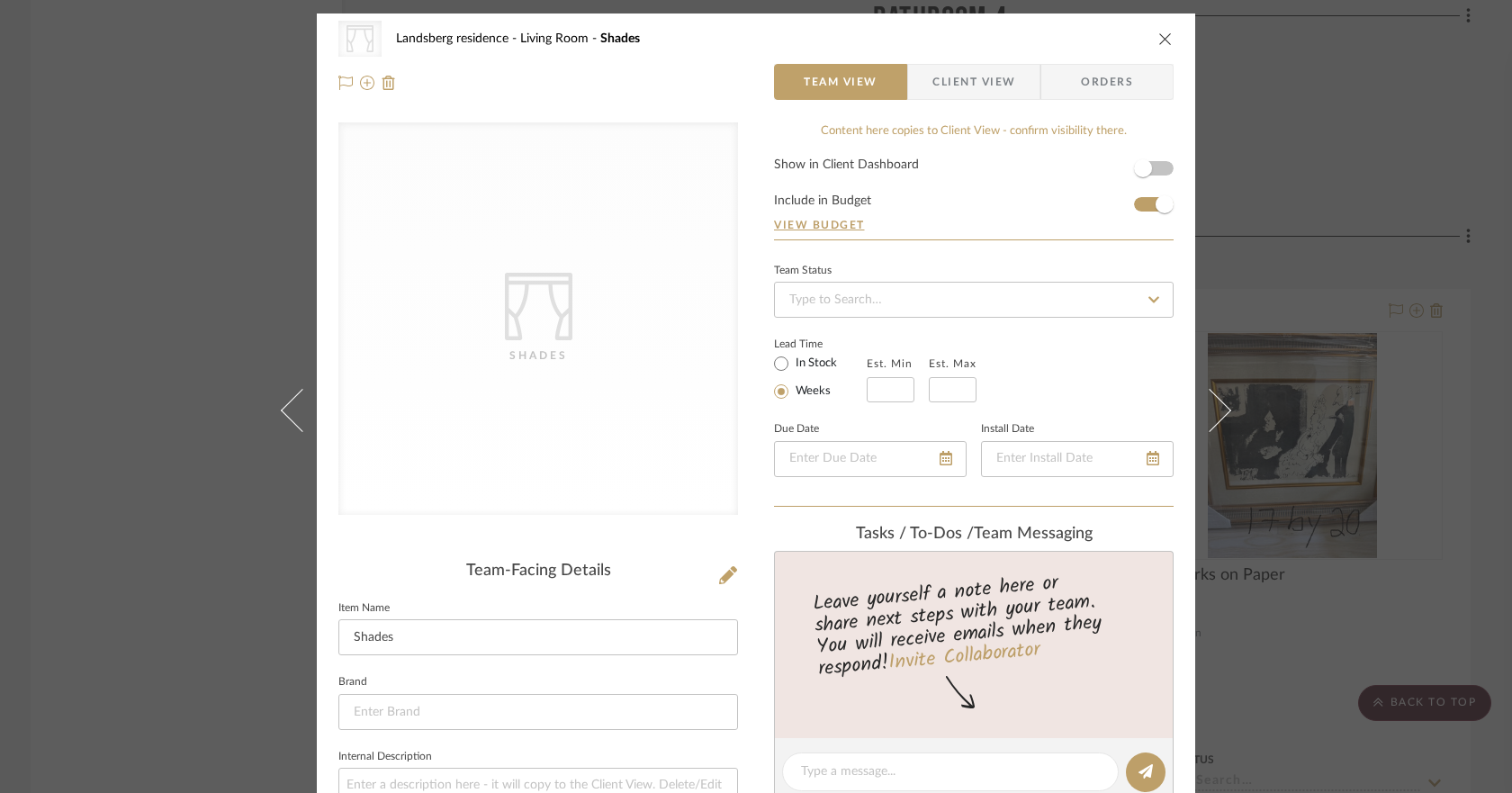 click on "Orders" at bounding box center [1107, 82] 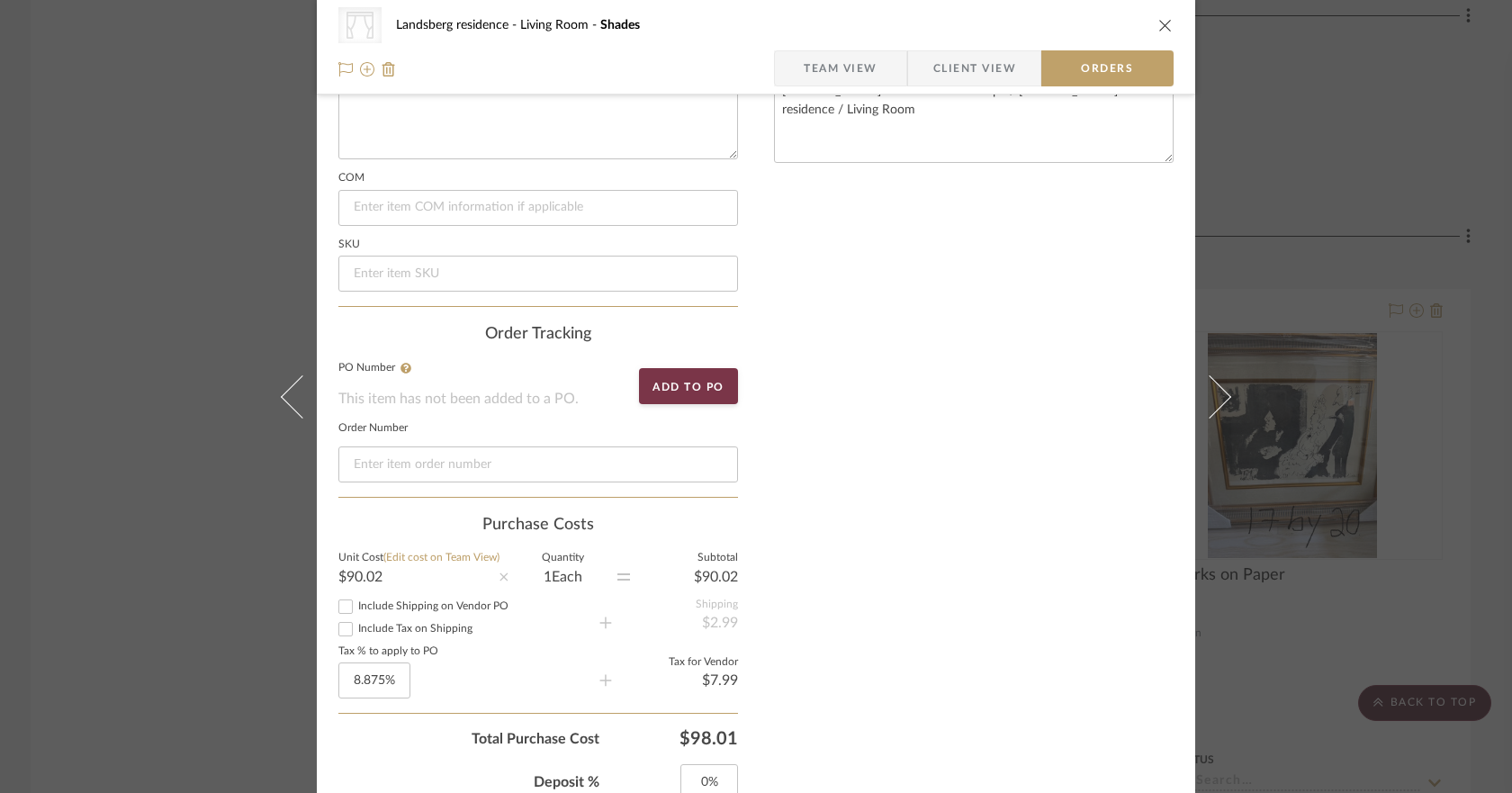 scroll, scrollTop: 360, scrollLeft: 0, axis: vertical 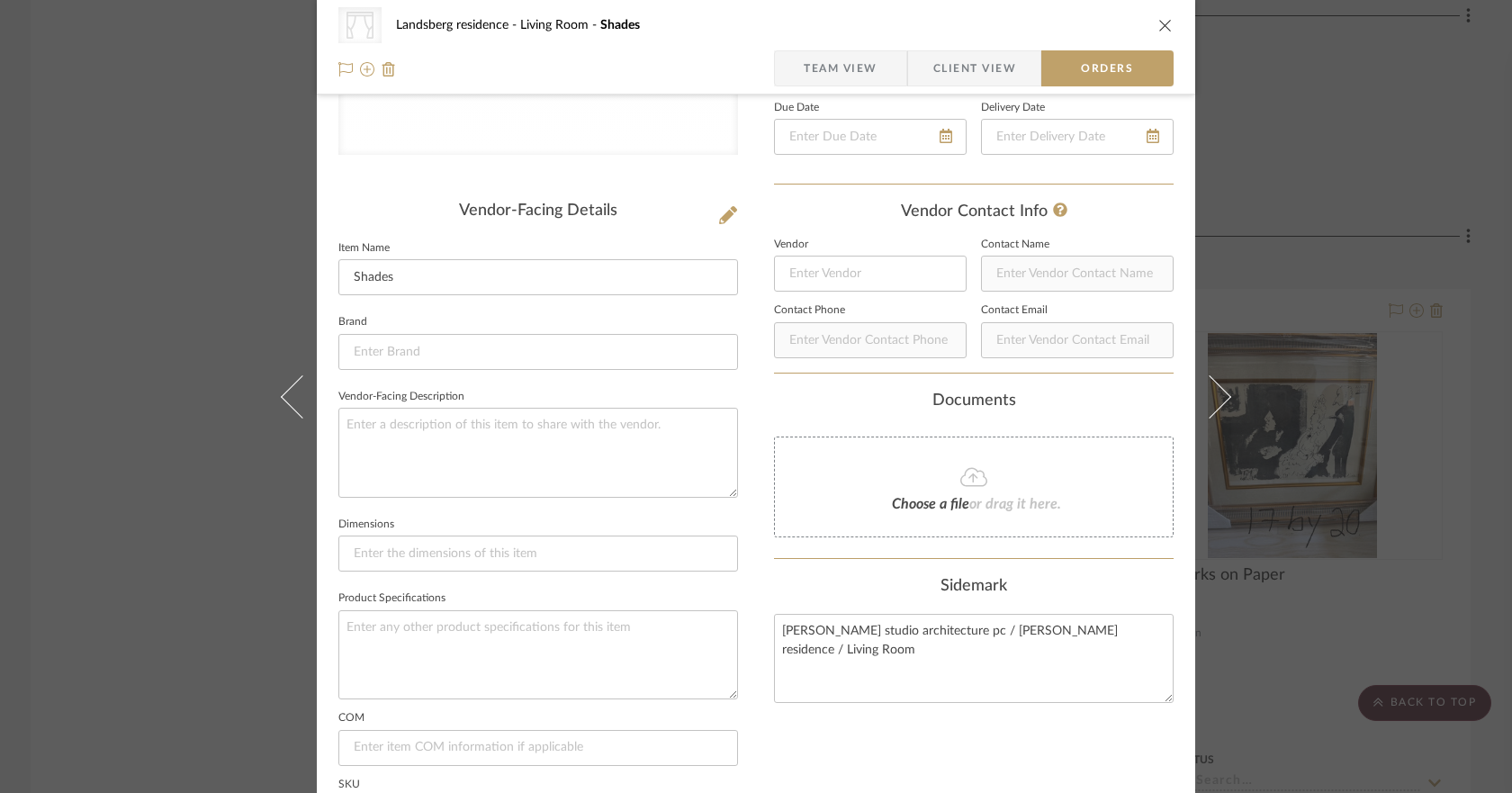 click on "Team View" at bounding box center [841, 68] 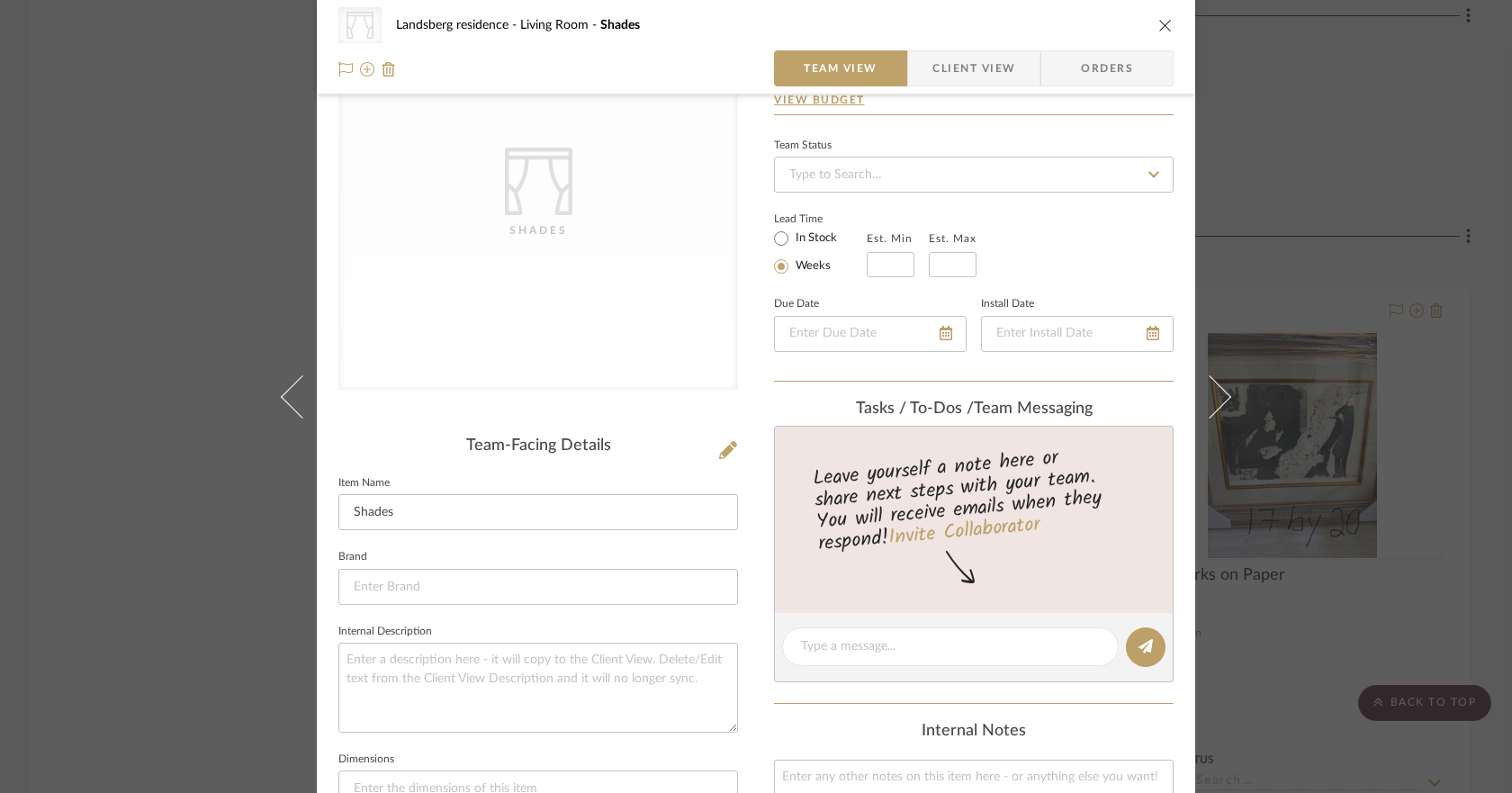 scroll, scrollTop: 0, scrollLeft: 0, axis: both 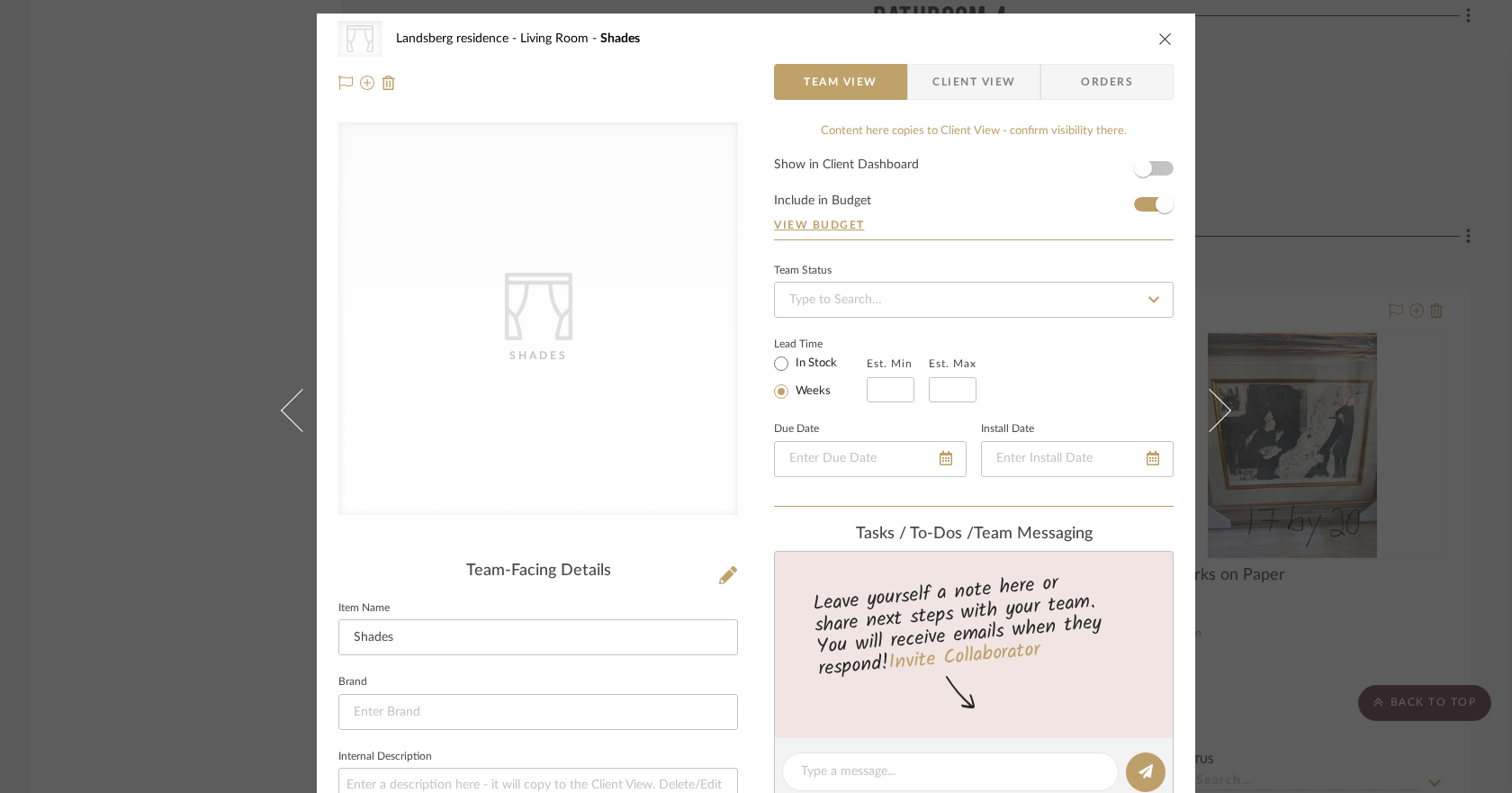 click on "Orders" at bounding box center (1107, 82) 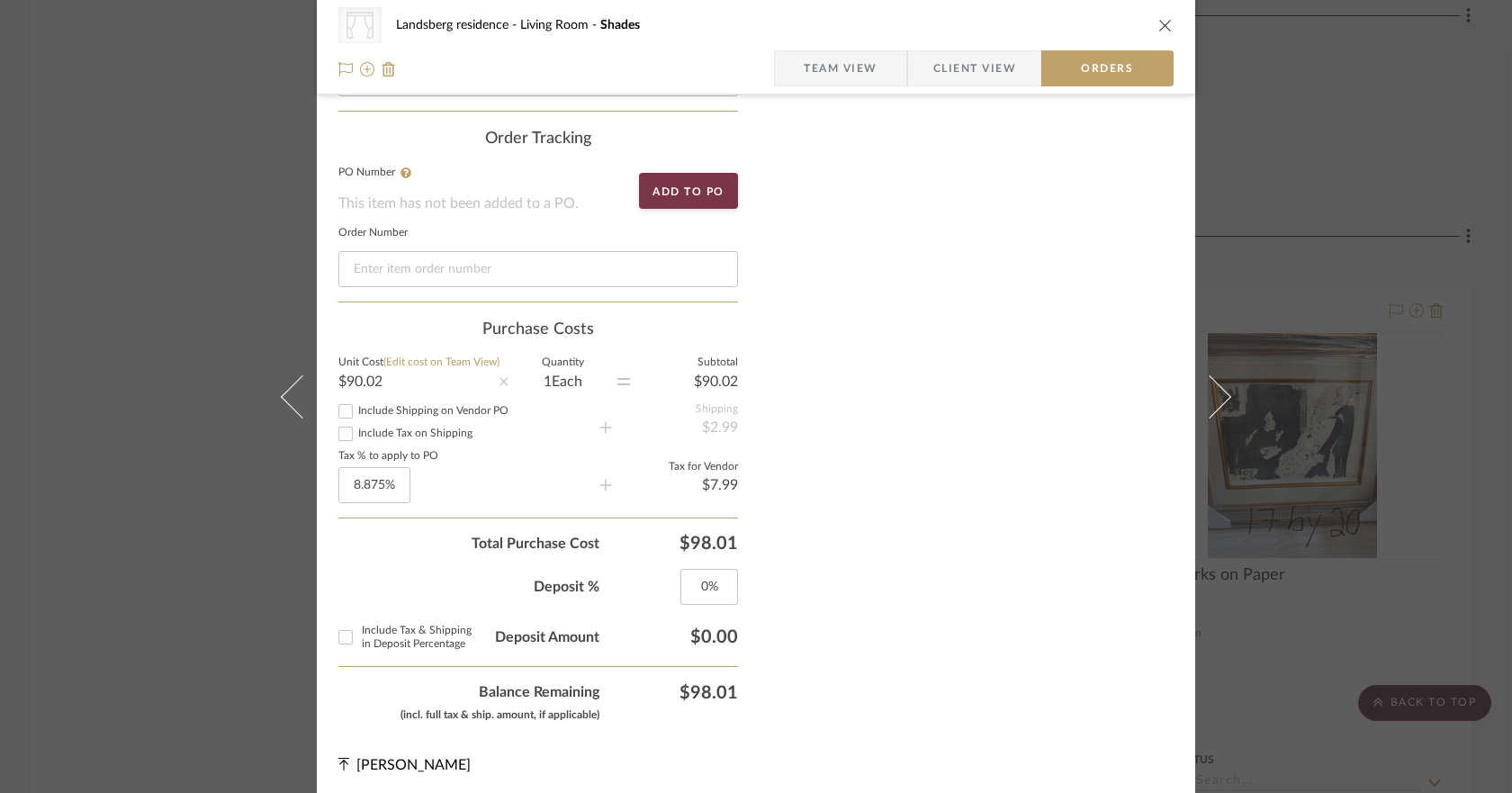 scroll, scrollTop: 1100, scrollLeft: 0, axis: vertical 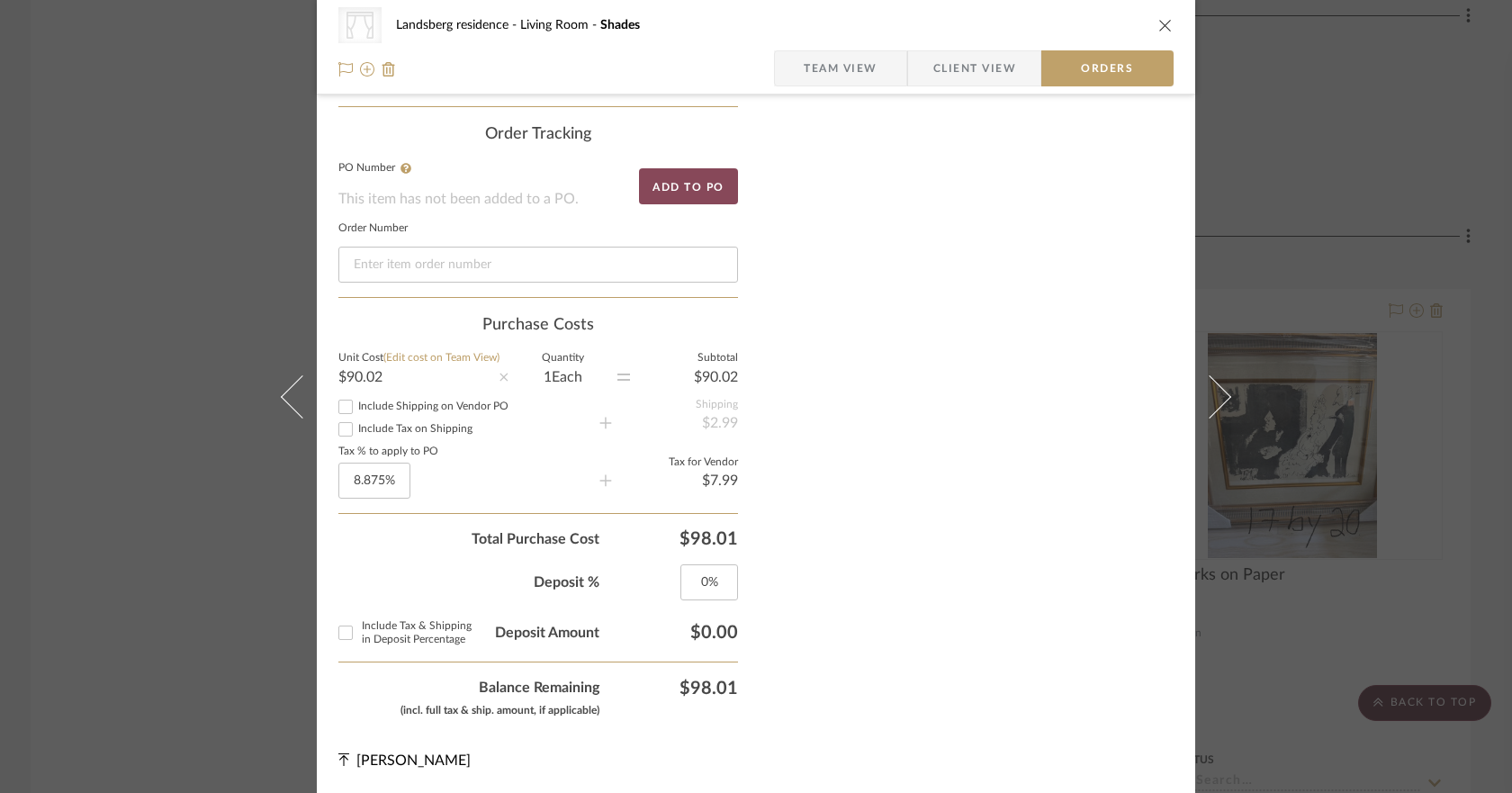 click on "Add to PO" 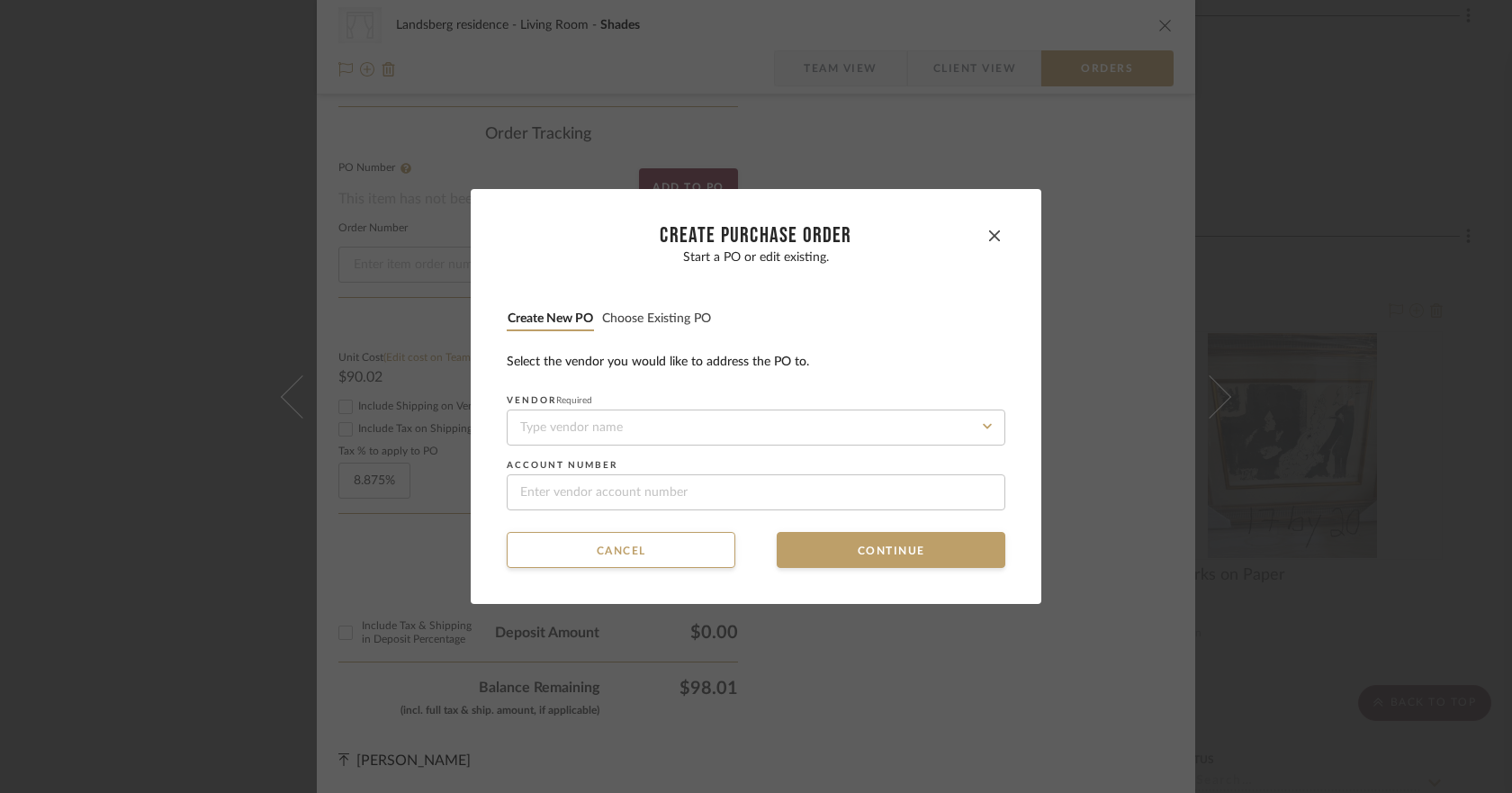 click on "Choose existing PO" at bounding box center [656, 319] 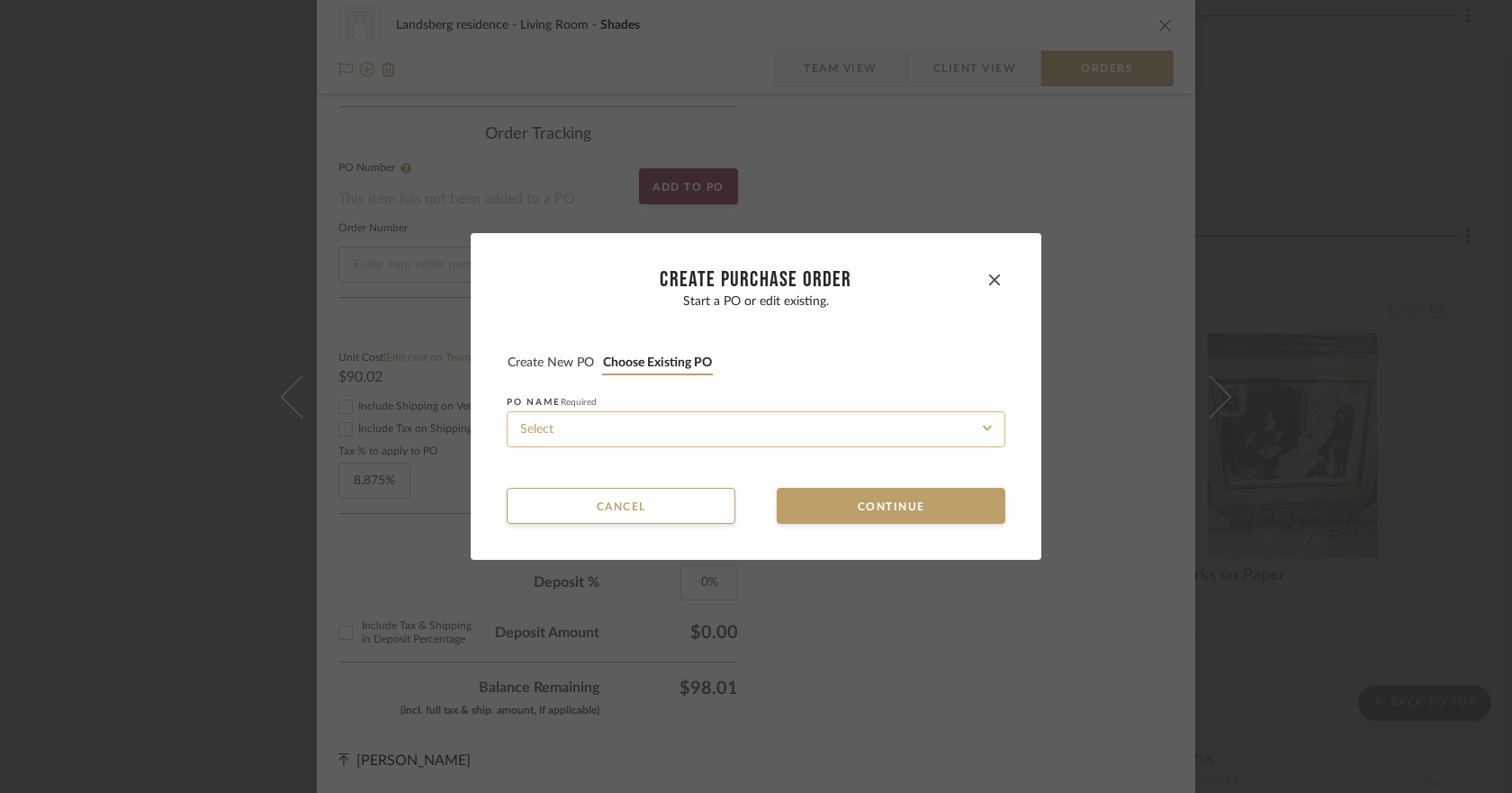 click at bounding box center [756, 429] 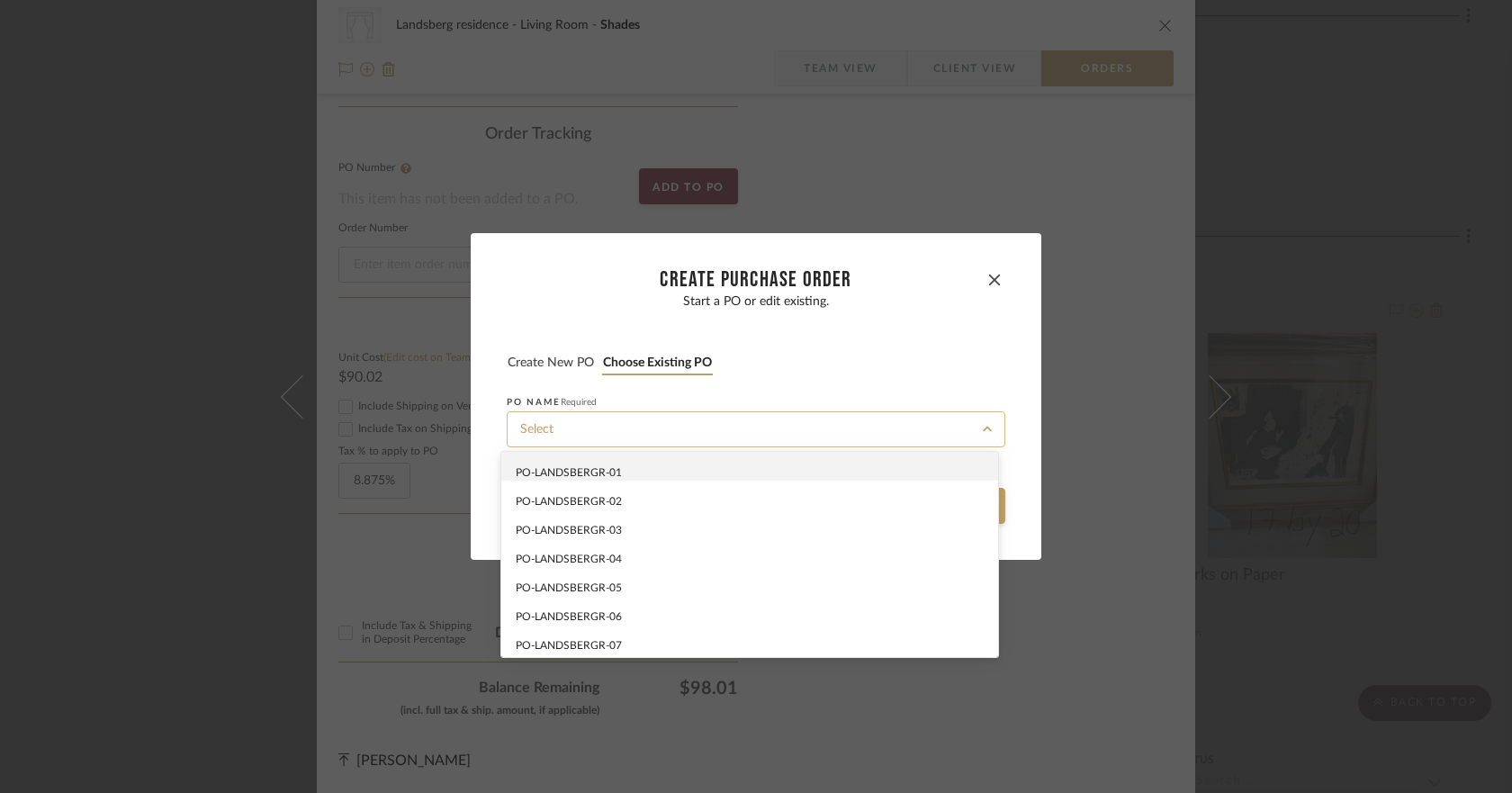 click at bounding box center [756, 429] 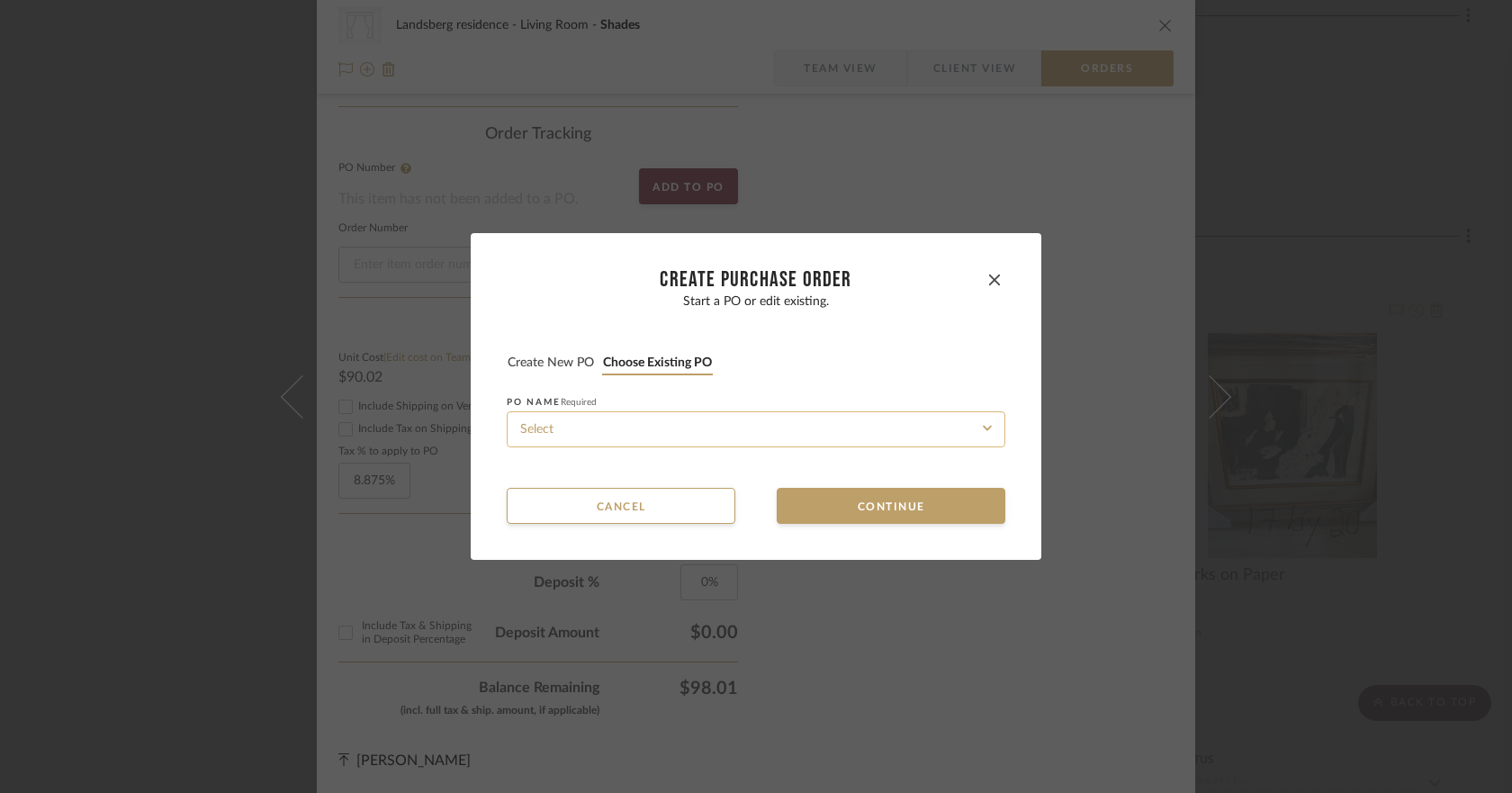 click at bounding box center (756, 429) 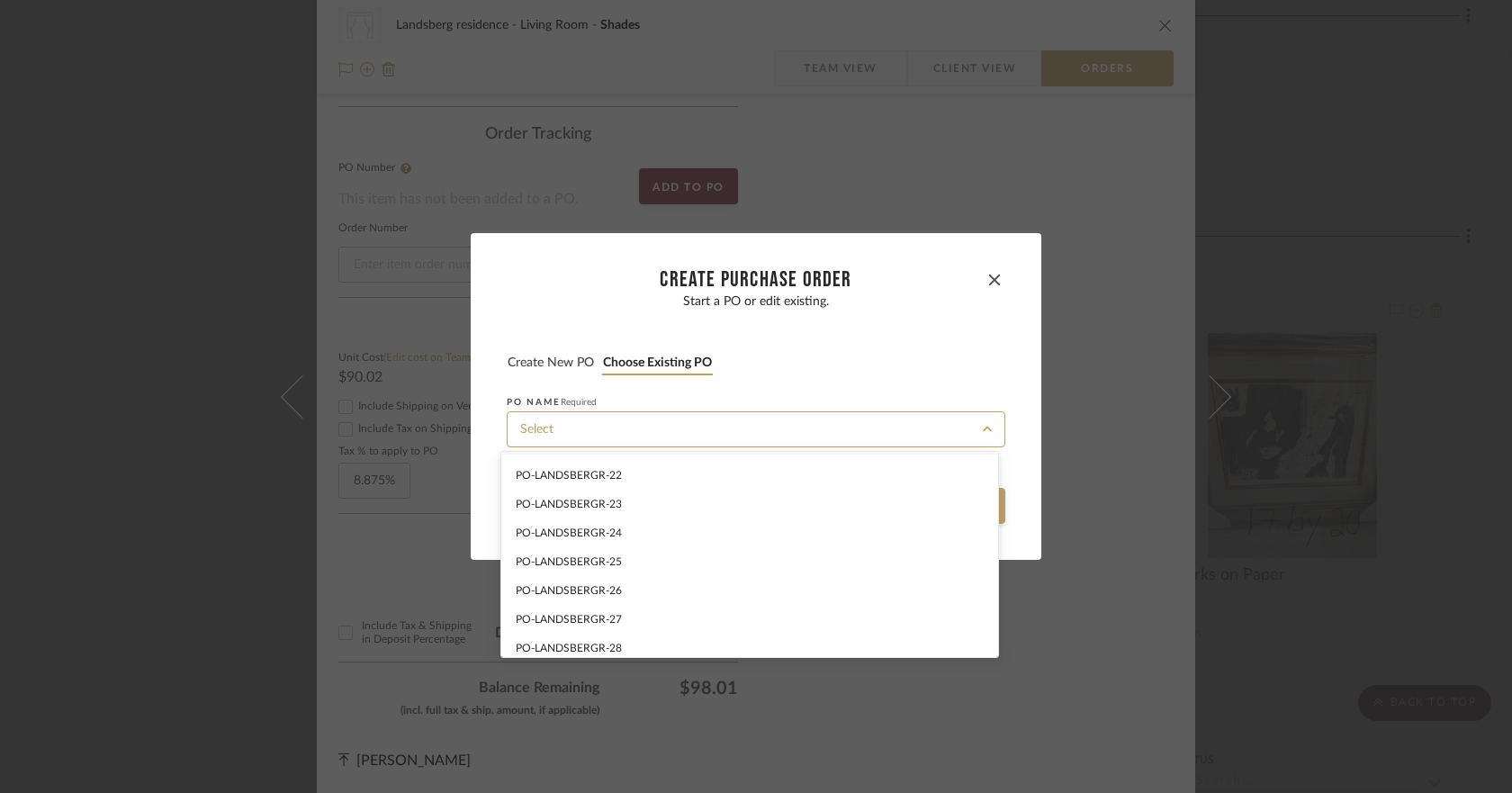 scroll, scrollTop: 716, scrollLeft: 0, axis: vertical 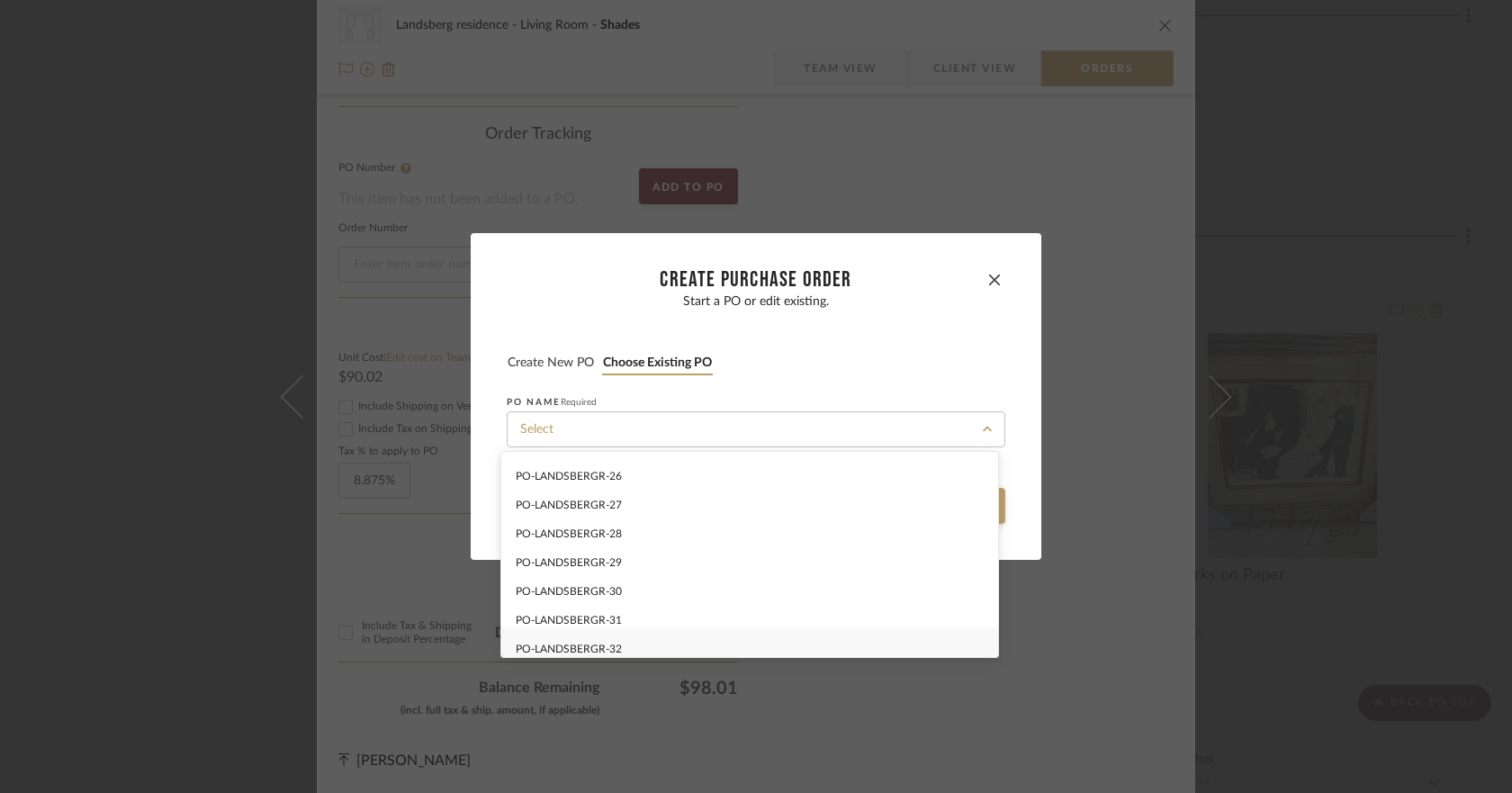 click on "PO-LANDSBERGR-32" at bounding box center [750, 643] 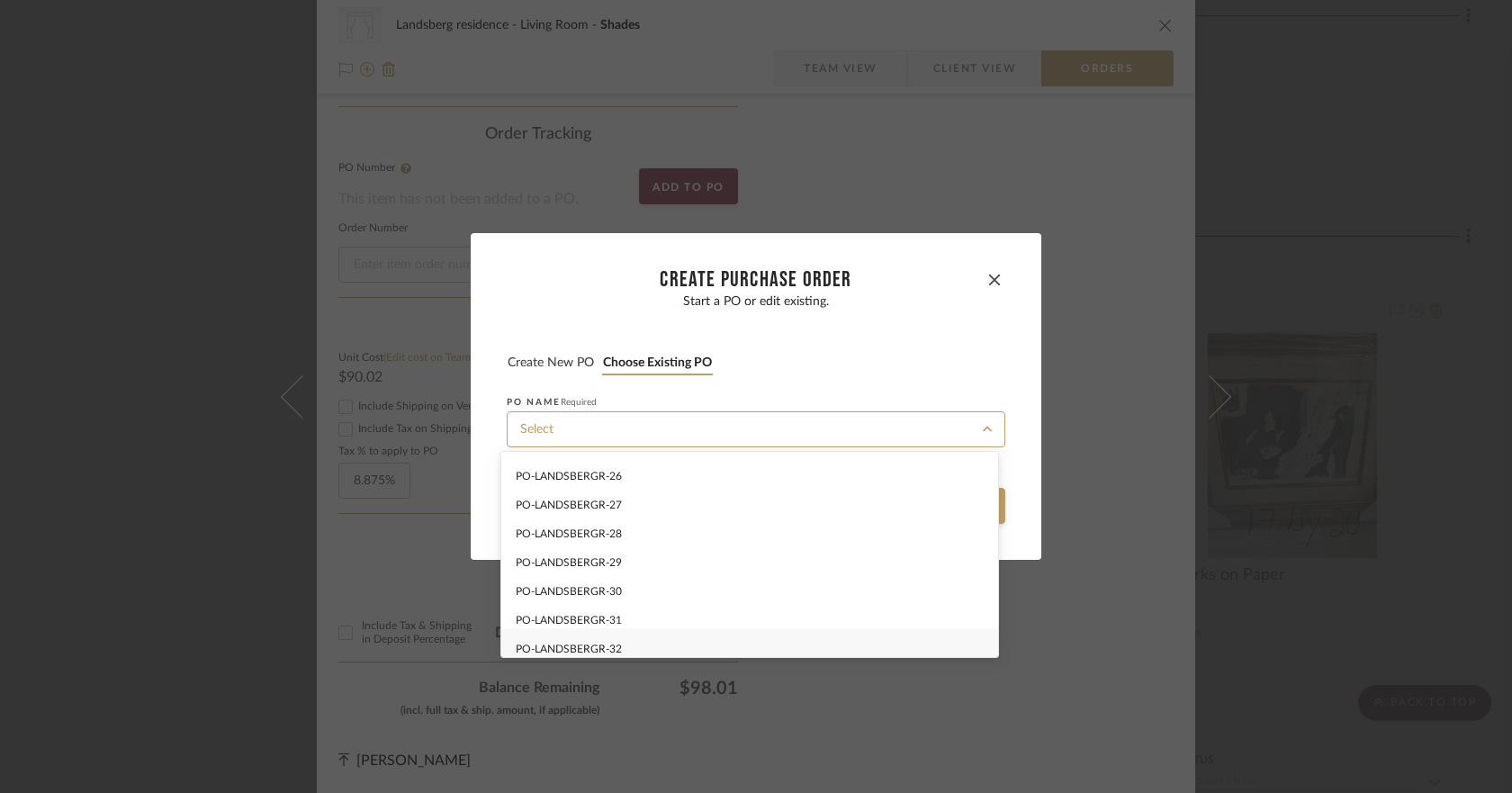 type on "PO-LANDSBERGR-32" 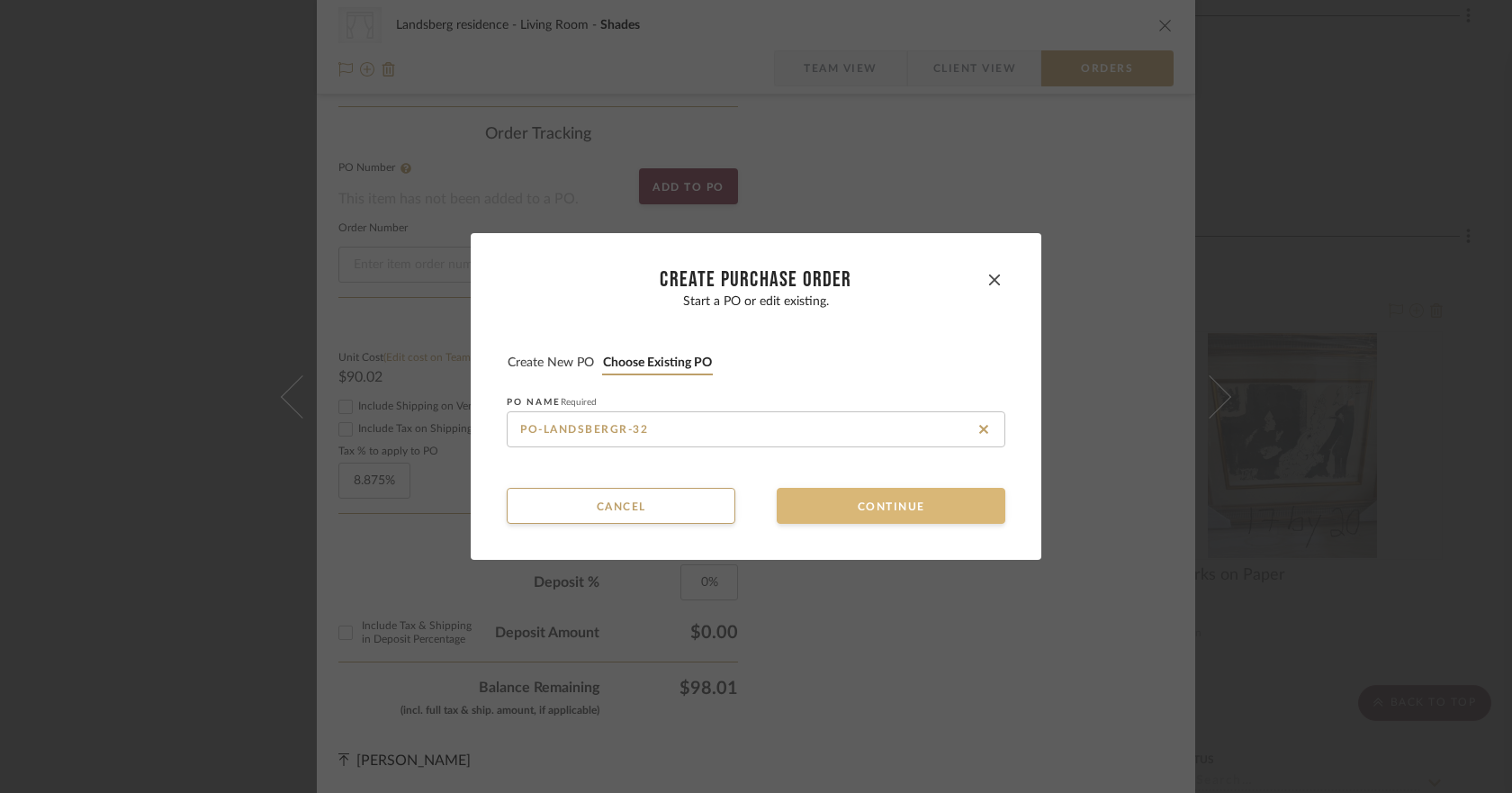 click on "Continue" at bounding box center [891, 506] 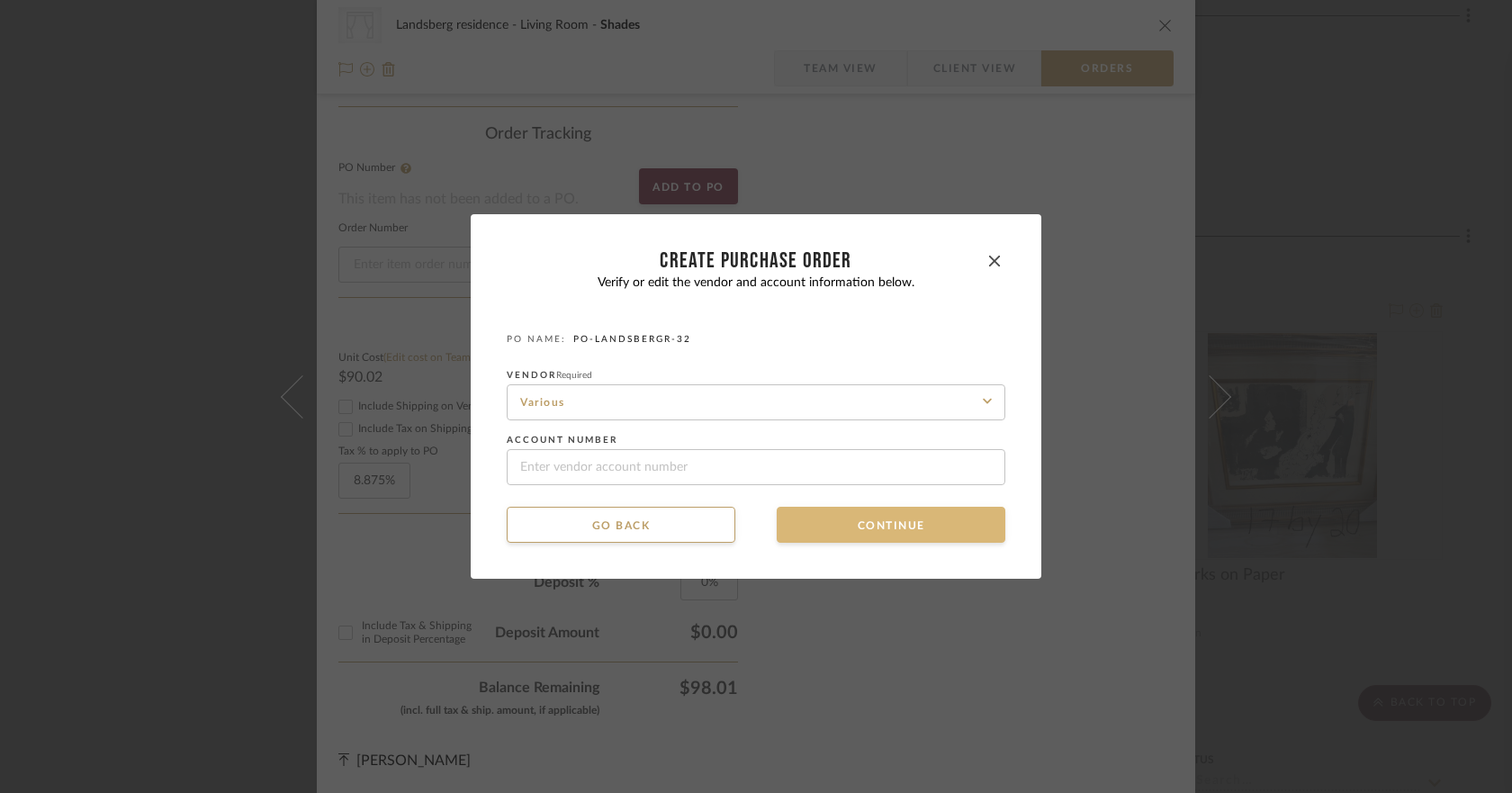 click on "Continue" at bounding box center (891, 525) 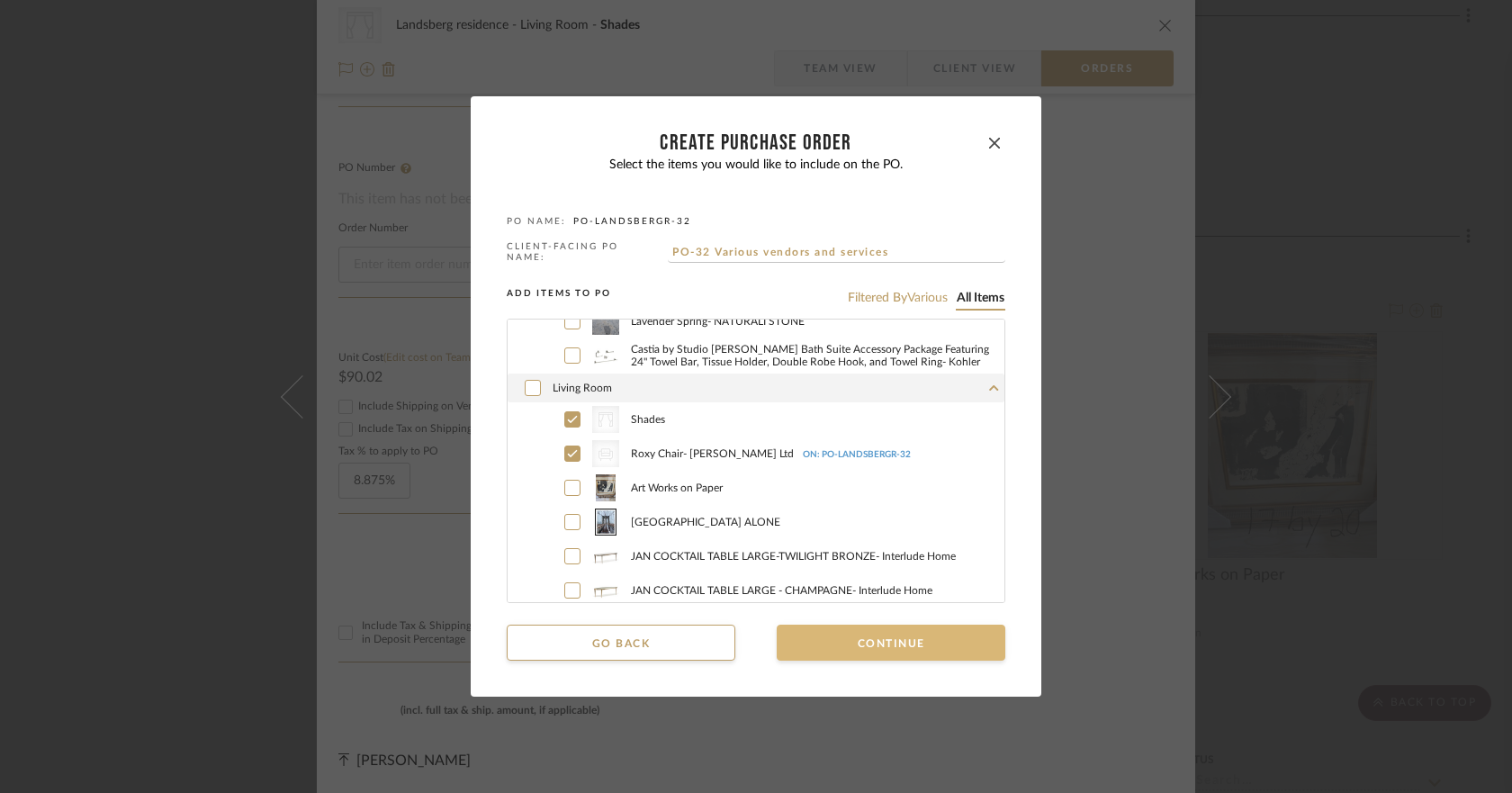 scroll, scrollTop: 4231, scrollLeft: 0, axis: vertical 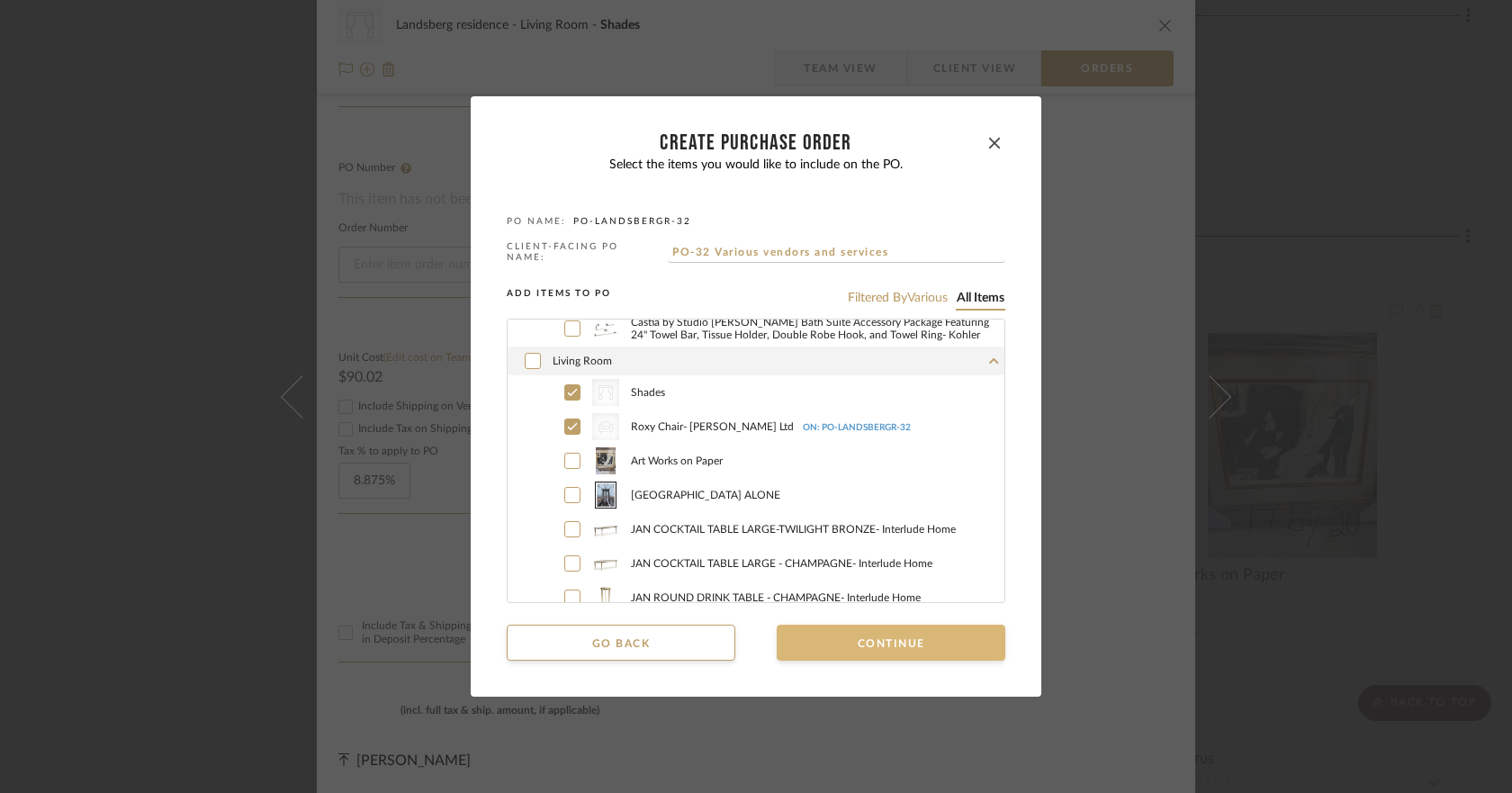 click on "Continue" at bounding box center [891, 643] 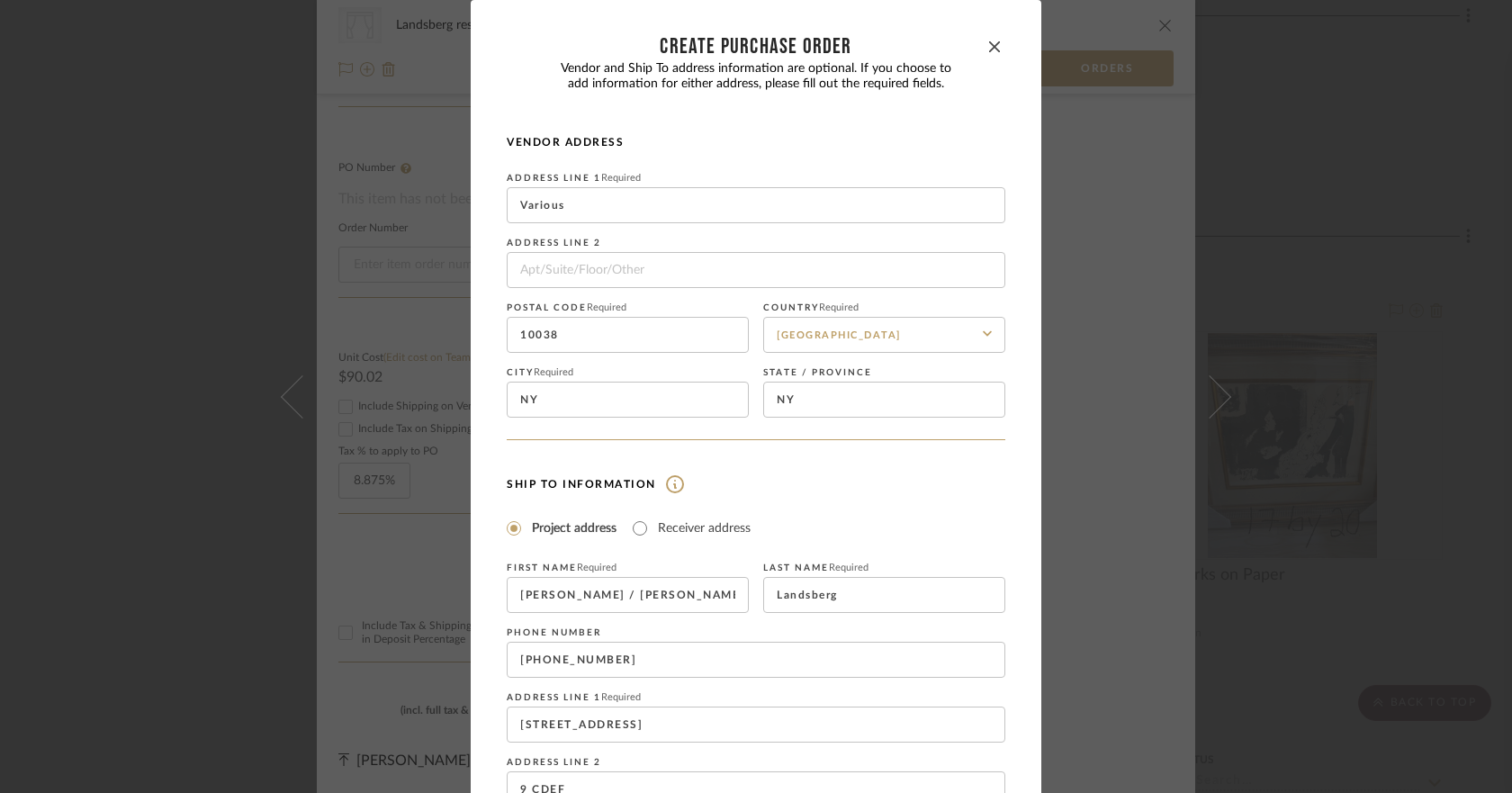 scroll, scrollTop: 238, scrollLeft: 0, axis: vertical 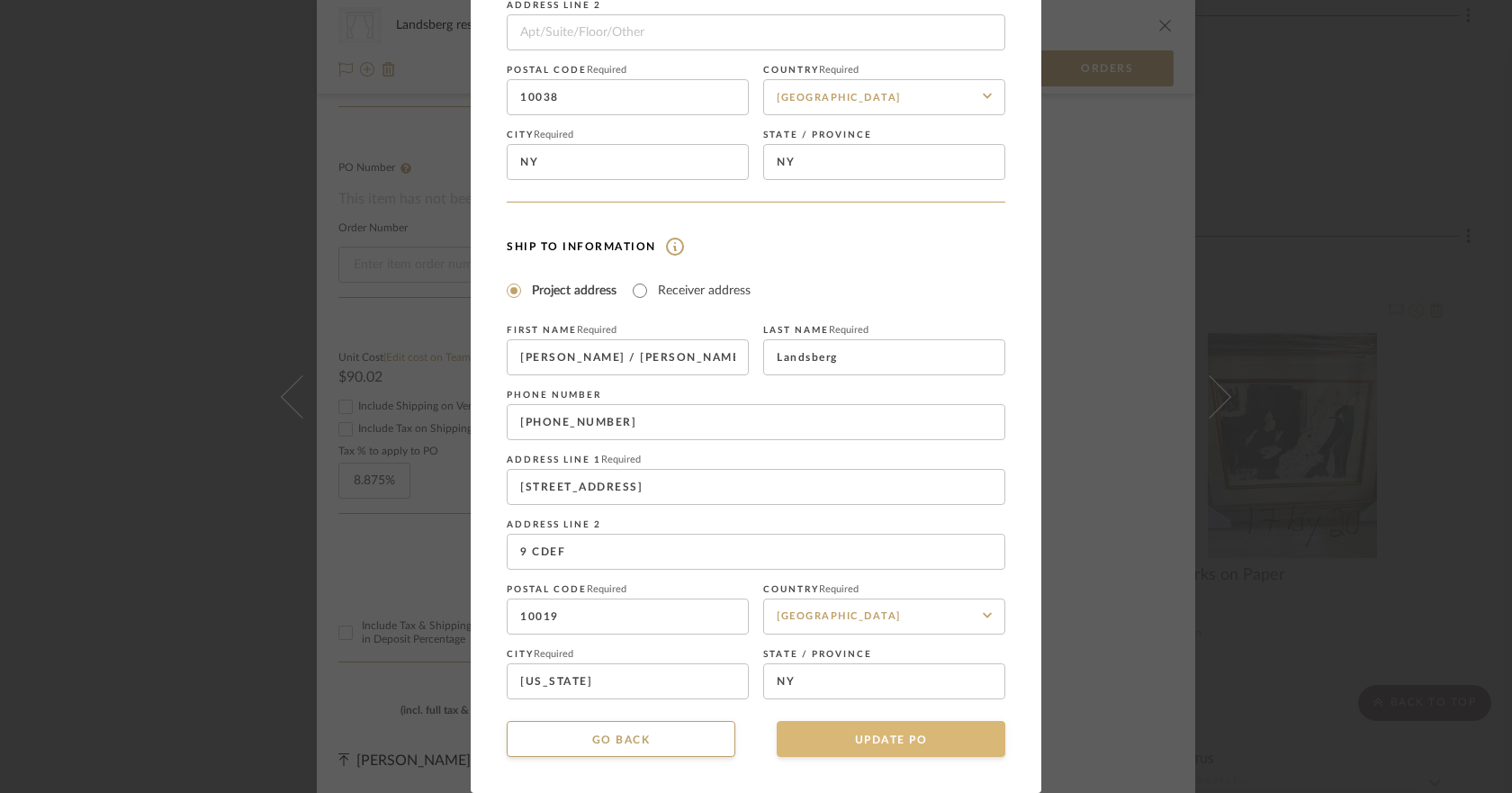 click on "UPDATE PO" at bounding box center [891, 739] 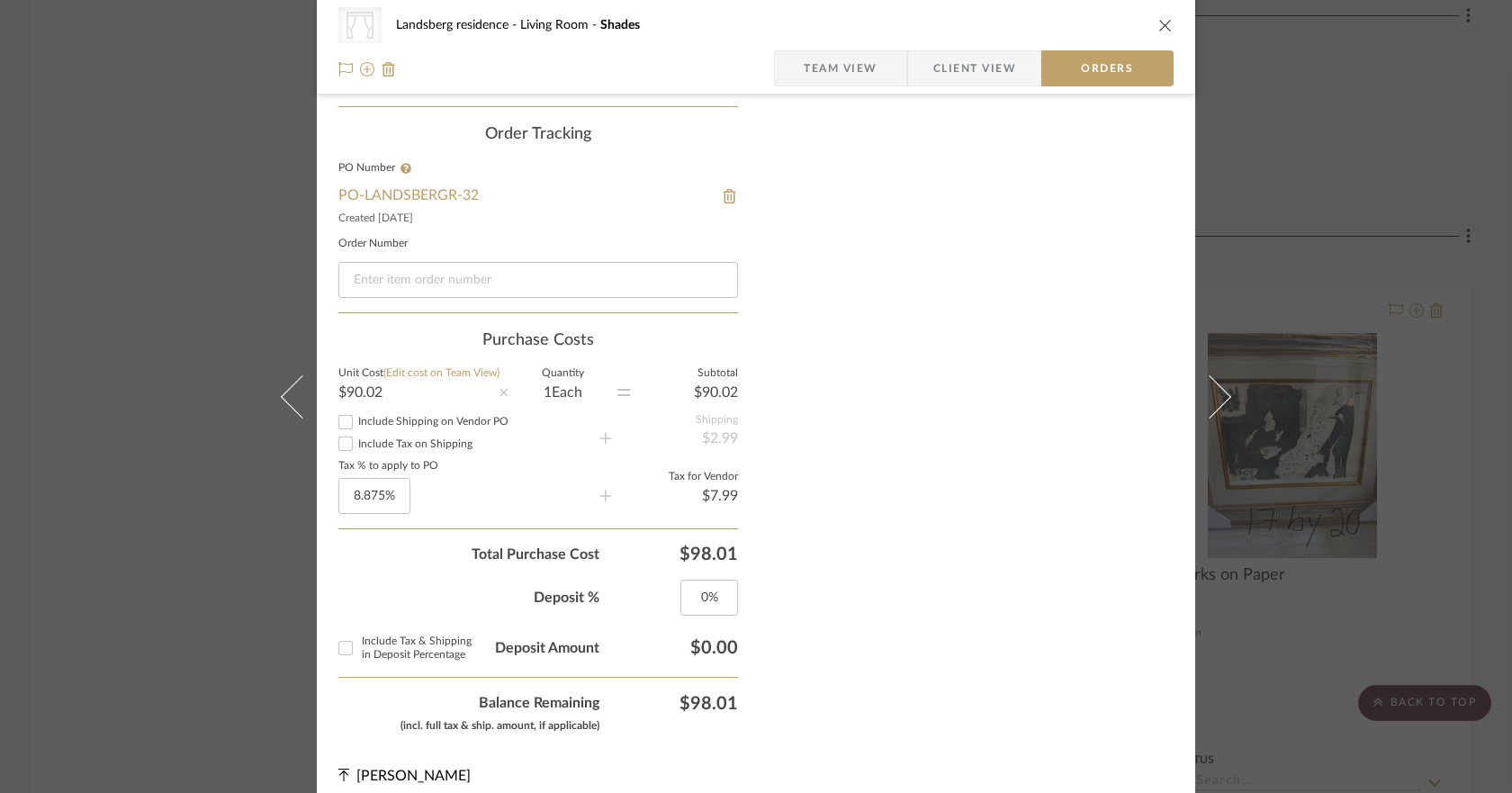 type 